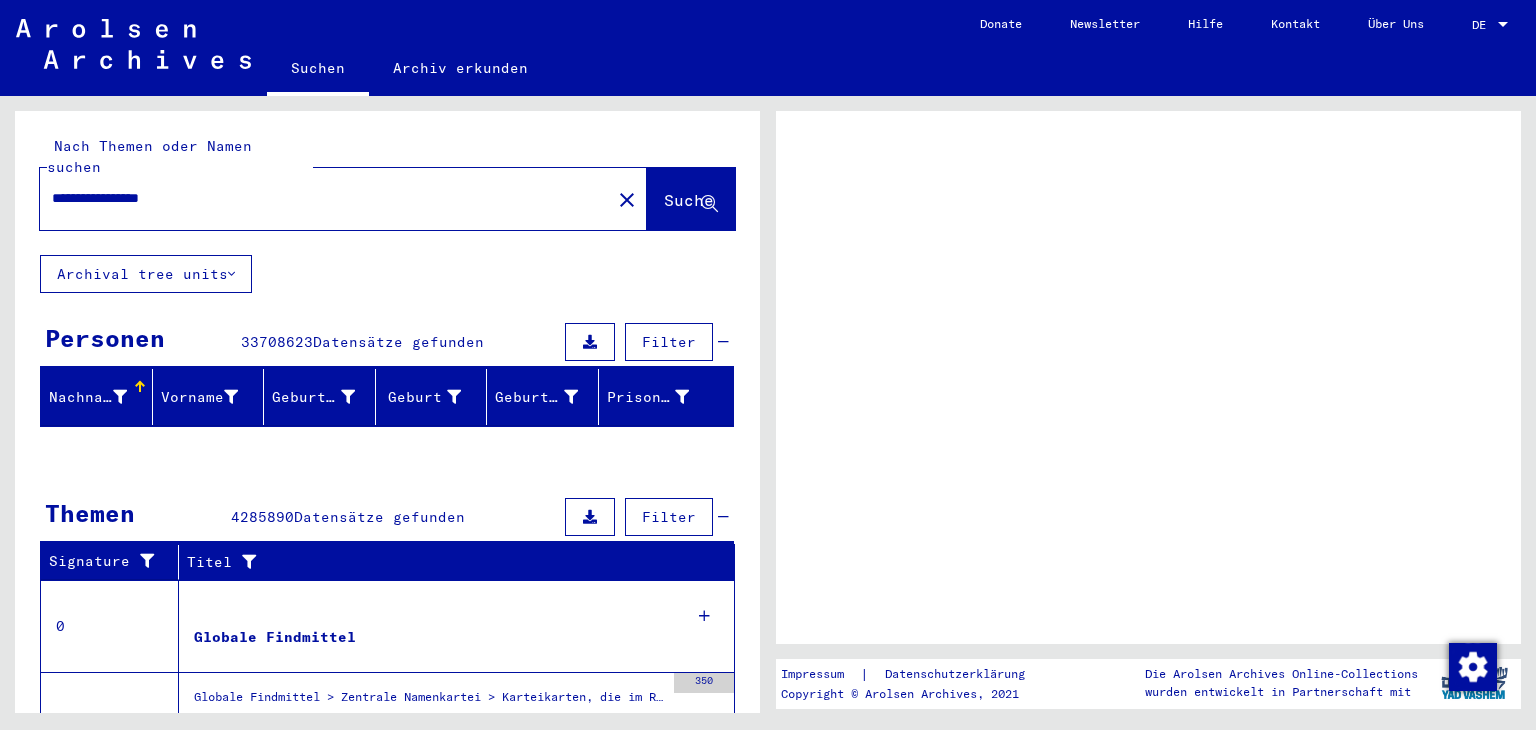 scroll, scrollTop: 0, scrollLeft: 0, axis: both 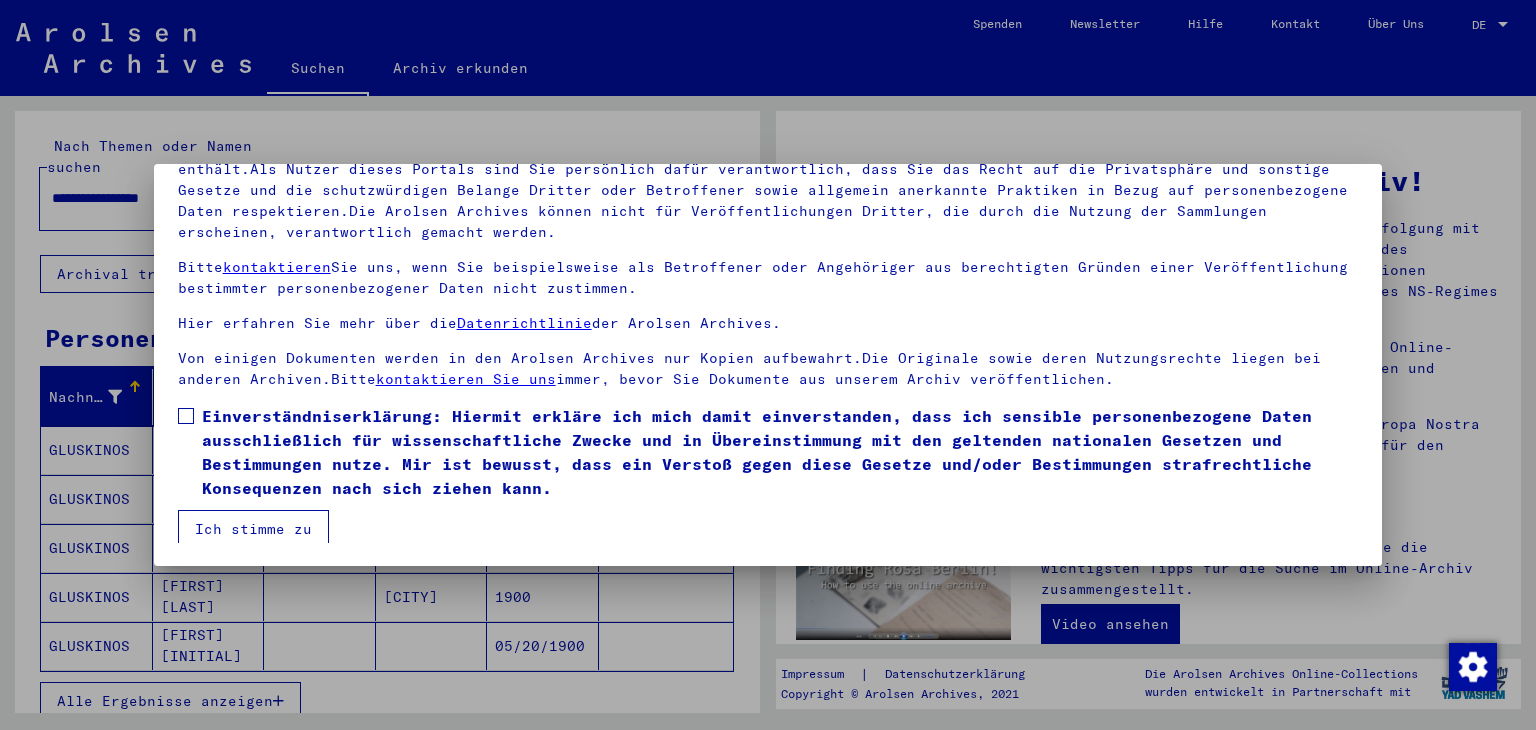 click on "Unsere  Nutzungsbedingungen  wurden durch den Internationalen Ausschuss als oberstes Leitungsgremium der Arolsen Archives festgelegt und entsprechen nicht deutschem oder anderem nationalen Archivrecht. Bitte beachten Sie, dass dieses Portal über NS - Verfolgte sensible Daten zu identifizierten oder identifizierbaren Personen enthält.Als Nutzer dieses Portals sind Sie persönlich dafür verantwortlich, dass Sie das Recht auf die Privatsphäre und sonstige Gesetze und die schutzwürdigen Belange Dritter oder Betroffener sowie allgemein anerkannte Praktiken in Bezug auf personenbezogene Daten respektieren.Die Arolsen Archives können nicht für Veröffentlichungen Dritter, die durch die Nutzung der Sammlungen erscheinen, verantwortlich gemacht werden. Bitte  kontaktieren  Sie uns, wenn Sie beispielsweise als Betroffener oder Angehöriger aus berechtigten Gründen einer Veröffentlichung bestimmter personenbezogener Daten nicht zustimmen. Hier erfahren Sie mehr über die  Datenrichtlinie  der Arolsen Archives." at bounding box center (768, 305) 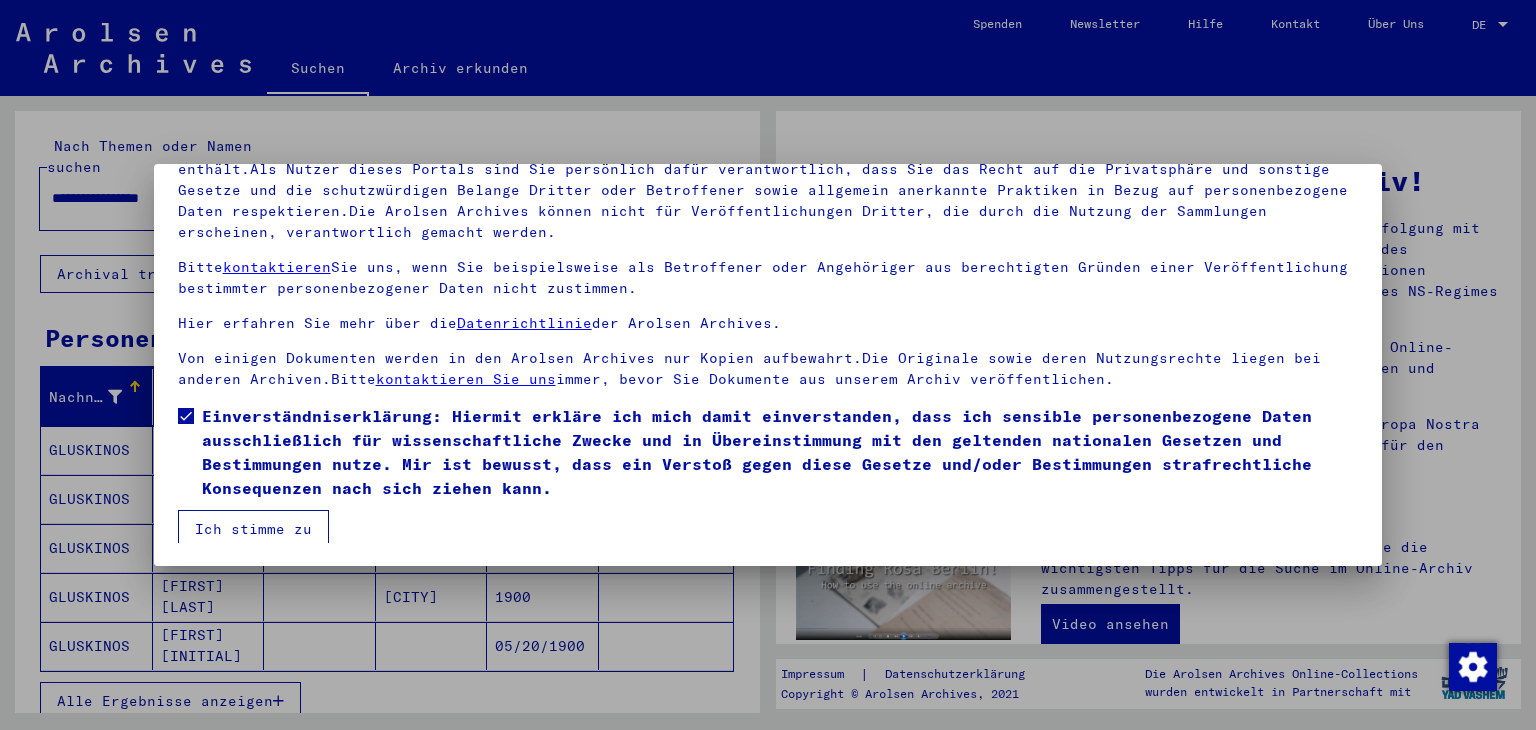 drag, startPoint x: 236, startPoint y: 527, endPoint x: 238, endPoint y: 539, distance: 12.165525 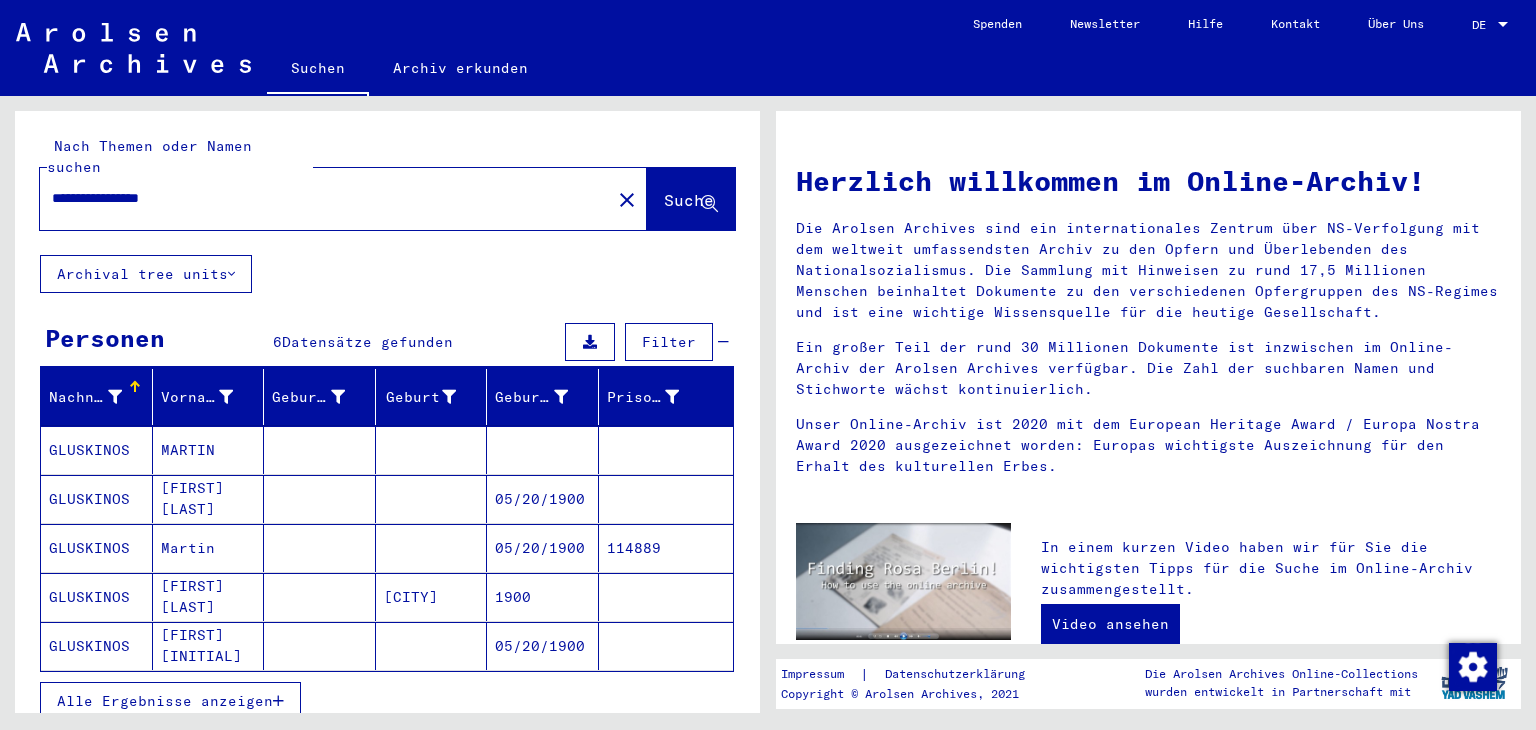 click at bounding box center (320, 548) 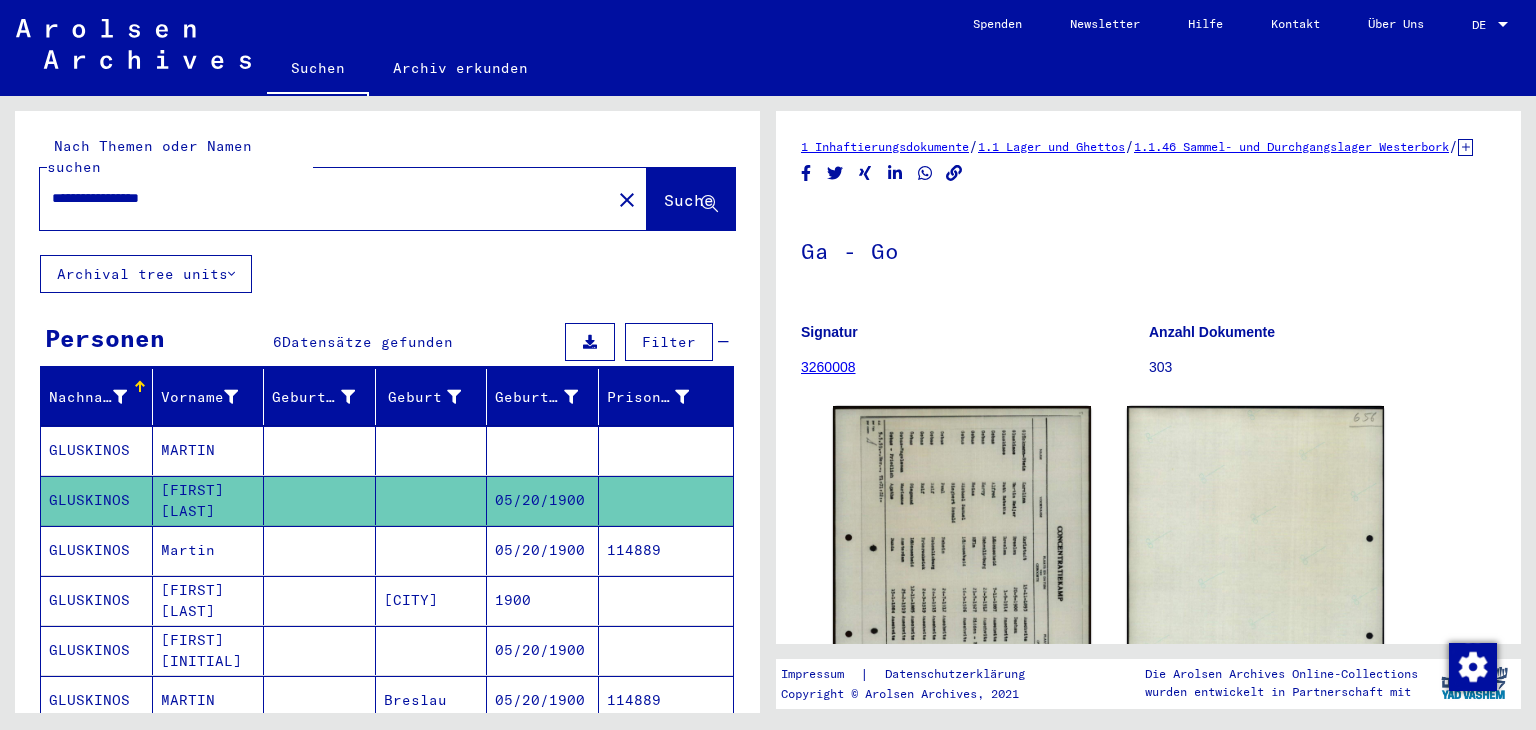 scroll, scrollTop: 0, scrollLeft: 0, axis: both 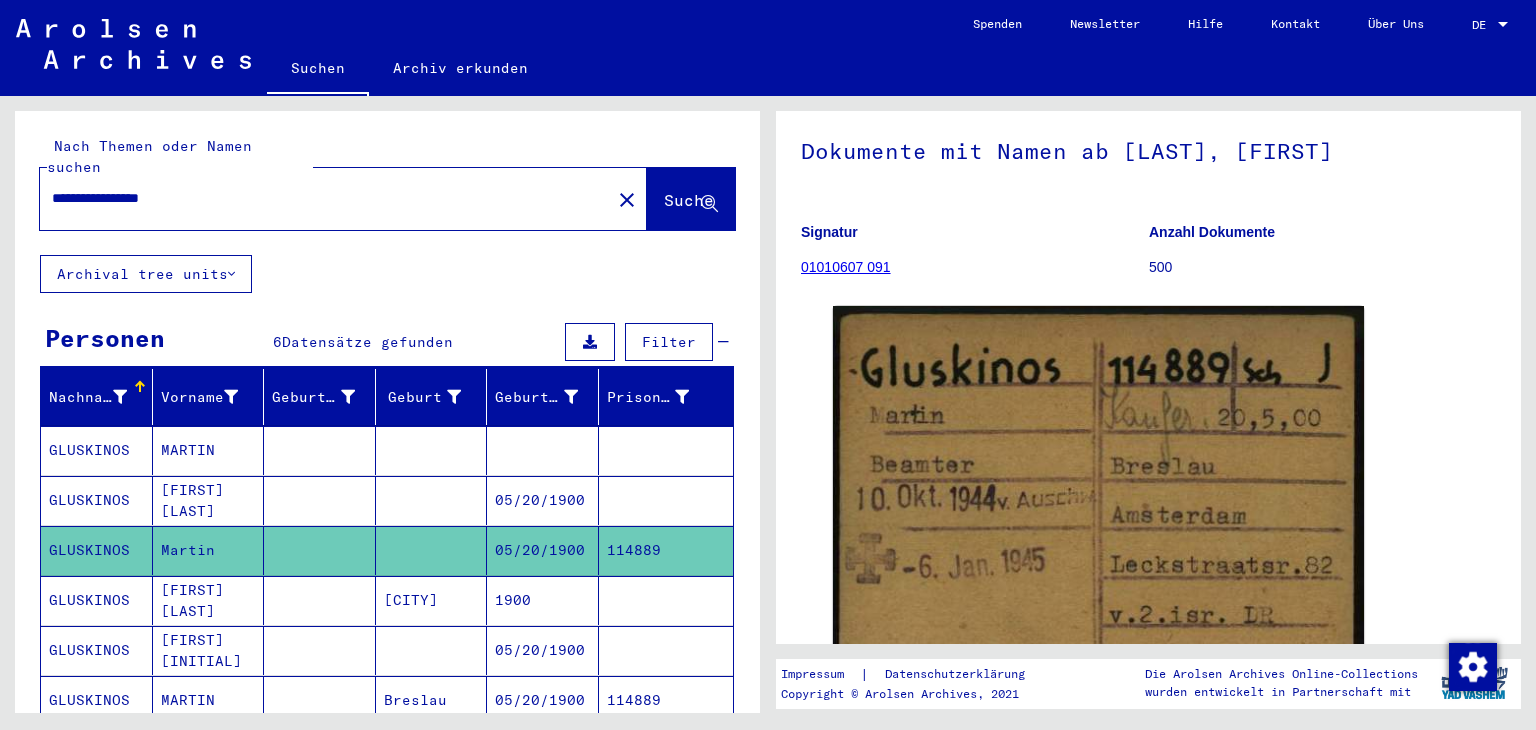 click at bounding box center (320, 650) 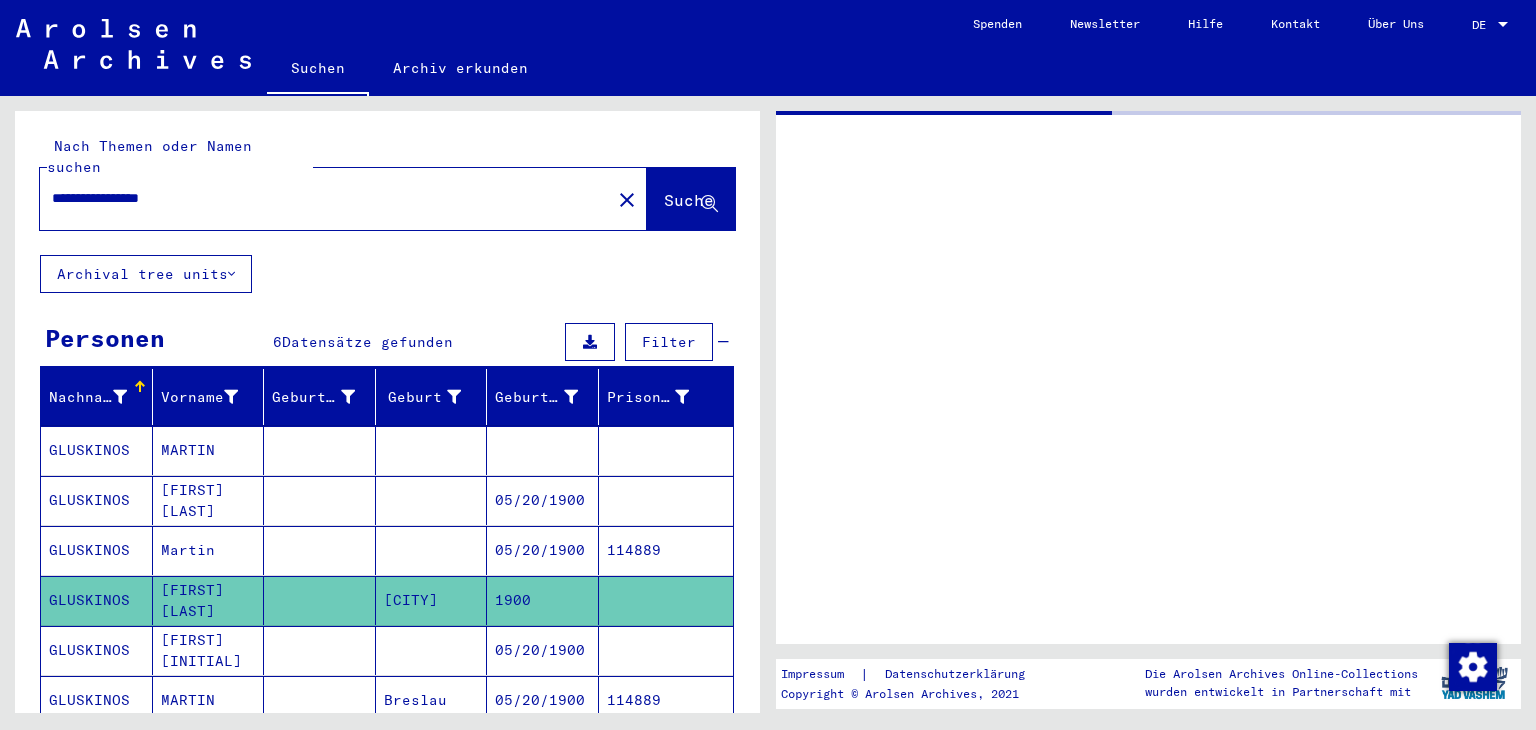 scroll, scrollTop: 0, scrollLeft: 0, axis: both 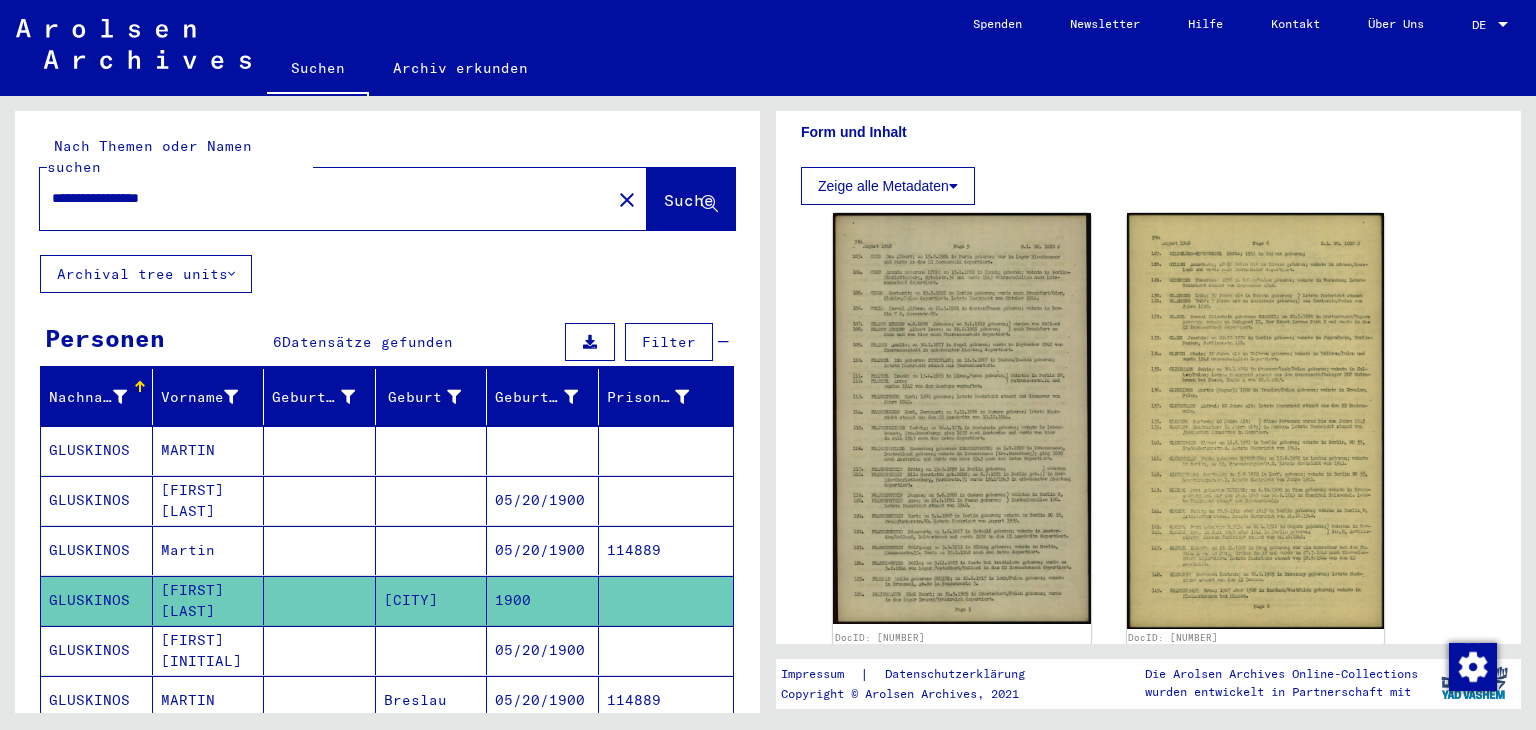 click at bounding box center (432, 700) 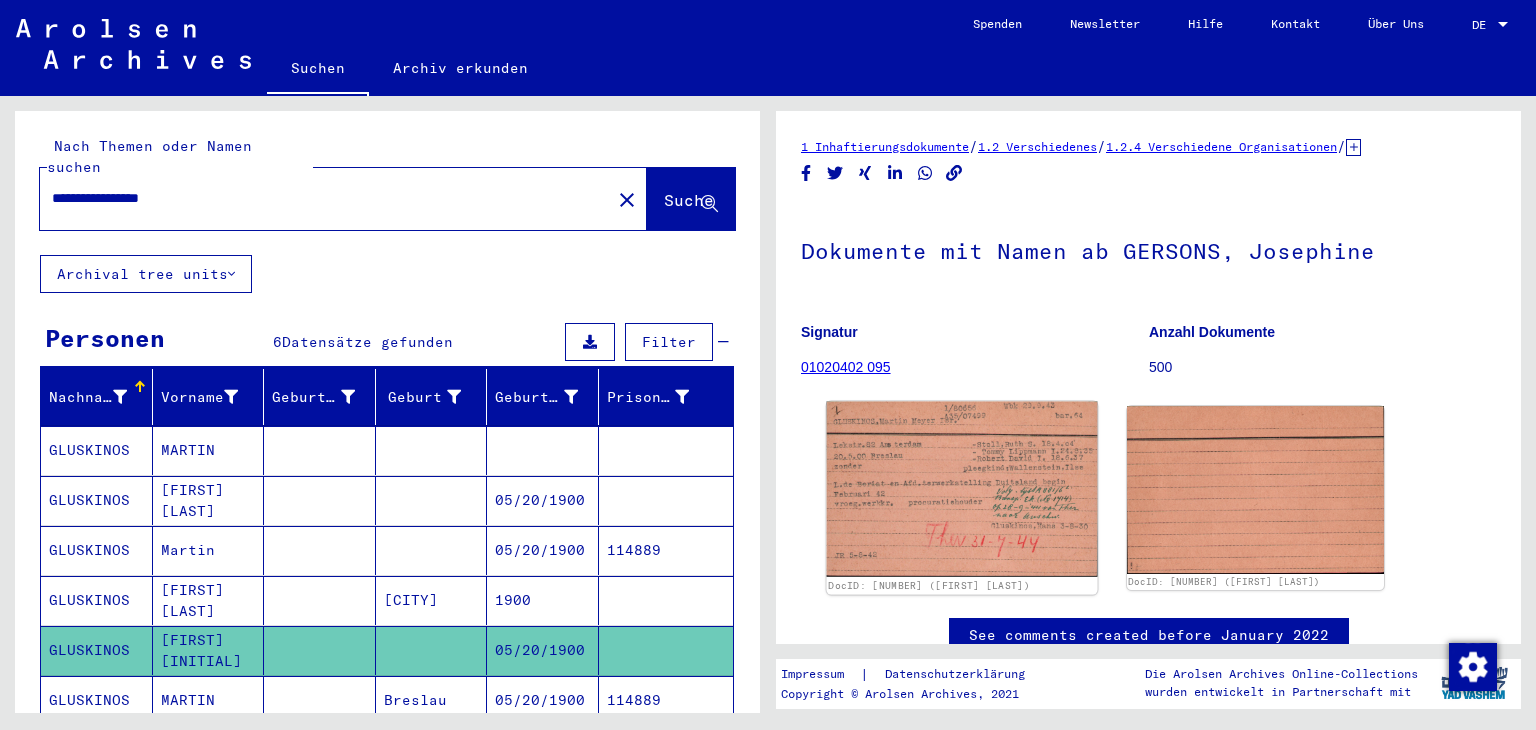 scroll, scrollTop: 0, scrollLeft: 0, axis: both 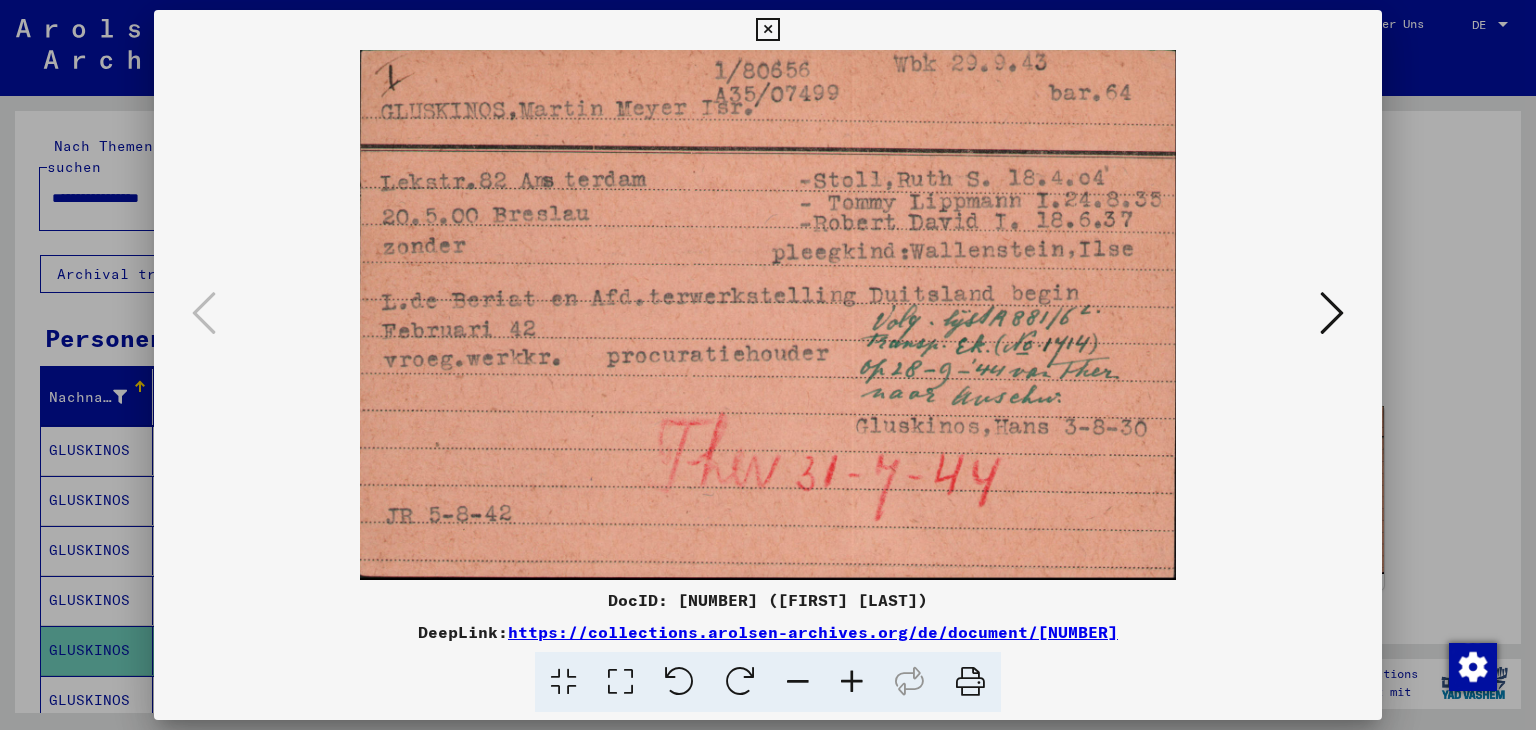 click at bounding box center [1332, 313] 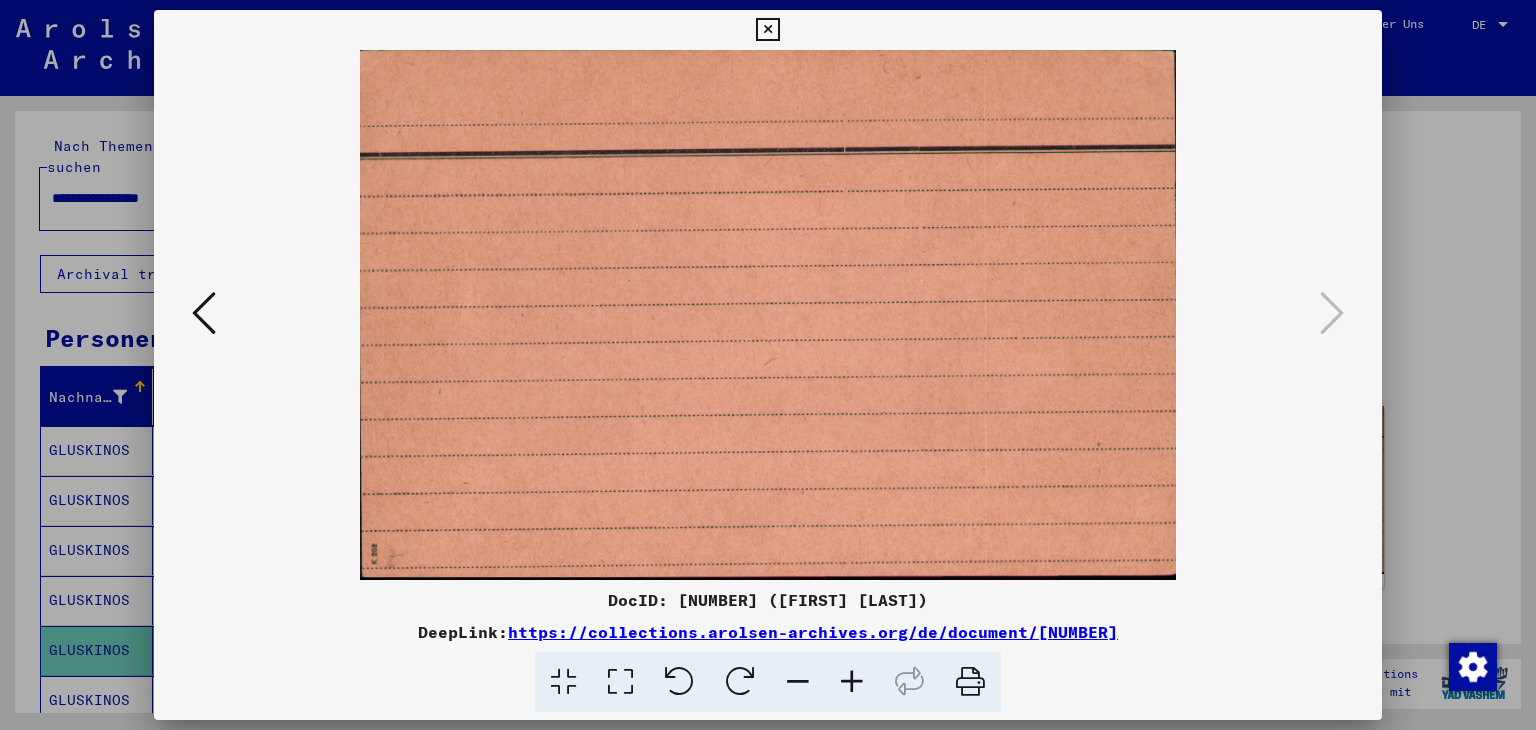 click at bounding box center (768, 315) 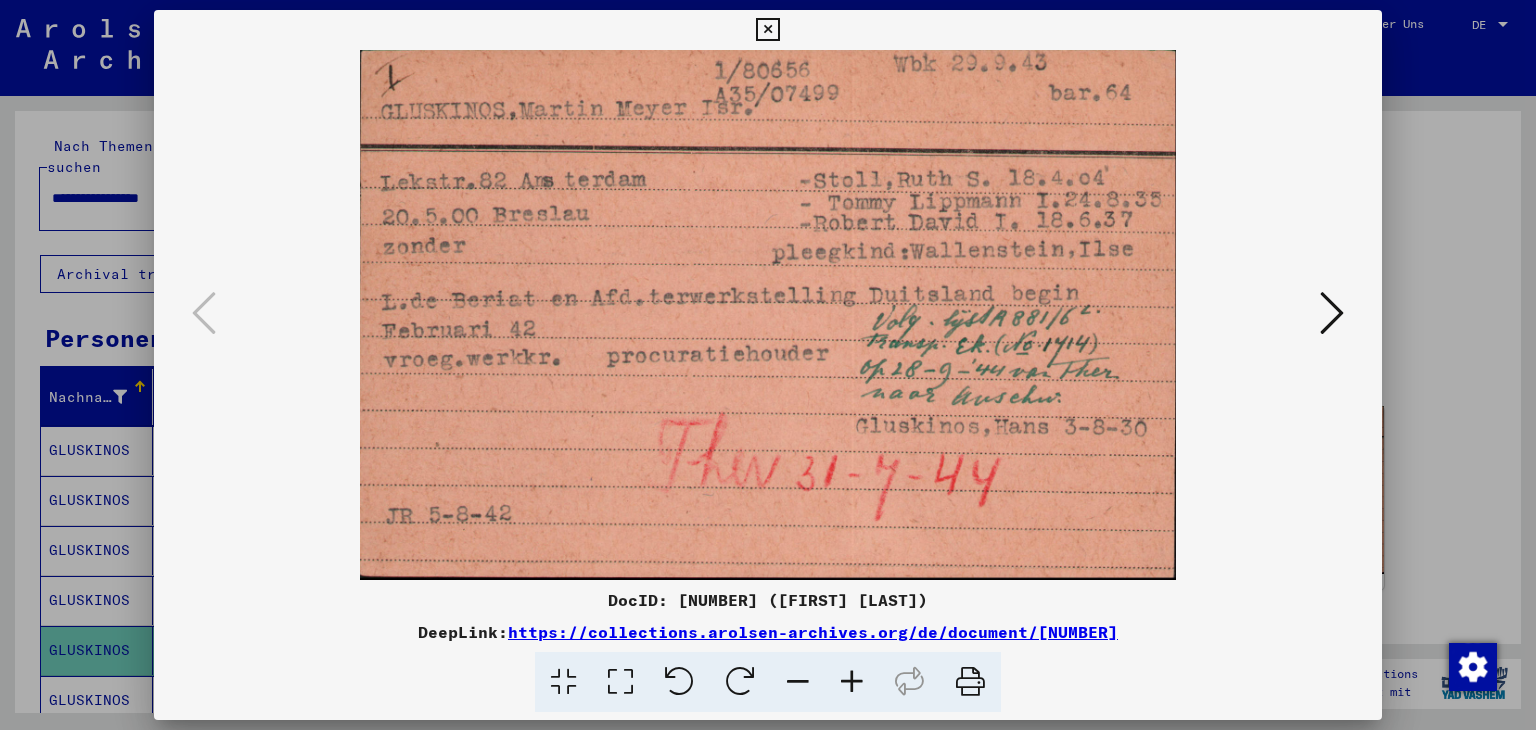 click at bounding box center (767, 30) 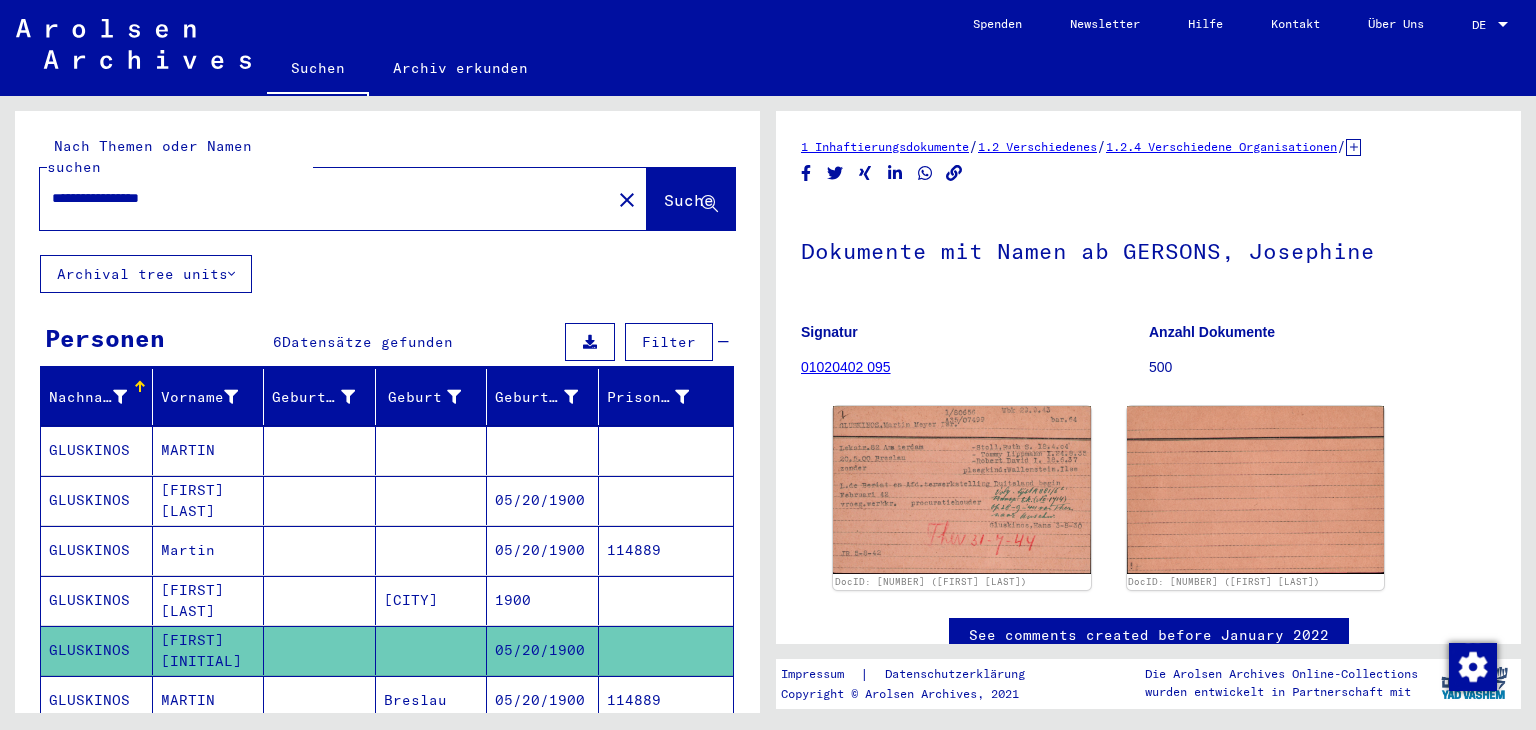 drag, startPoint x: 220, startPoint y: 173, endPoint x: 0, endPoint y: 169, distance: 220.03636 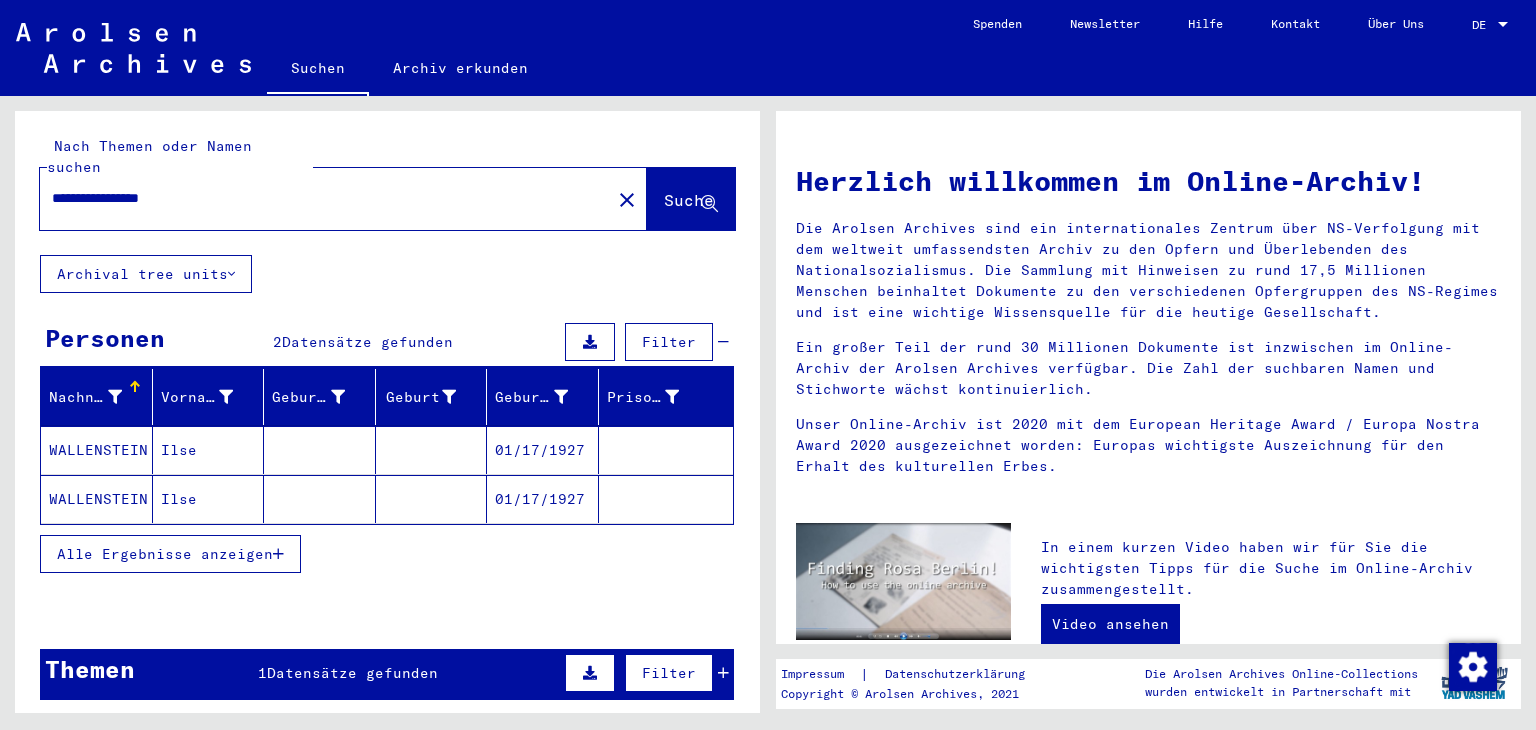 click on "Ilse" at bounding box center [209, 499] 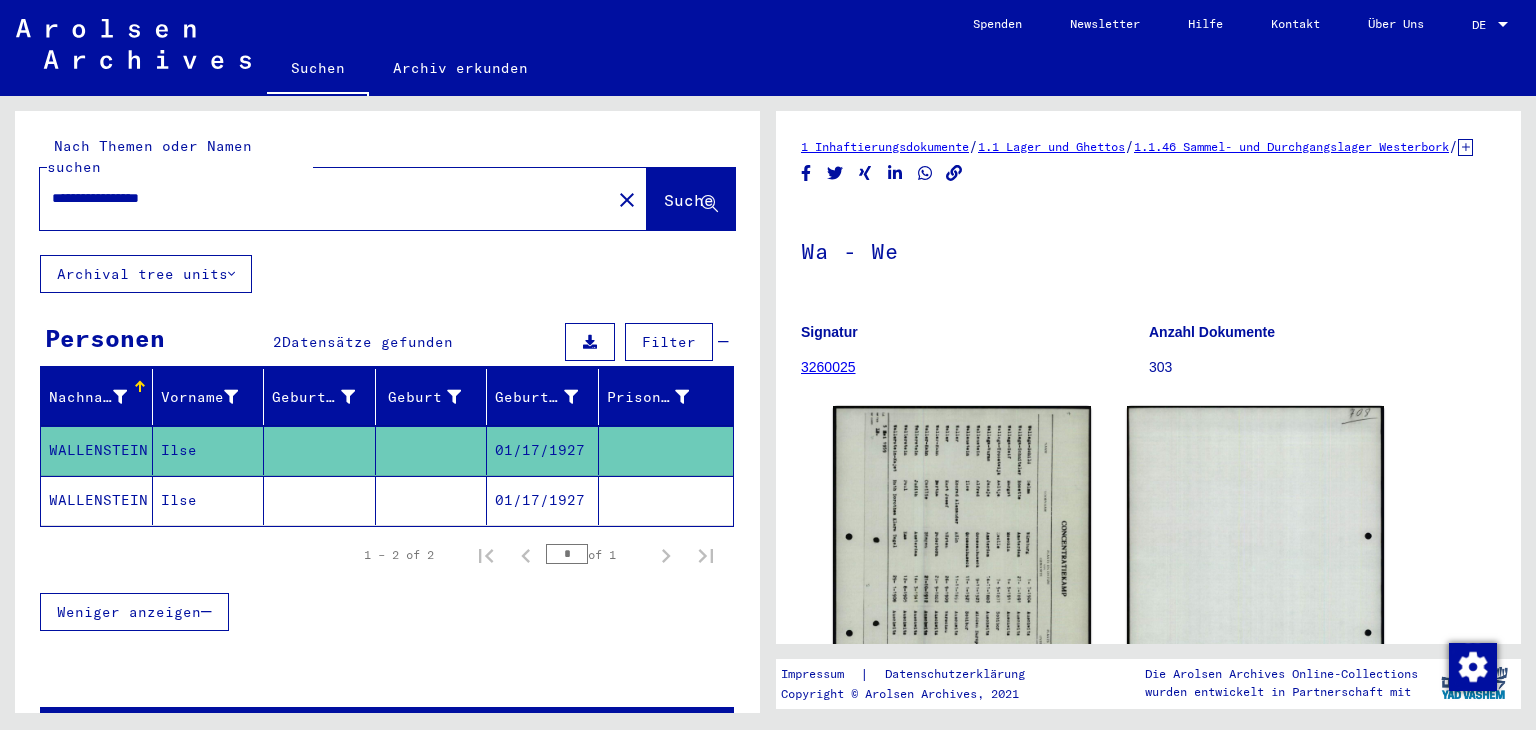 scroll, scrollTop: 0, scrollLeft: 0, axis: both 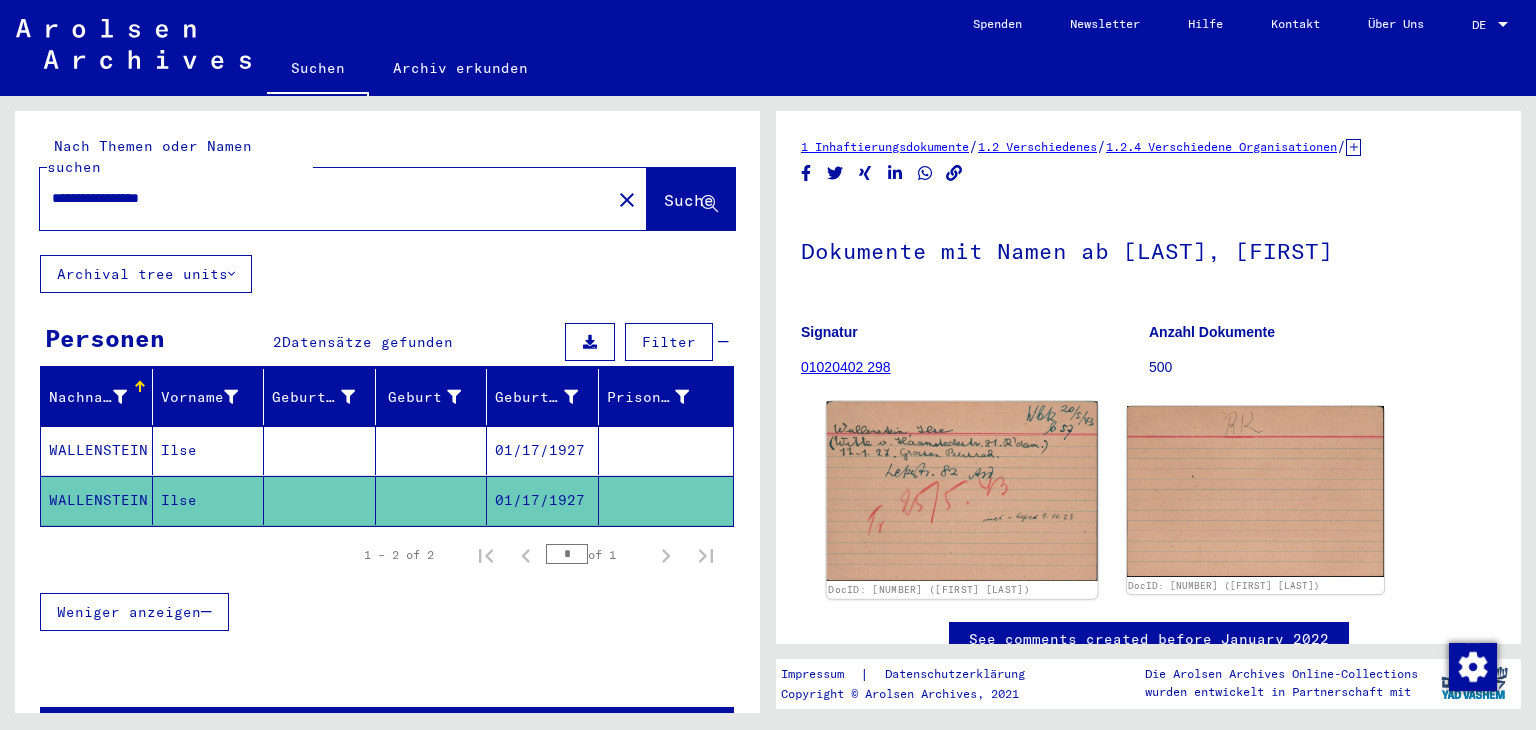 click 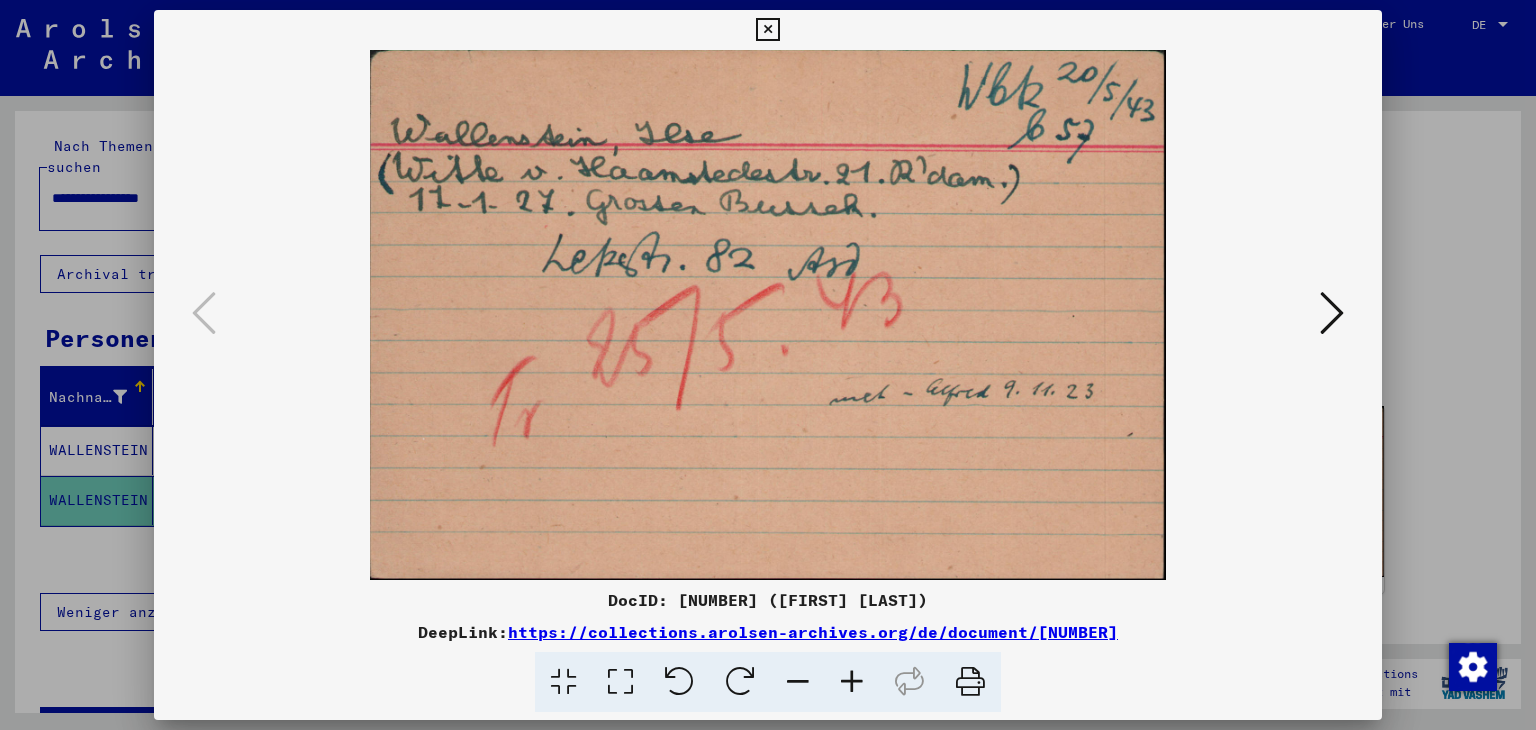 click at bounding box center (1332, 313) 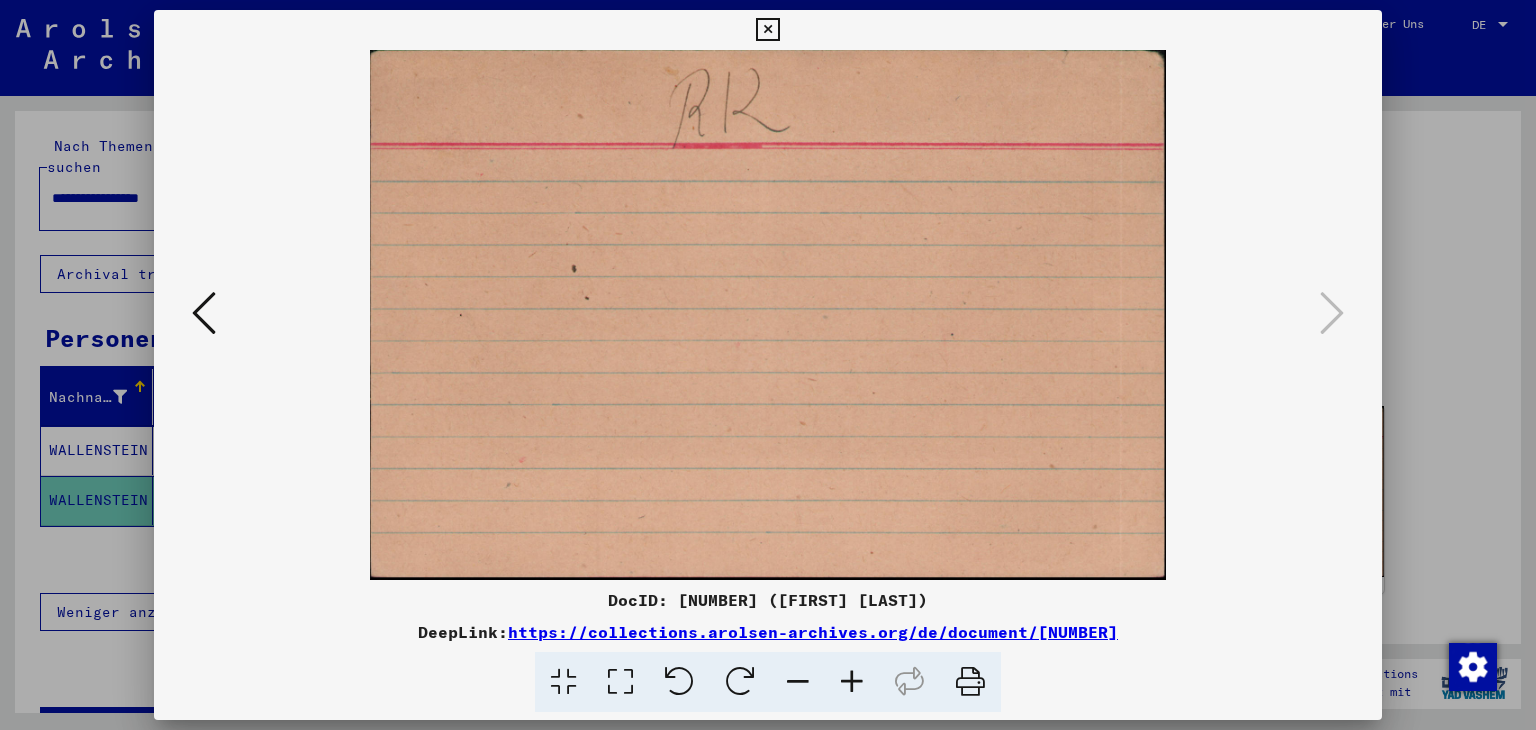 click at bounding box center (204, 313) 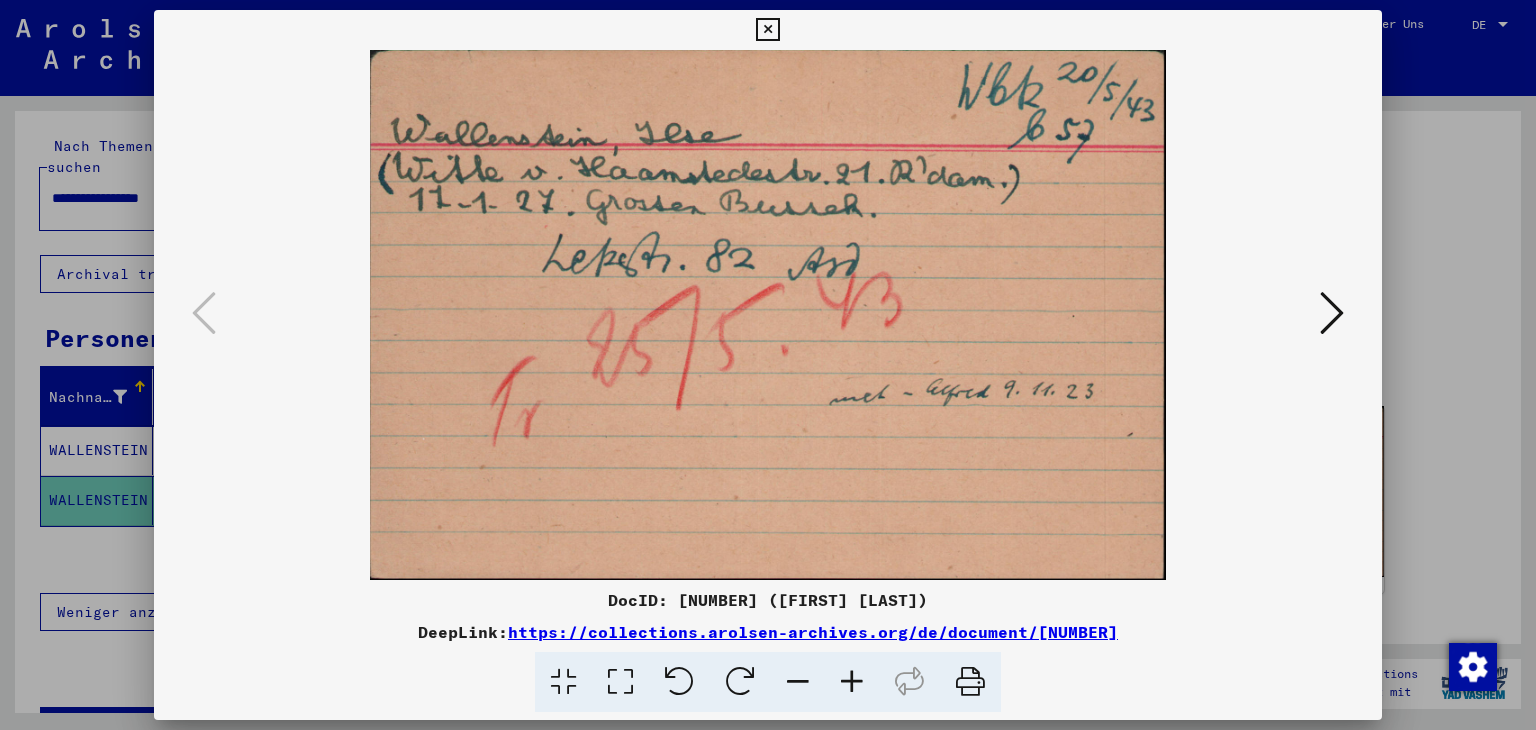 click at bounding box center (767, 30) 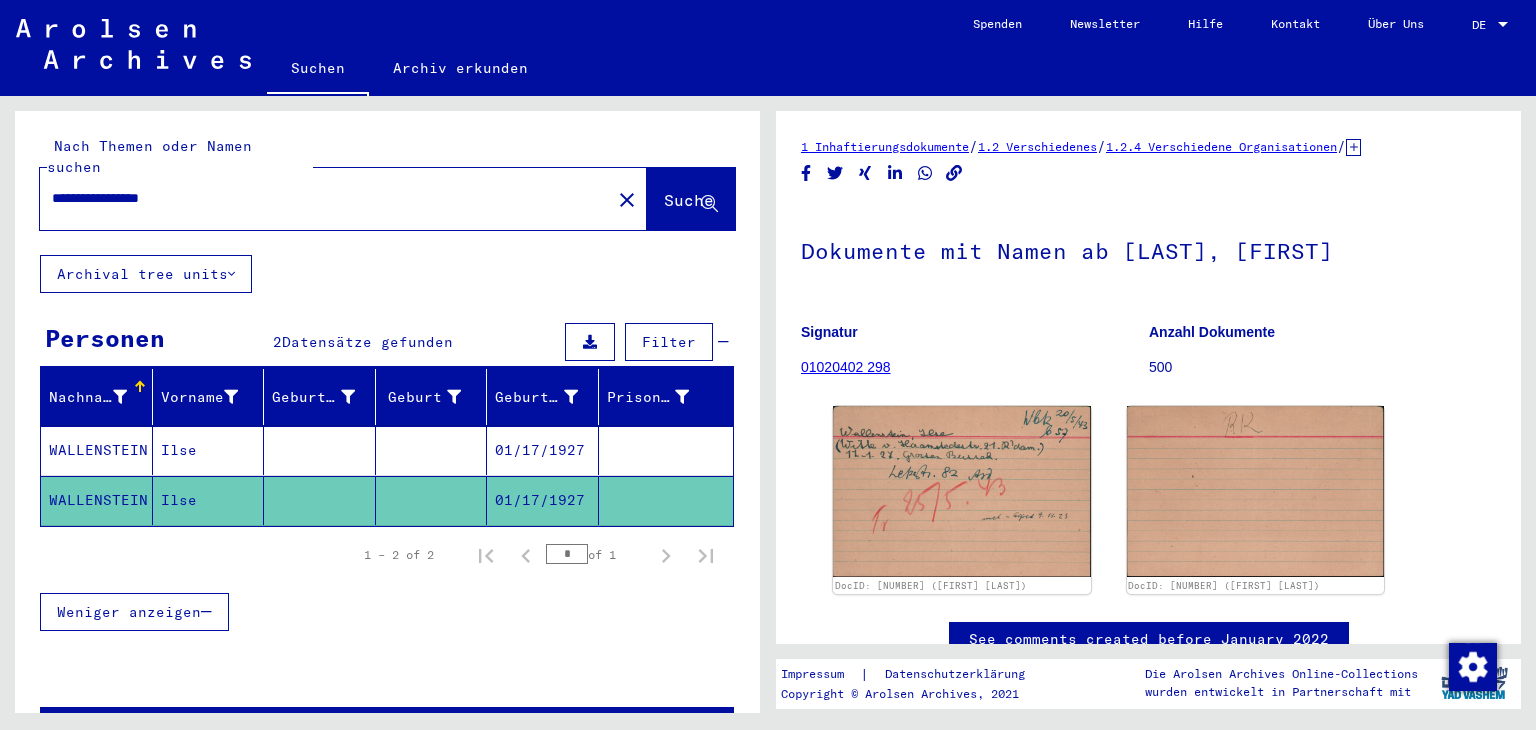 click on "**********" at bounding box center (325, 198) 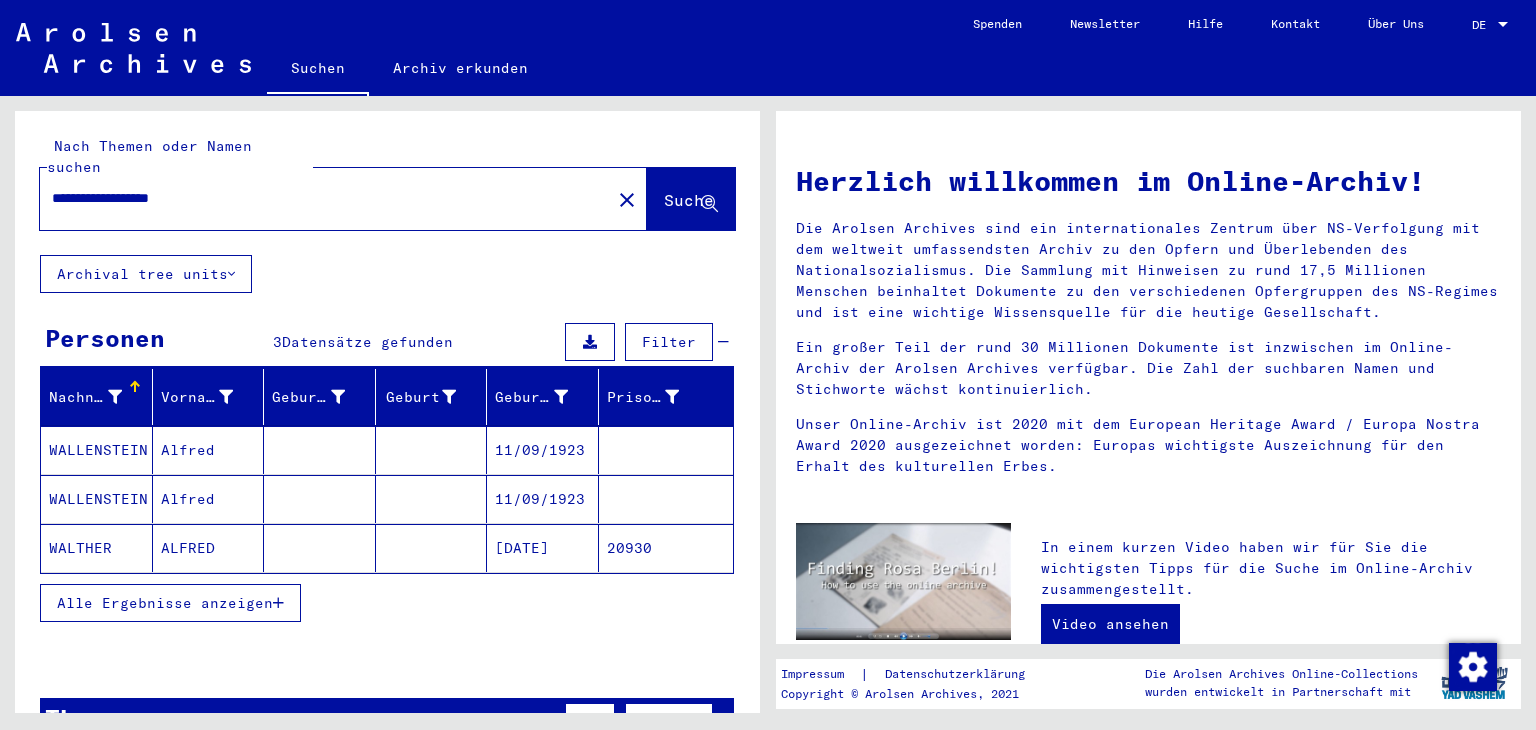 click at bounding box center [320, 499] 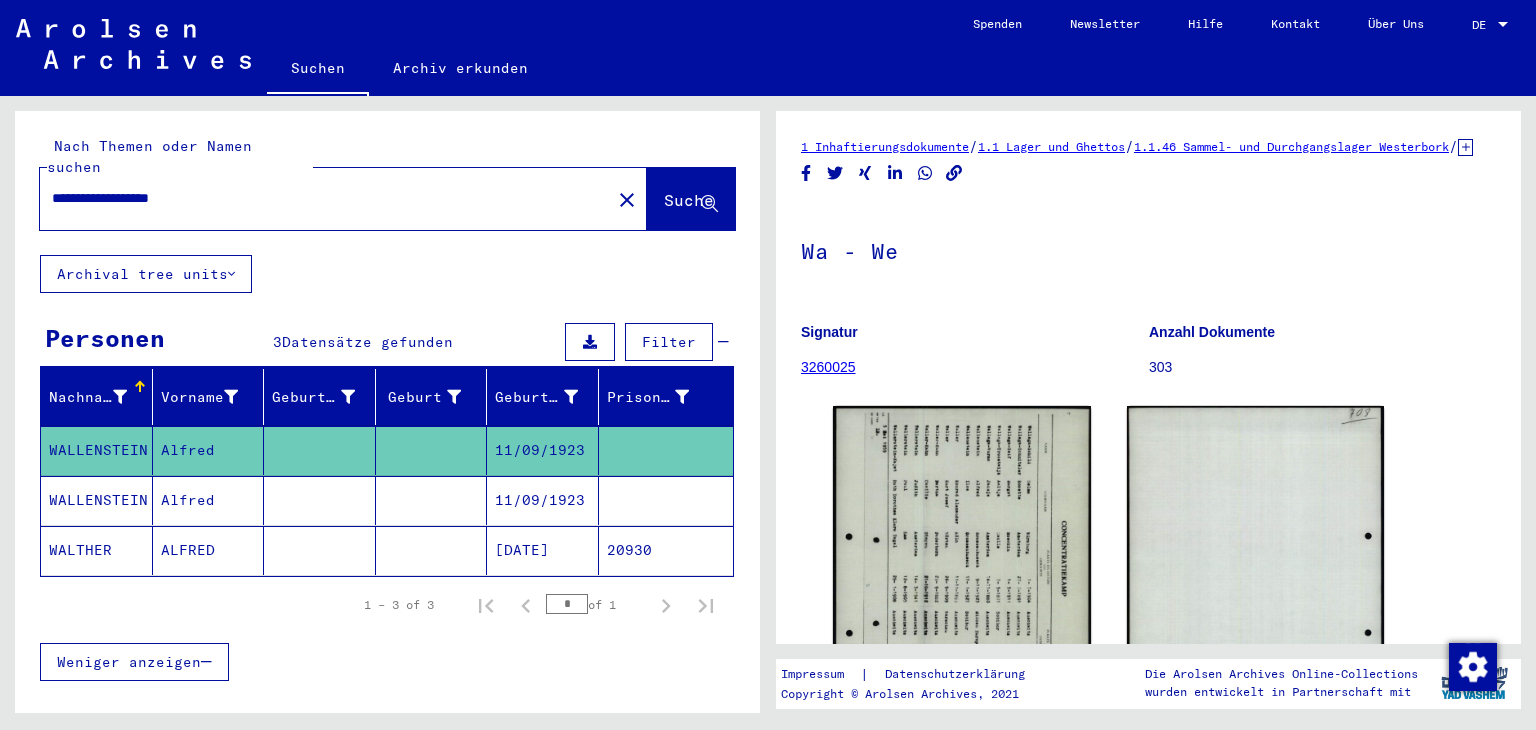 scroll, scrollTop: 0, scrollLeft: 0, axis: both 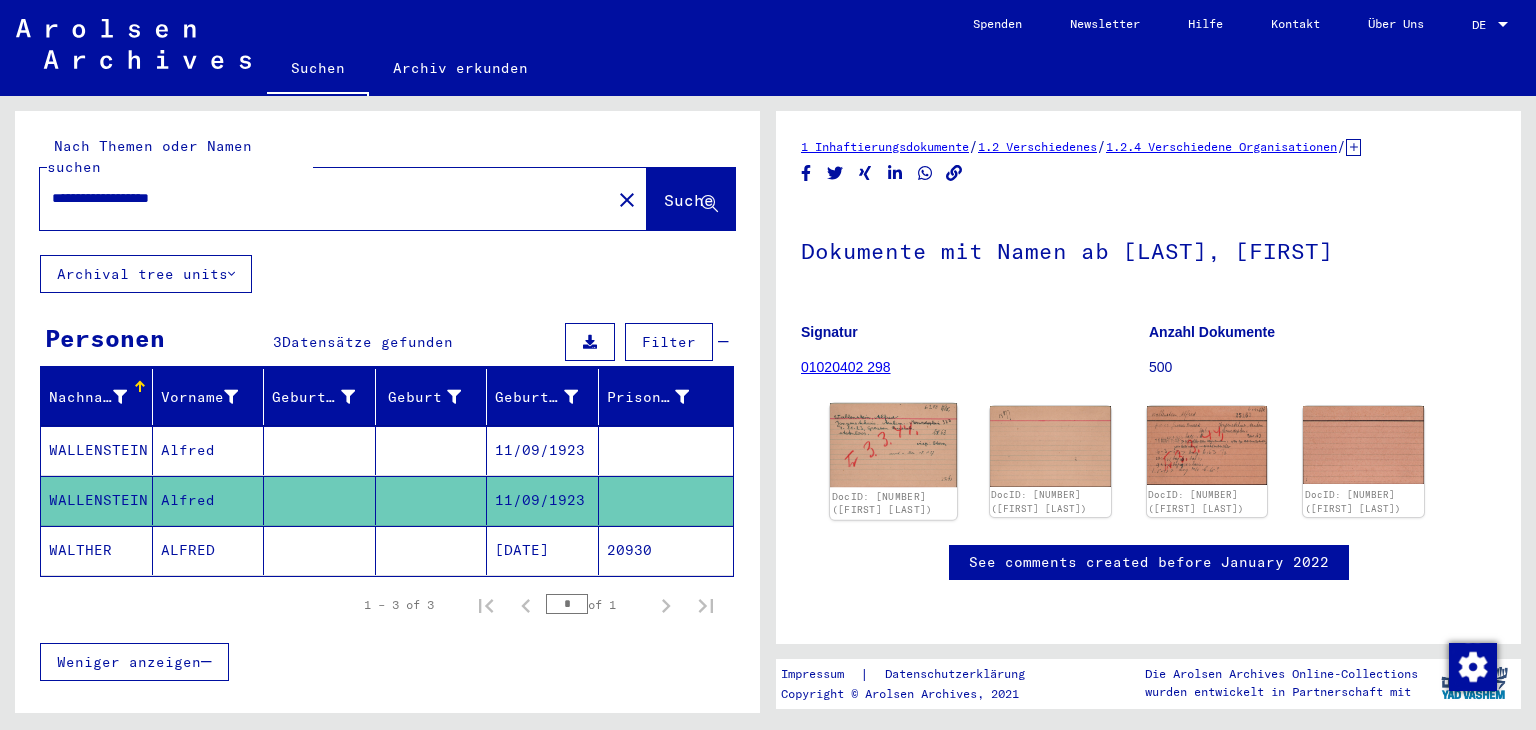 click 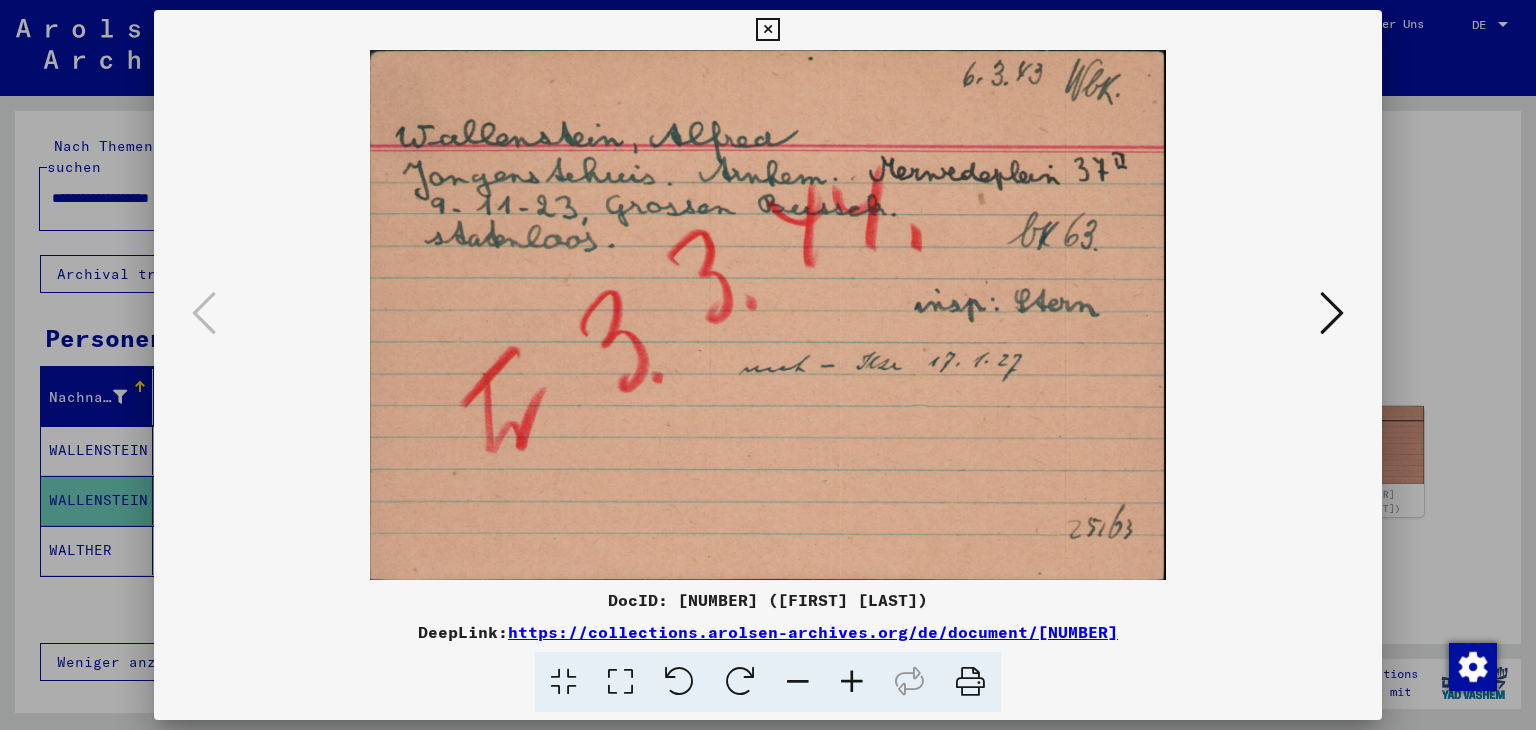 click at bounding box center (1332, 313) 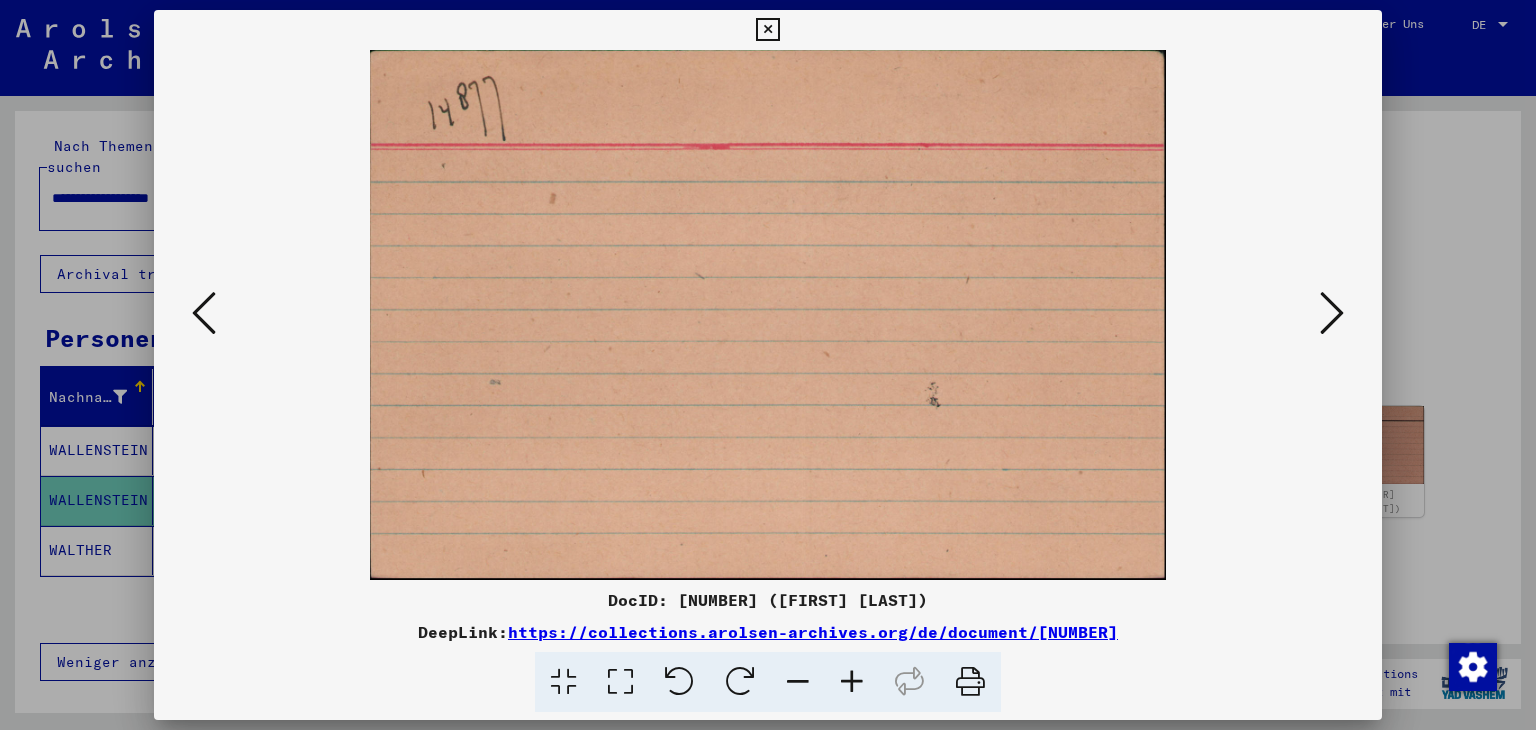 click at bounding box center (1332, 313) 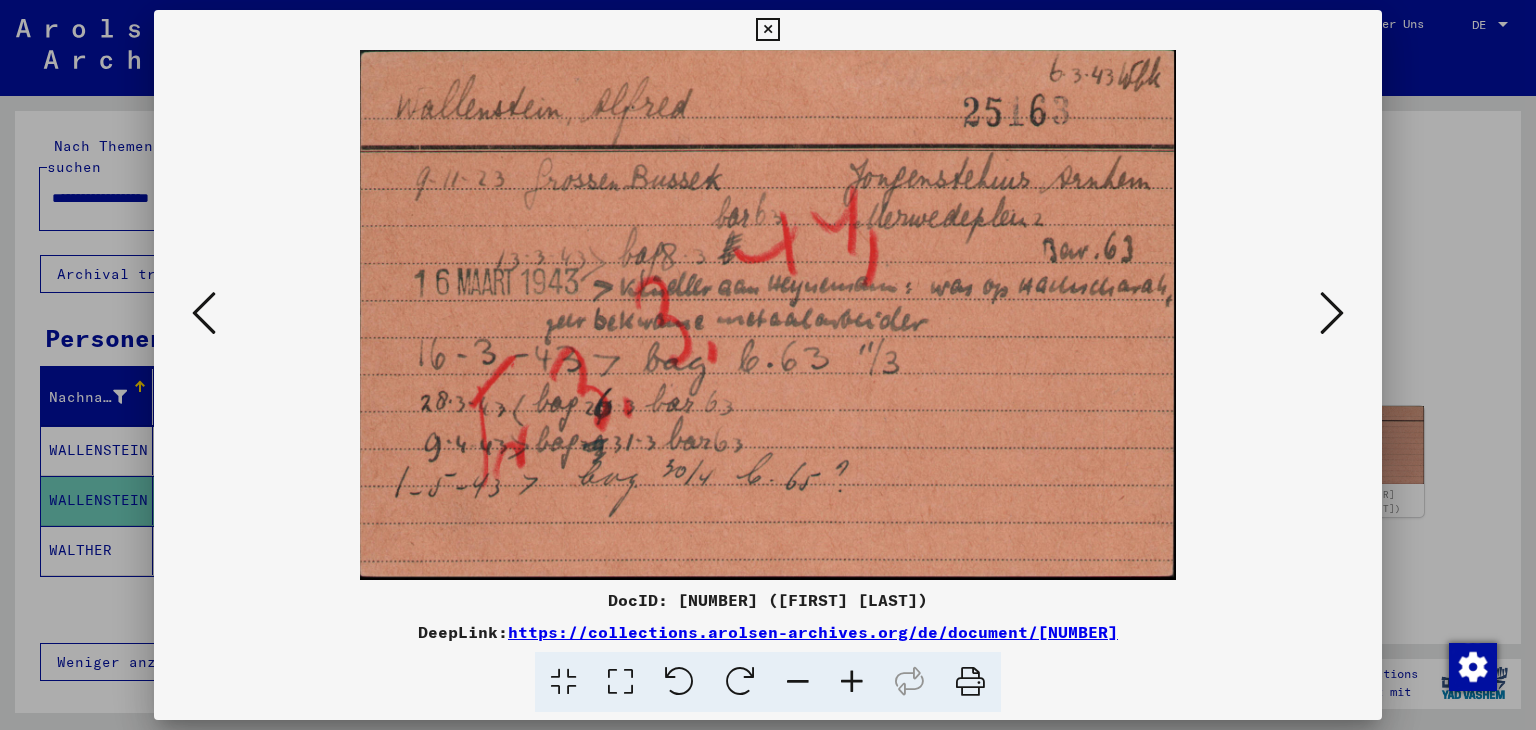 click at bounding box center (1332, 313) 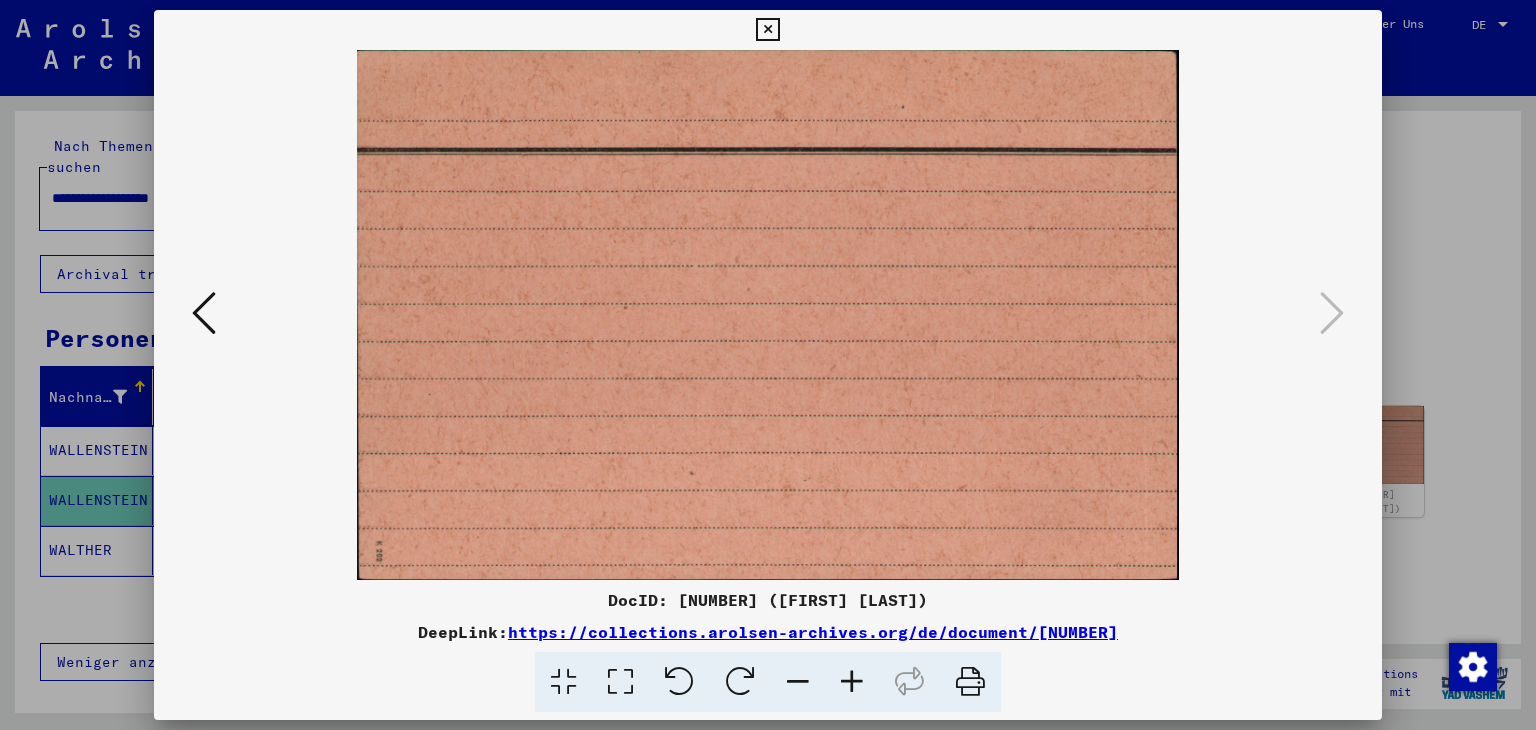 click at bounding box center (204, 313) 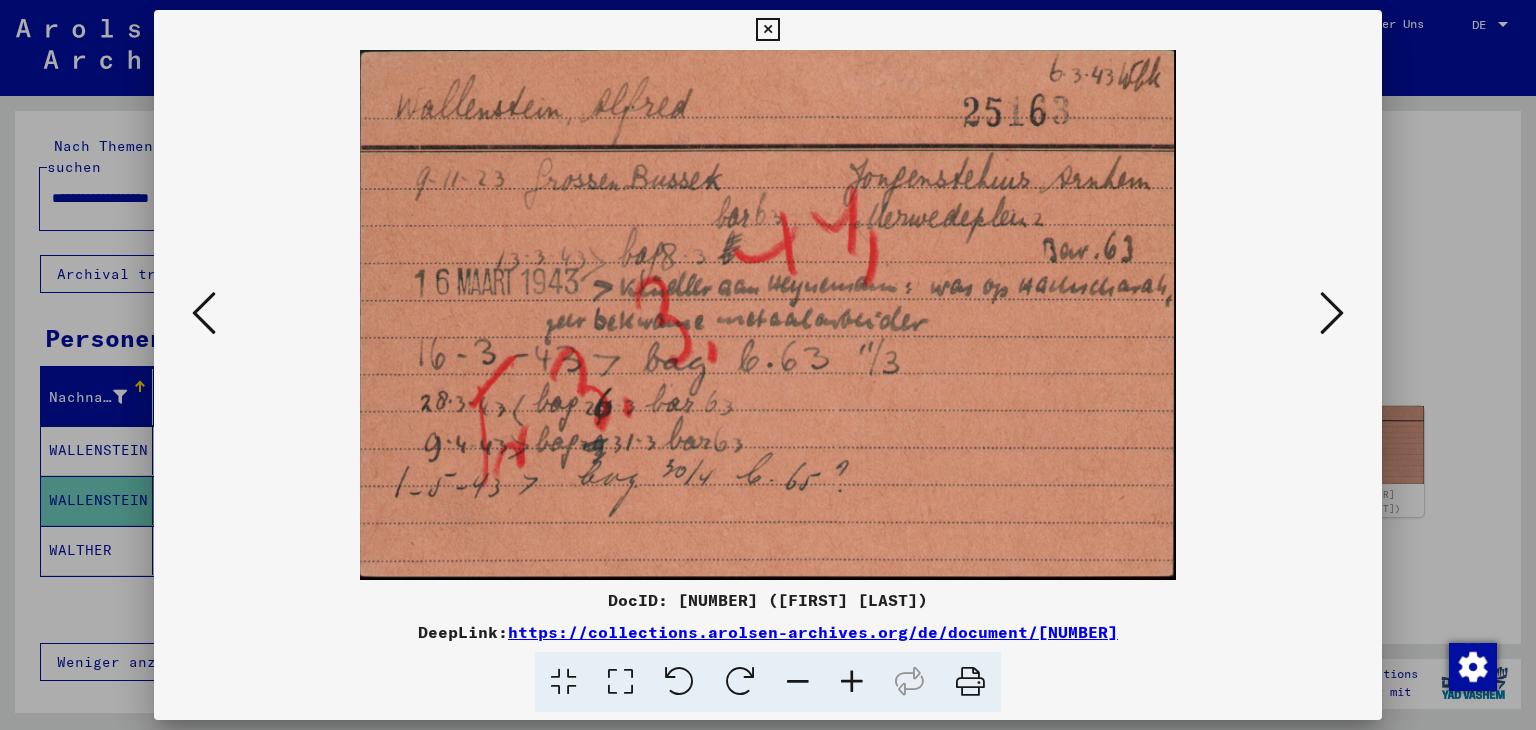 click at bounding box center [767, 30] 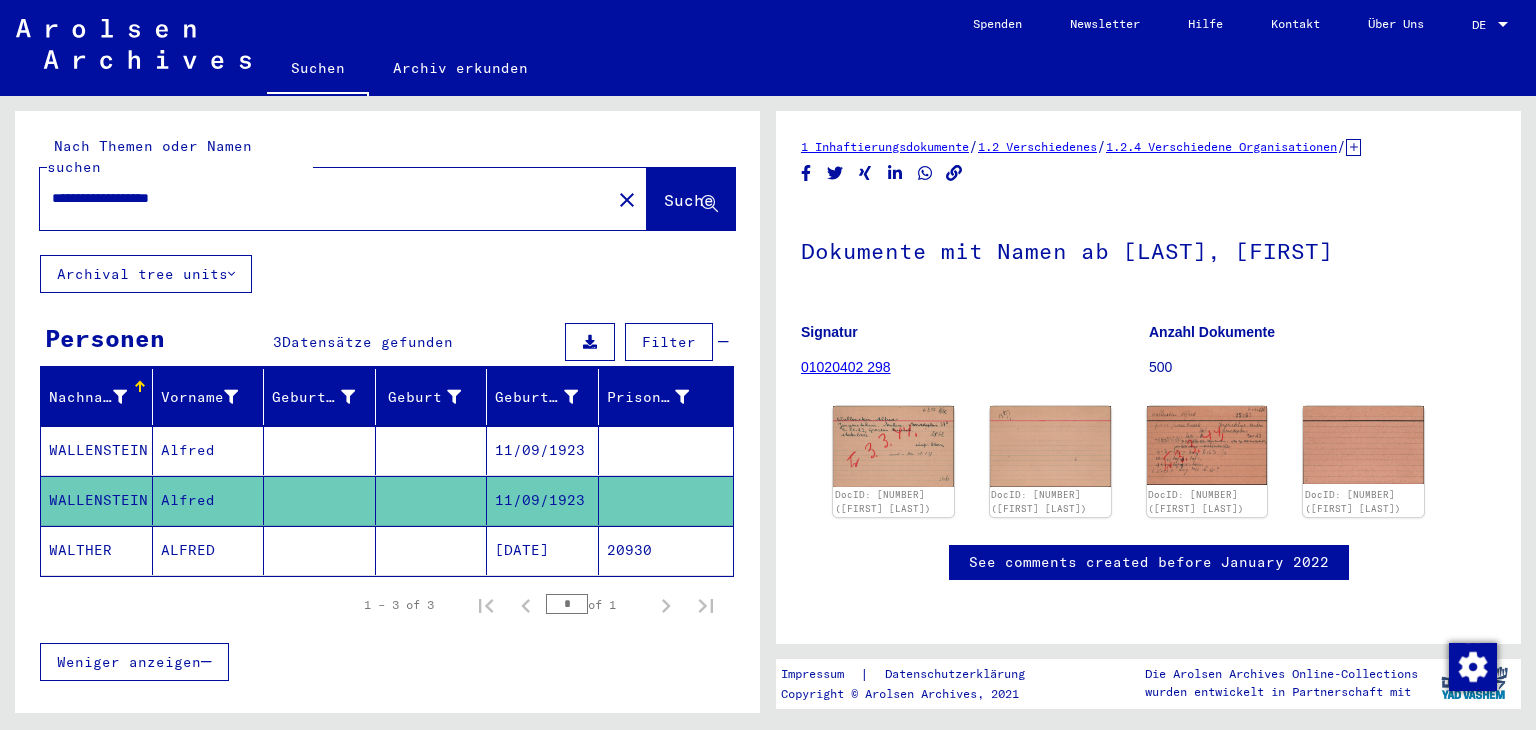 drag, startPoint x: 251, startPoint y: 177, endPoint x: 0, endPoint y: 176, distance: 251.002 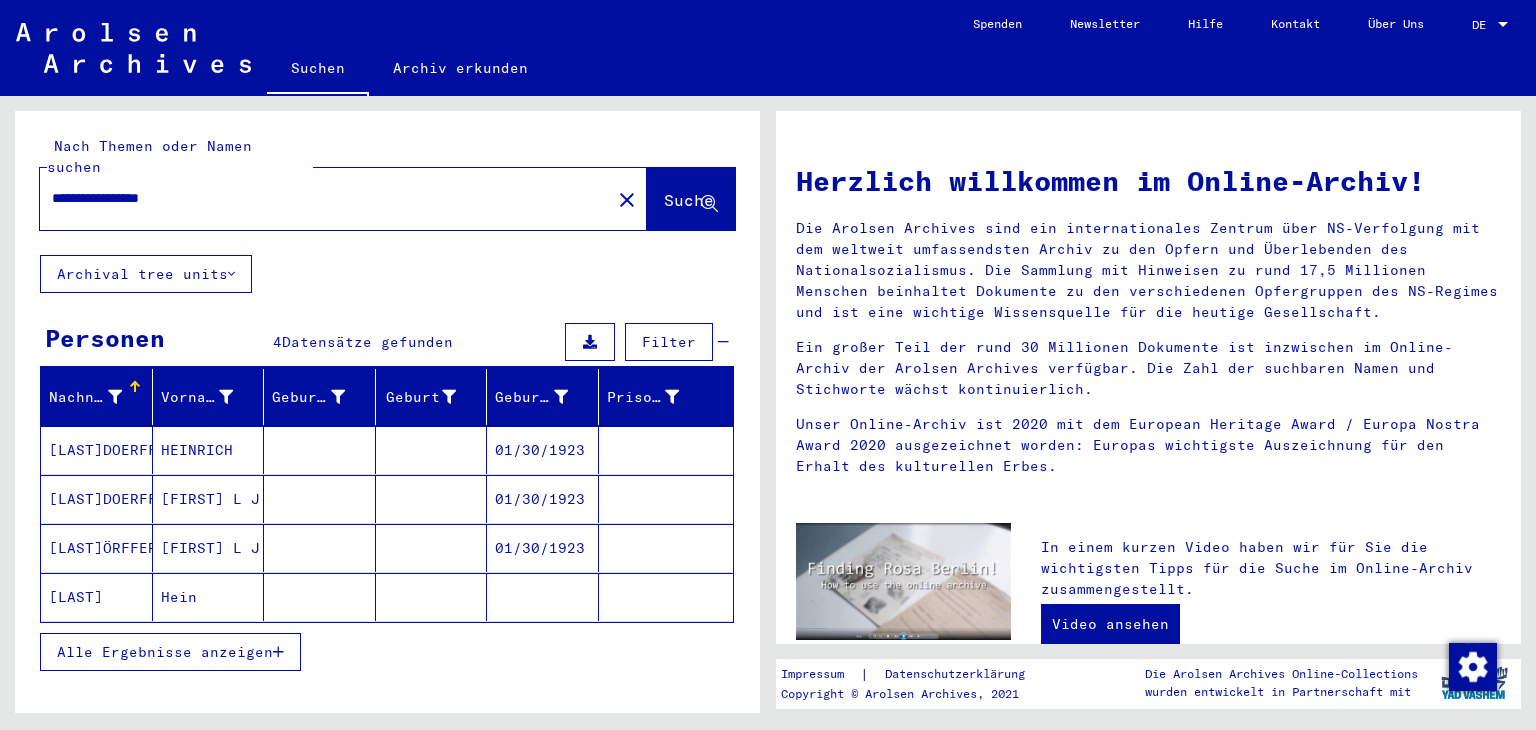 click on "HEINRICH" at bounding box center (209, 499) 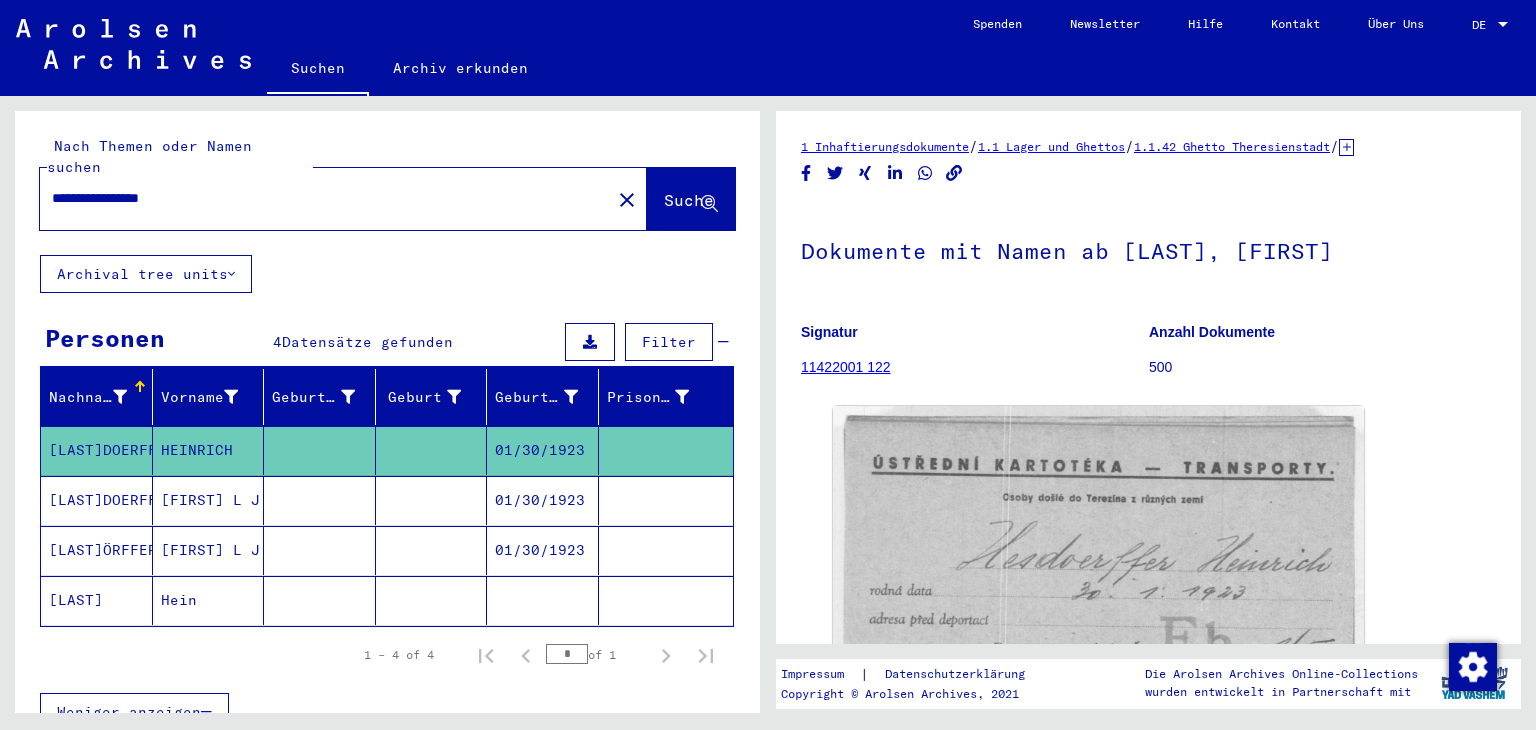scroll, scrollTop: 0, scrollLeft: 0, axis: both 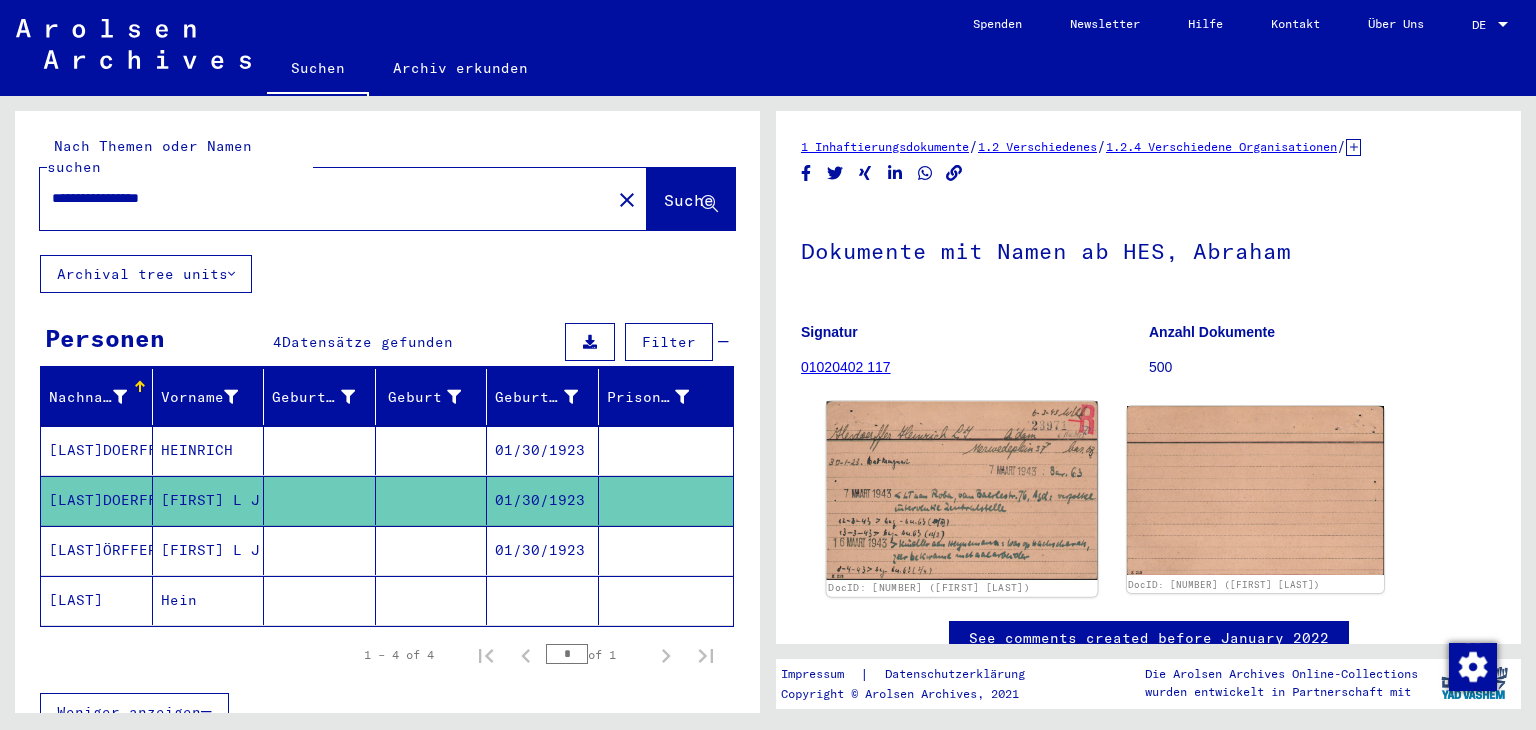 click 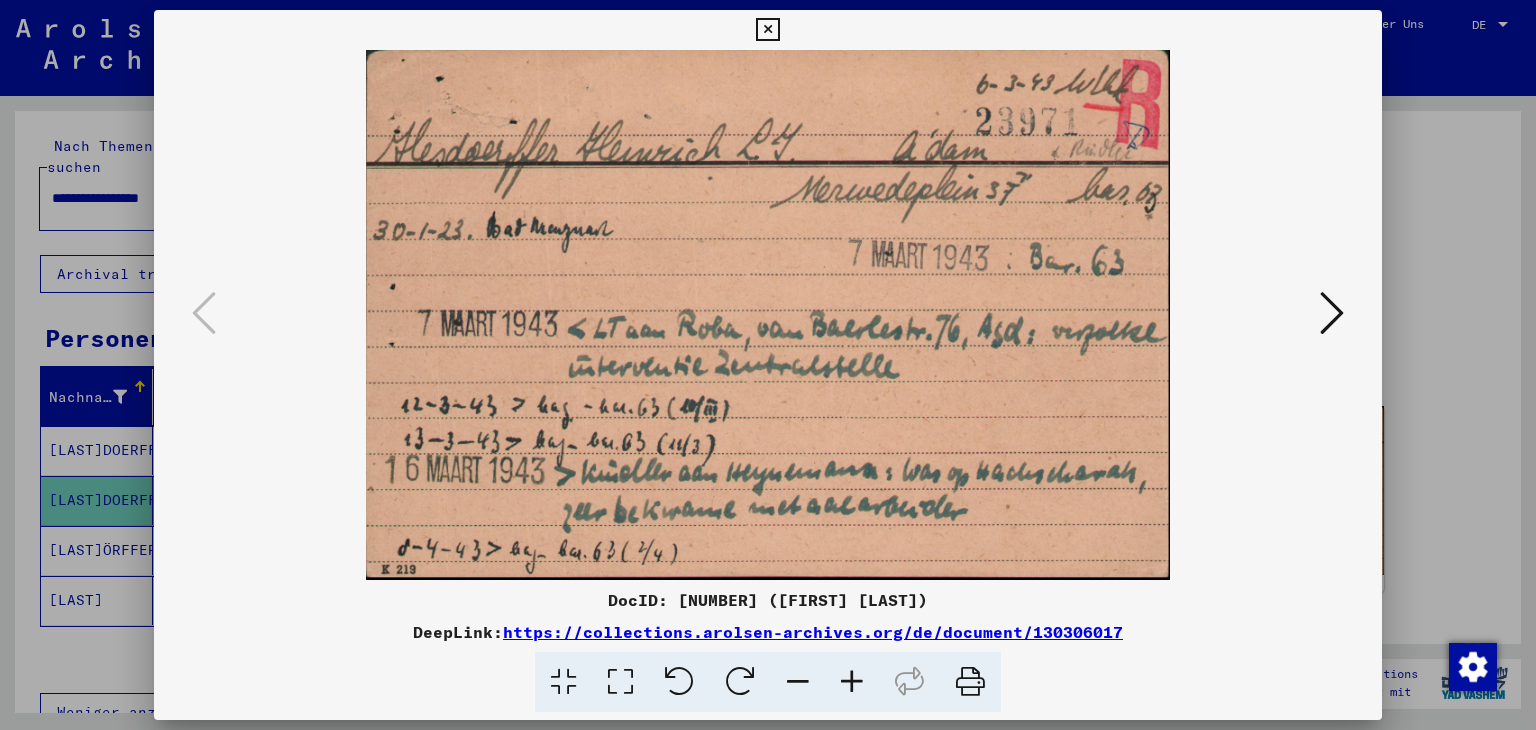 click at bounding box center [1332, 313] 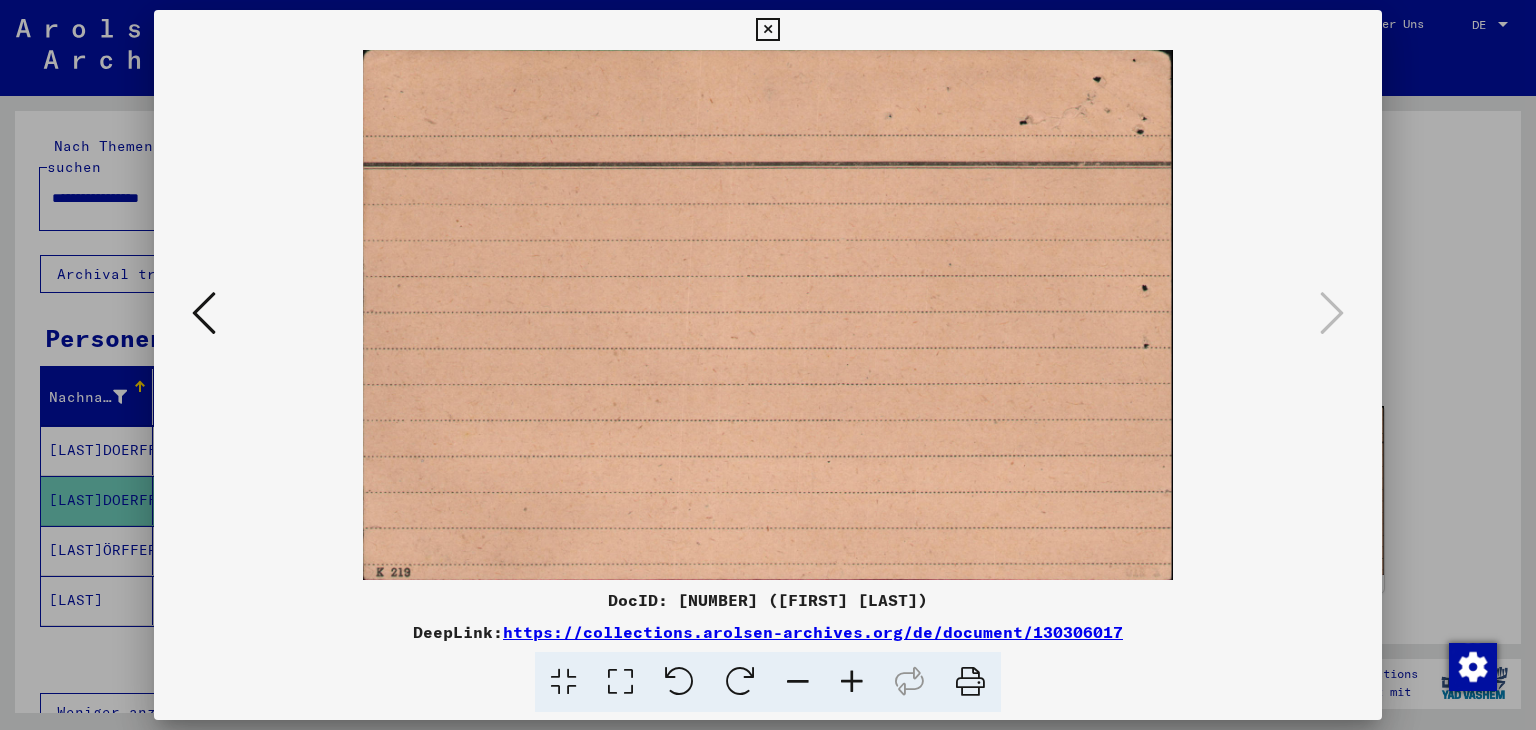 click at bounding box center (767, 30) 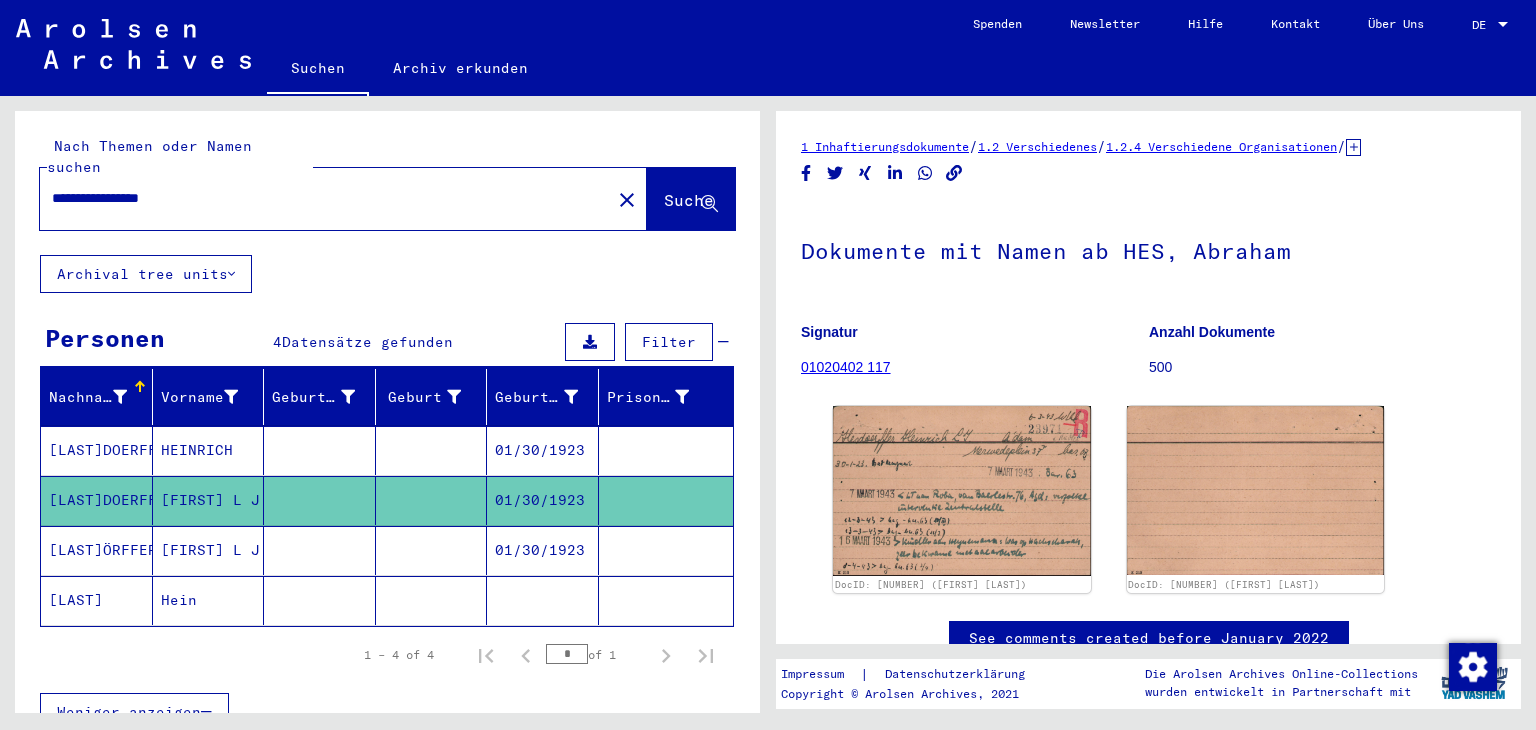 click on "[FIRST] L J" at bounding box center (209, 600) 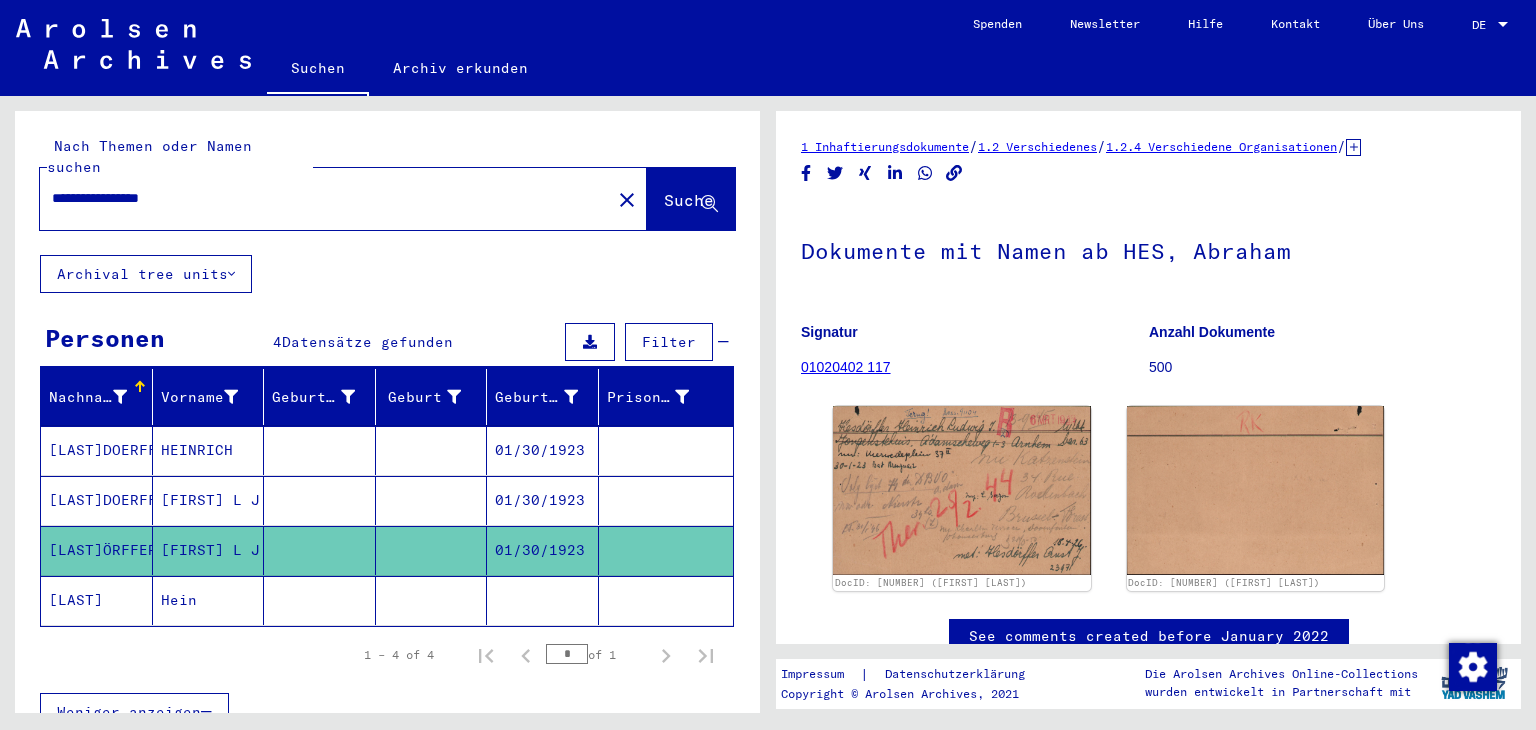 scroll, scrollTop: 0, scrollLeft: 0, axis: both 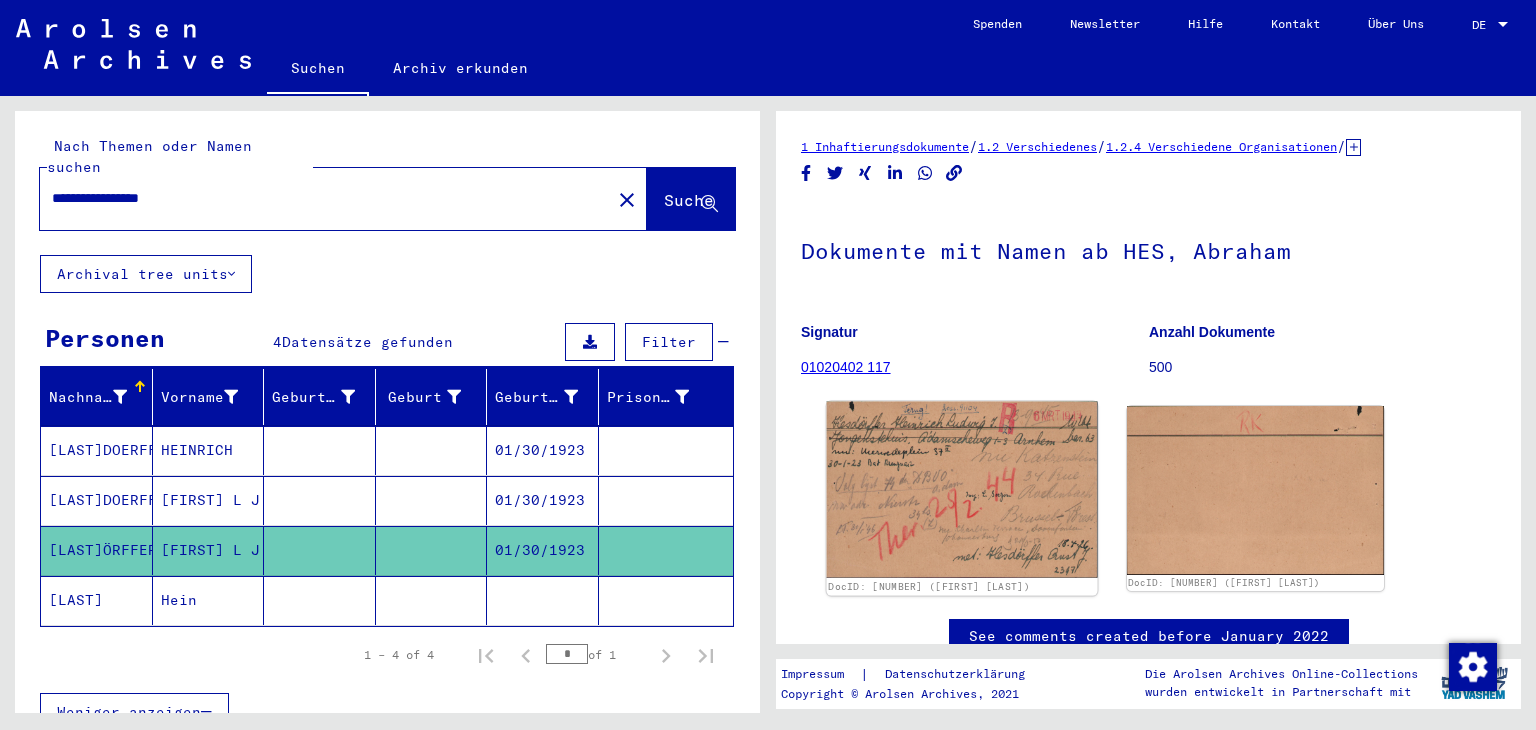 click 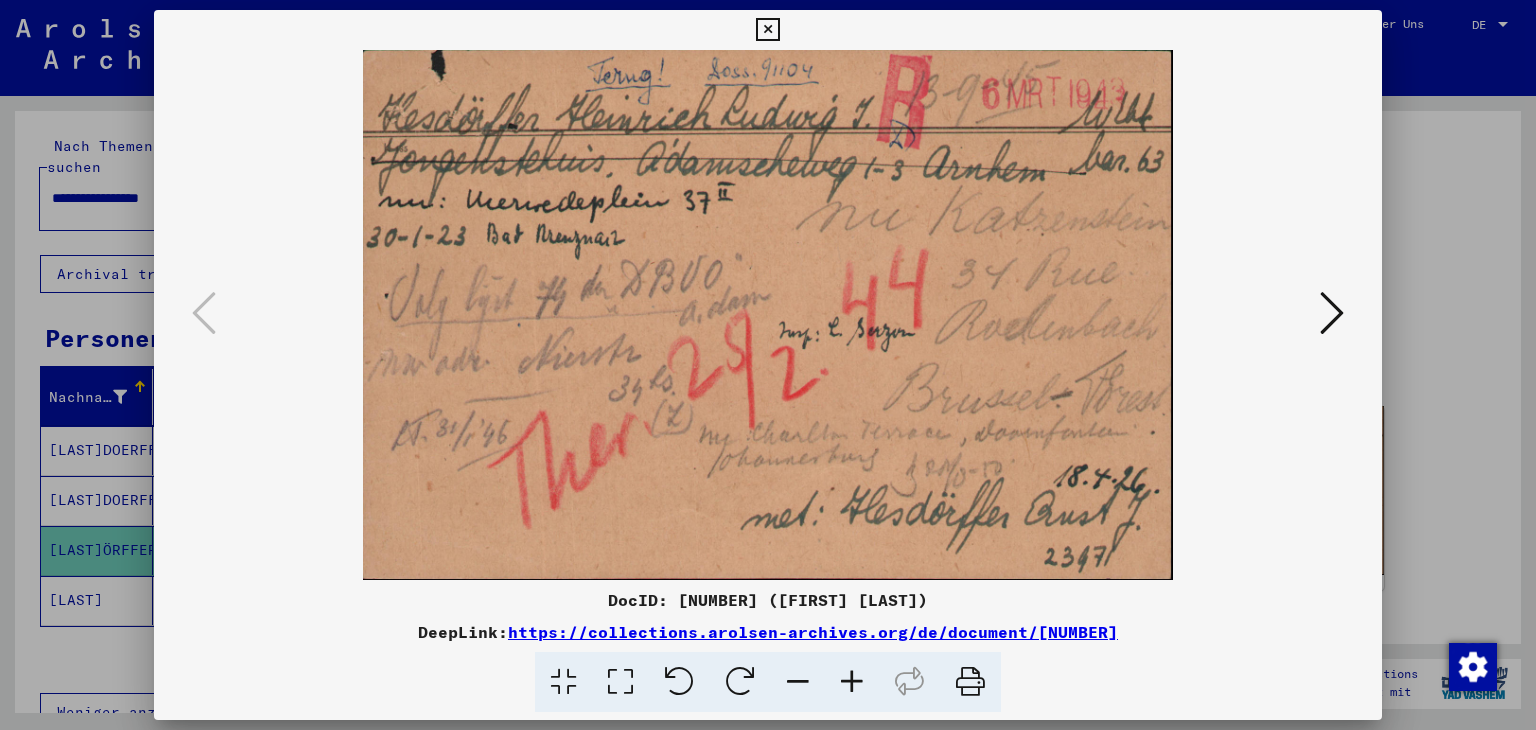 drag, startPoint x: 770, startPoint y: 29, endPoint x: 752, endPoint y: 32, distance: 18.248287 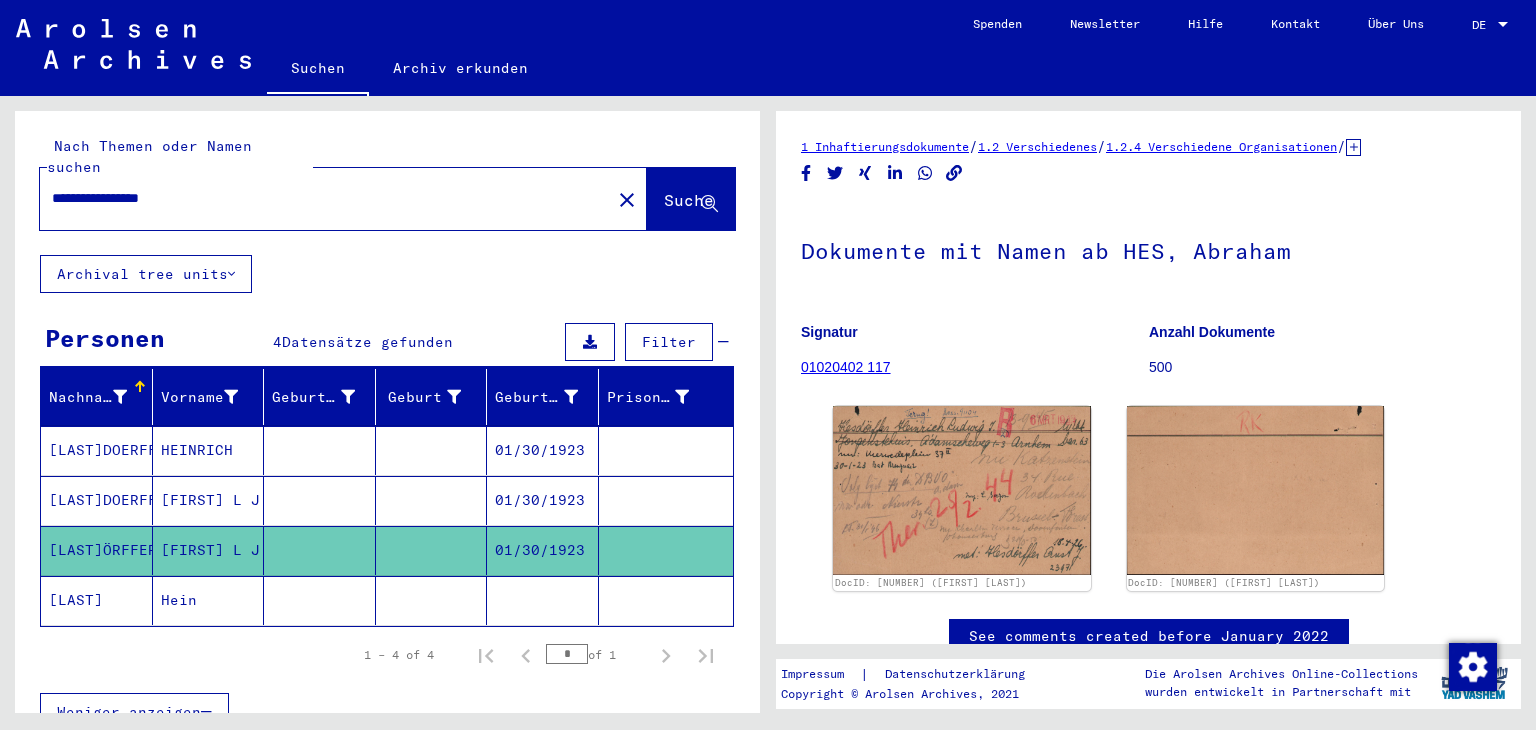 drag, startPoint x: 212, startPoint y: 184, endPoint x: 3, endPoint y: 183, distance: 209.0024 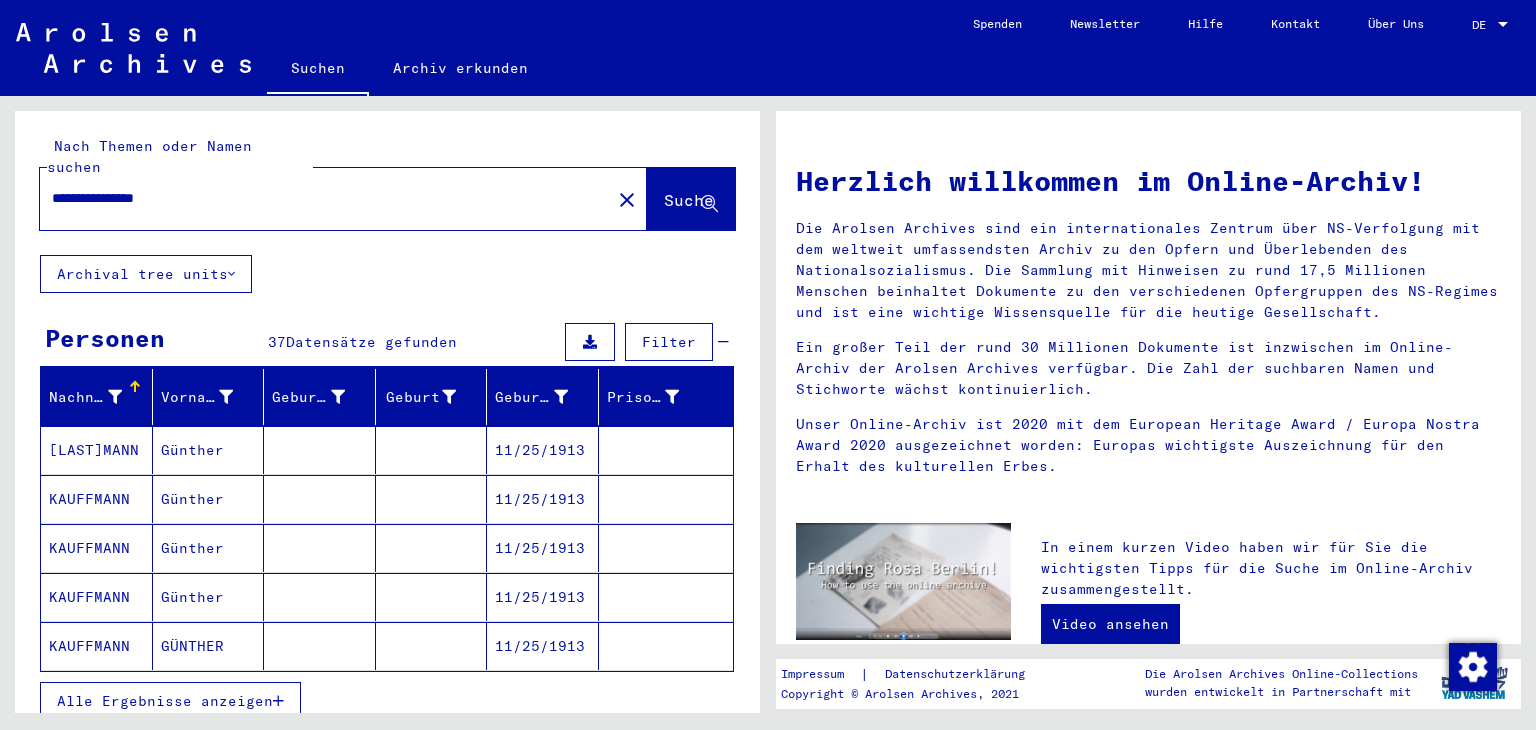 click on "Alle Ergebnisse anzeigen" at bounding box center [165, 701] 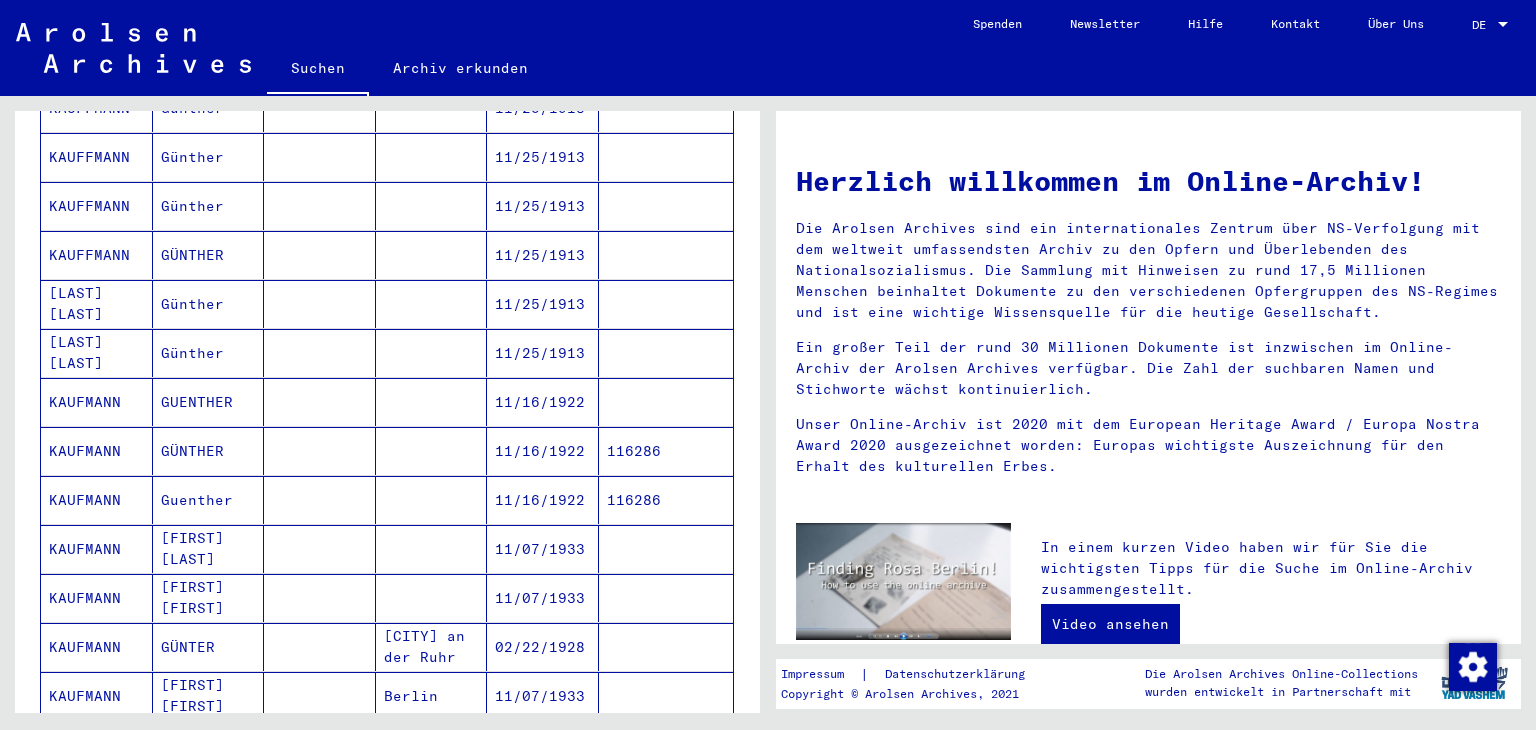 scroll, scrollTop: 400, scrollLeft: 0, axis: vertical 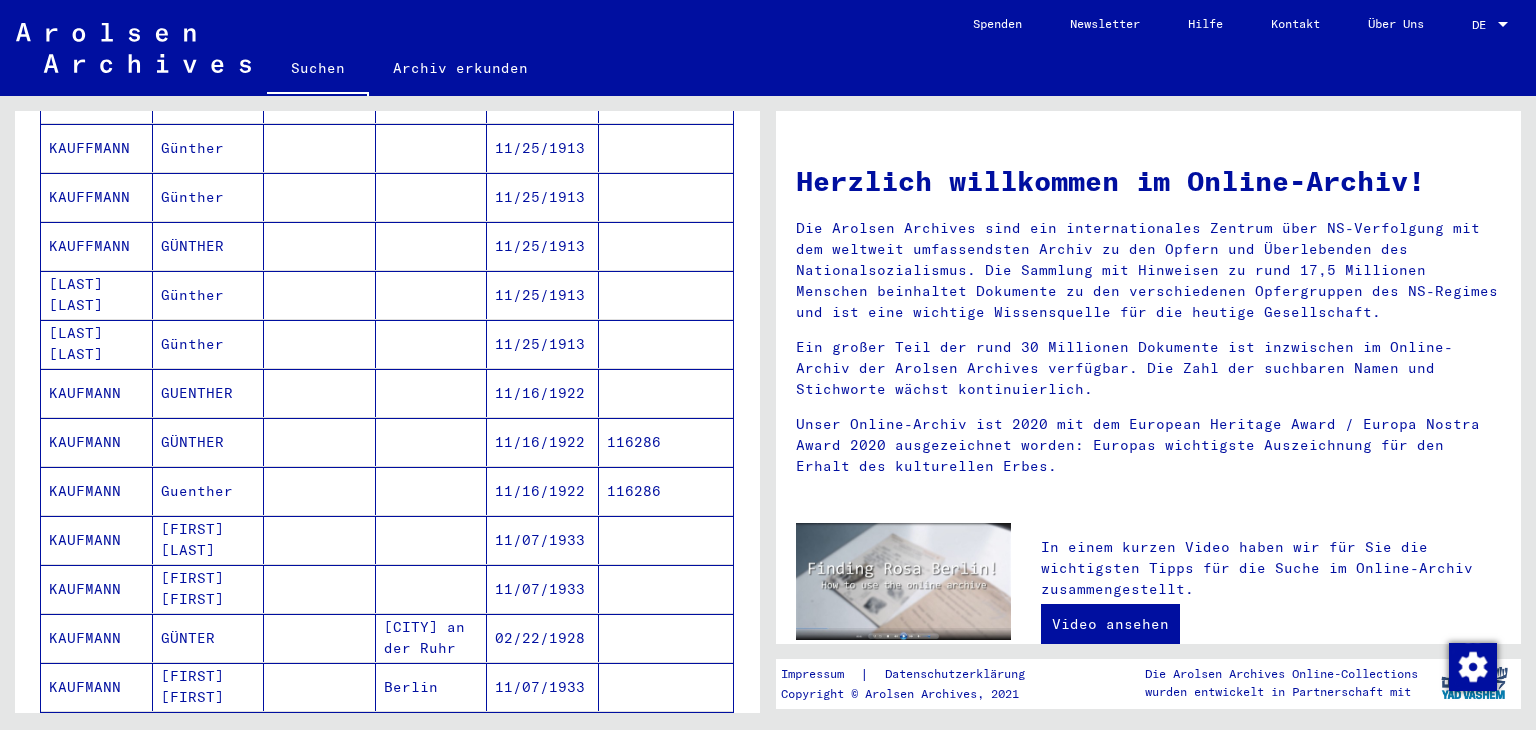 click at bounding box center [320, 442] 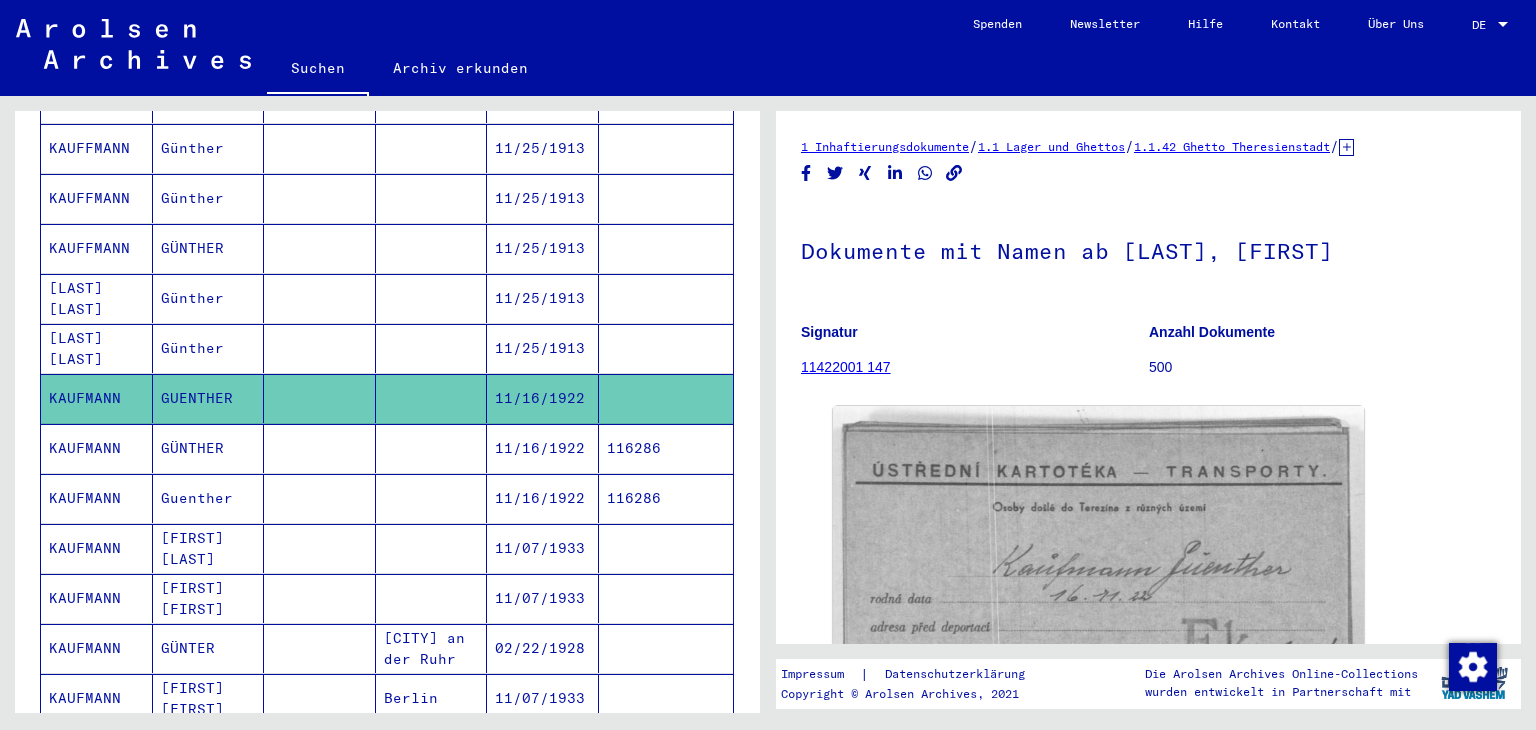scroll, scrollTop: 0, scrollLeft: 0, axis: both 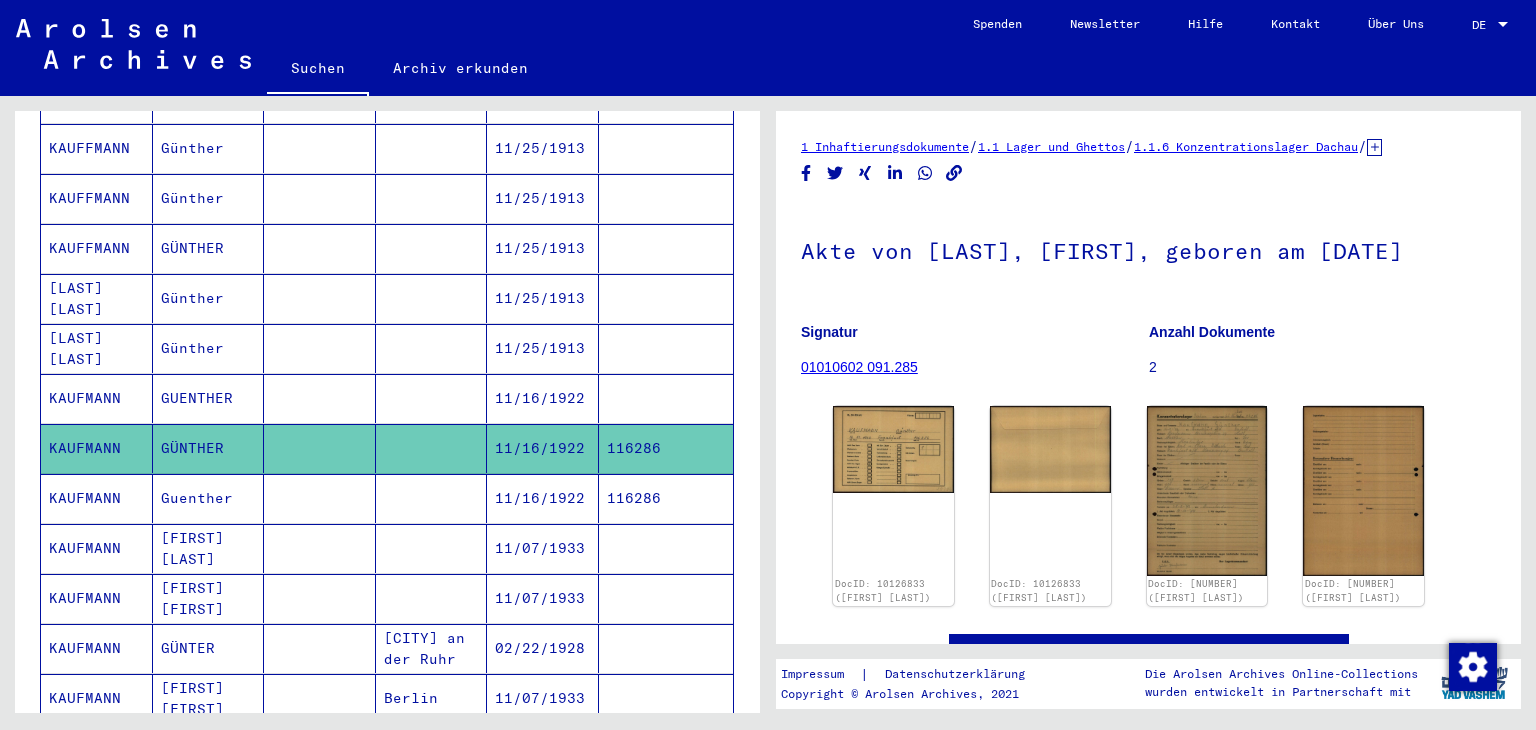click at bounding box center (320, 548) 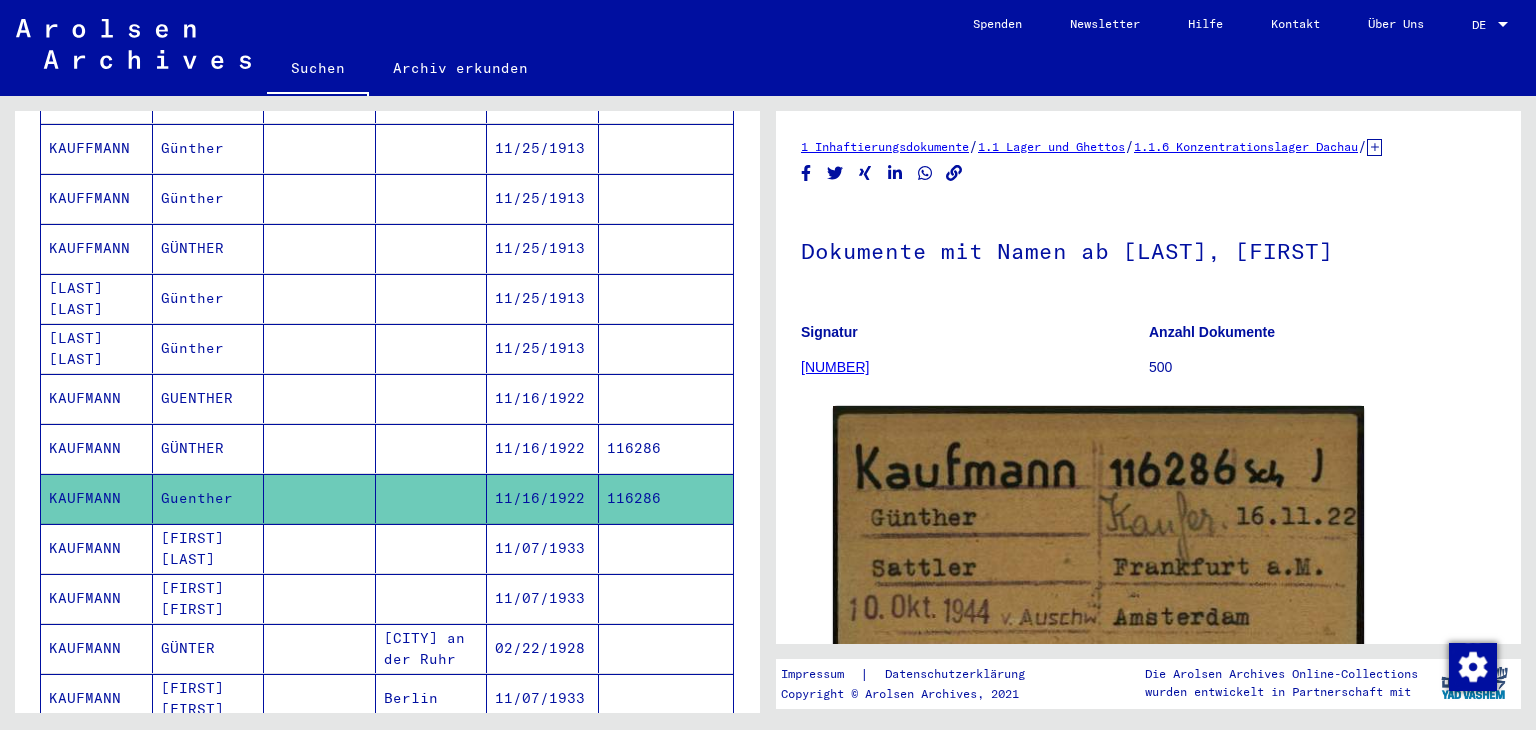 scroll, scrollTop: 0, scrollLeft: 0, axis: both 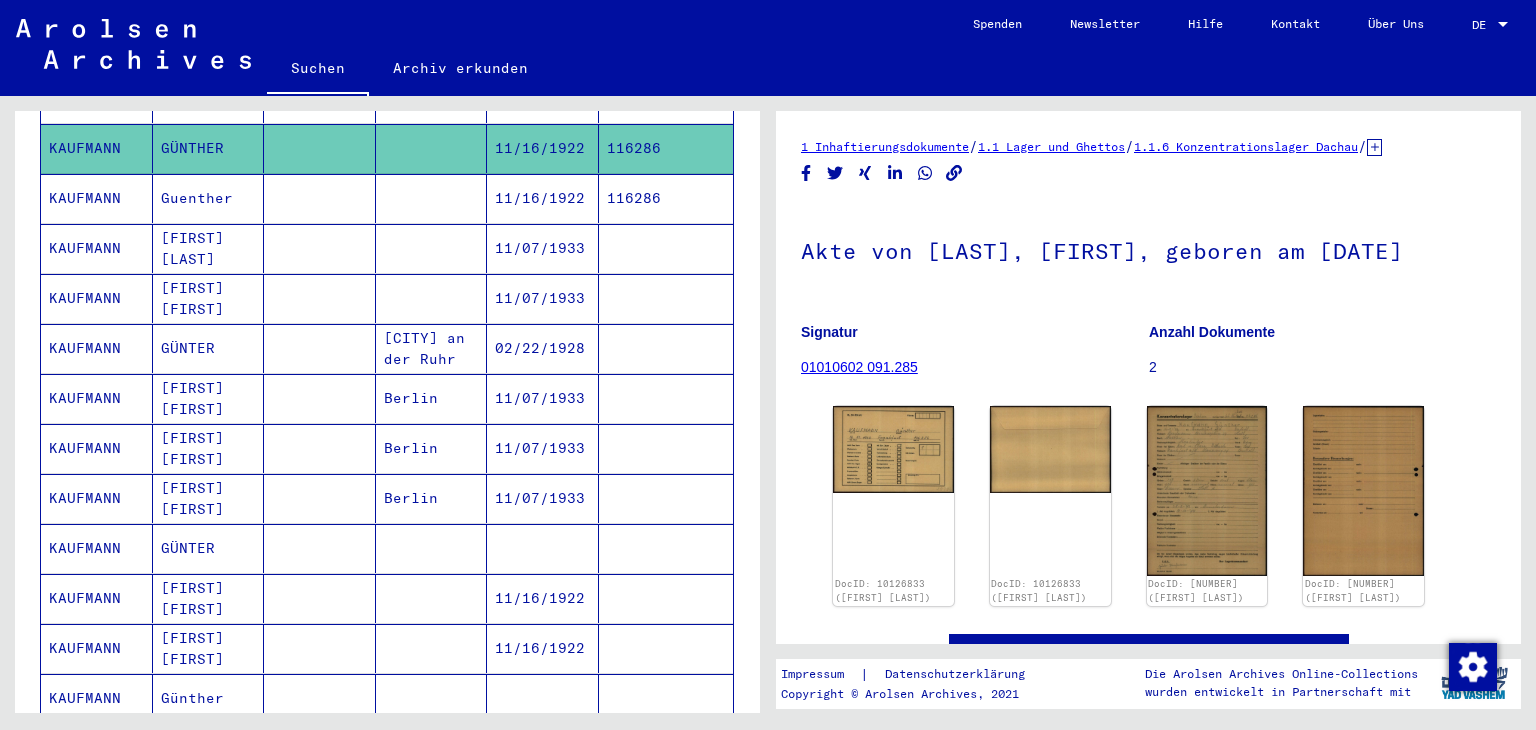 click at bounding box center (320, 648) 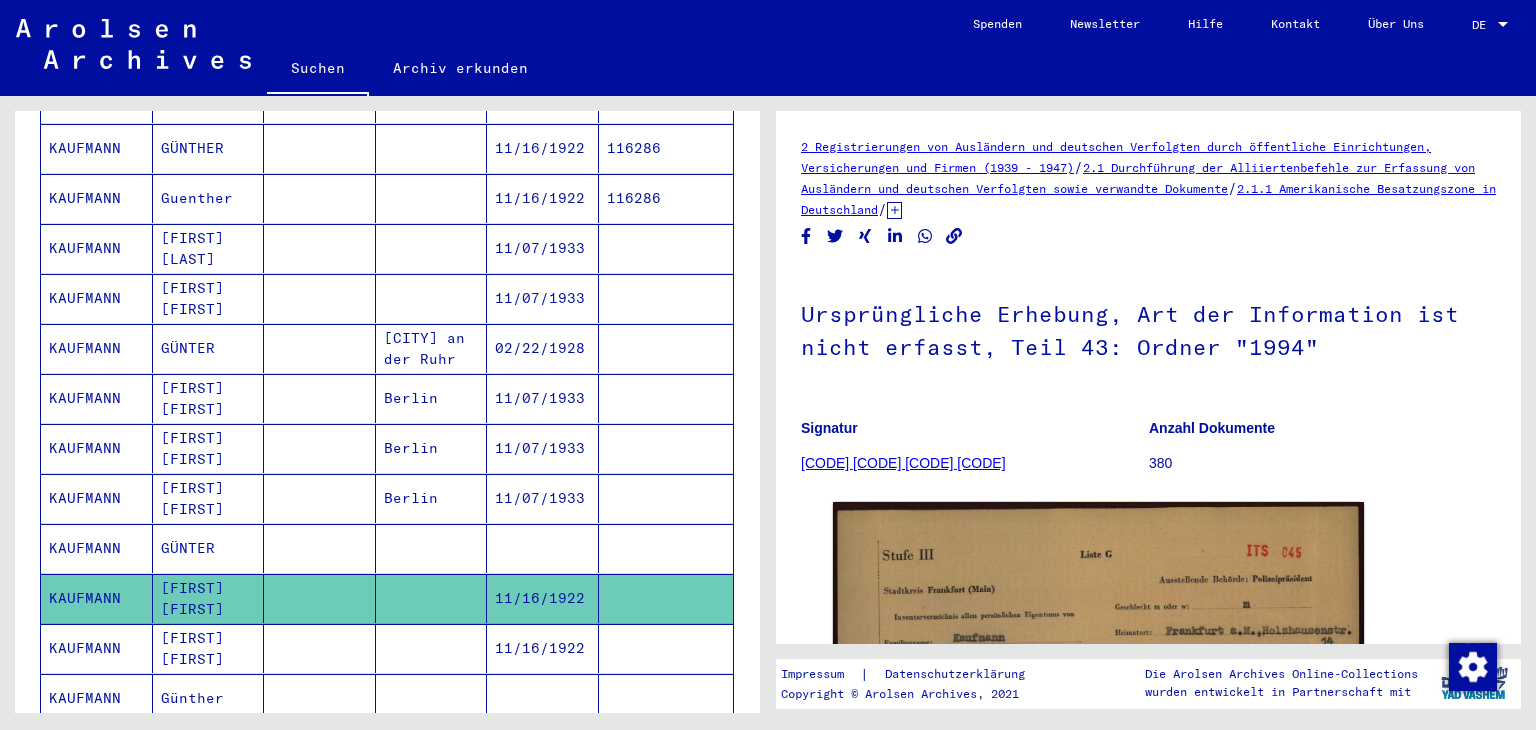 scroll, scrollTop: 0, scrollLeft: 0, axis: both 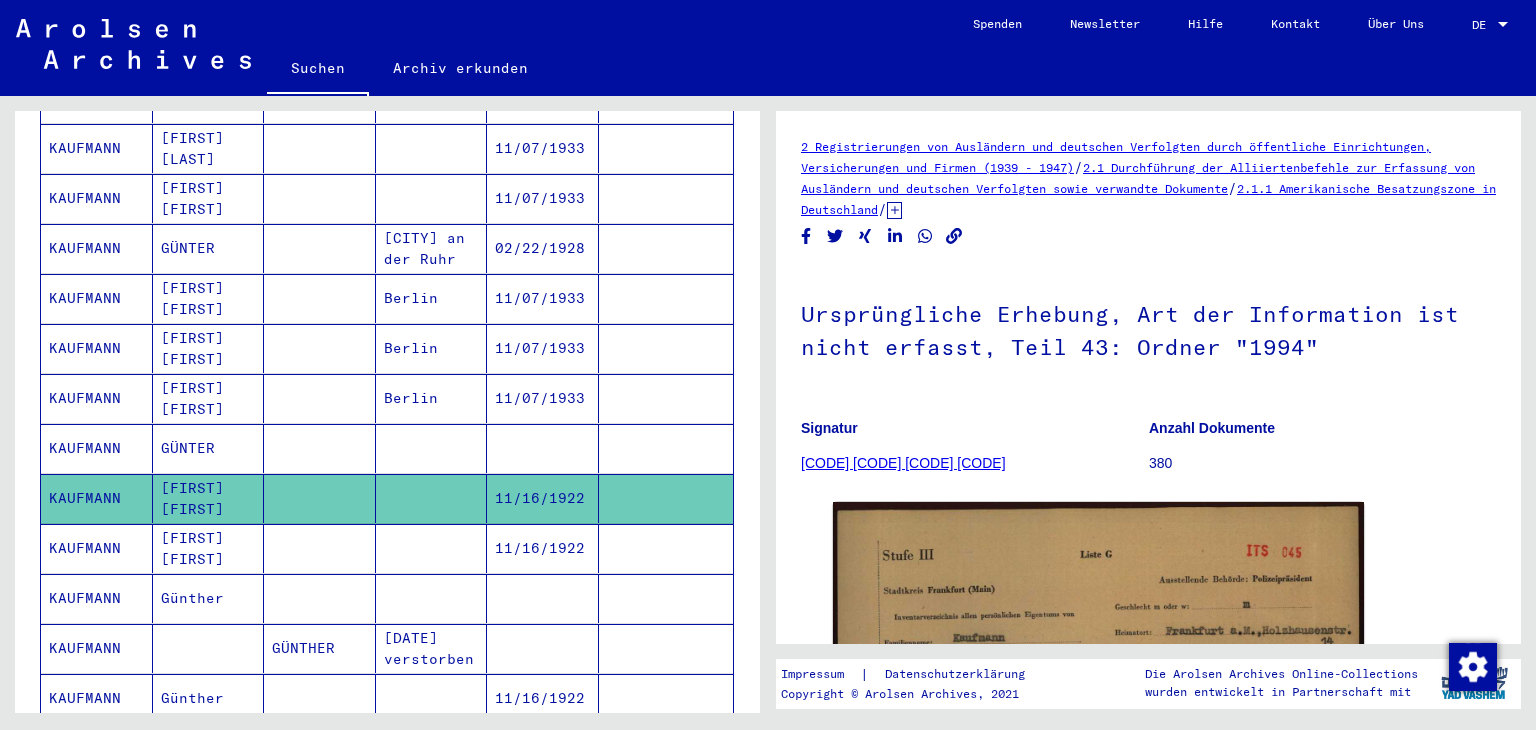 click at bounding box center [320, 598] 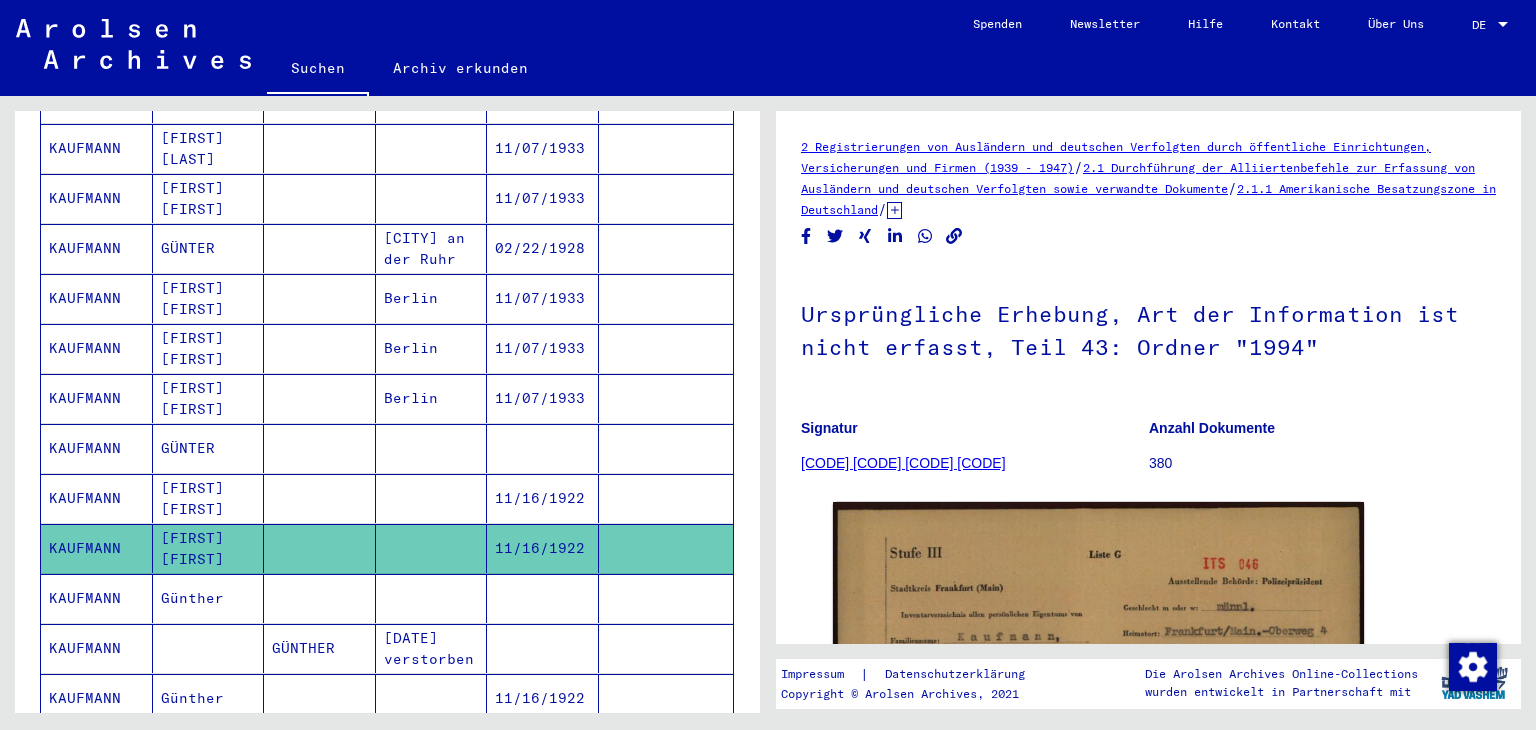 scroll, scrollTop: 0, scrollLeft: 0, axis: both 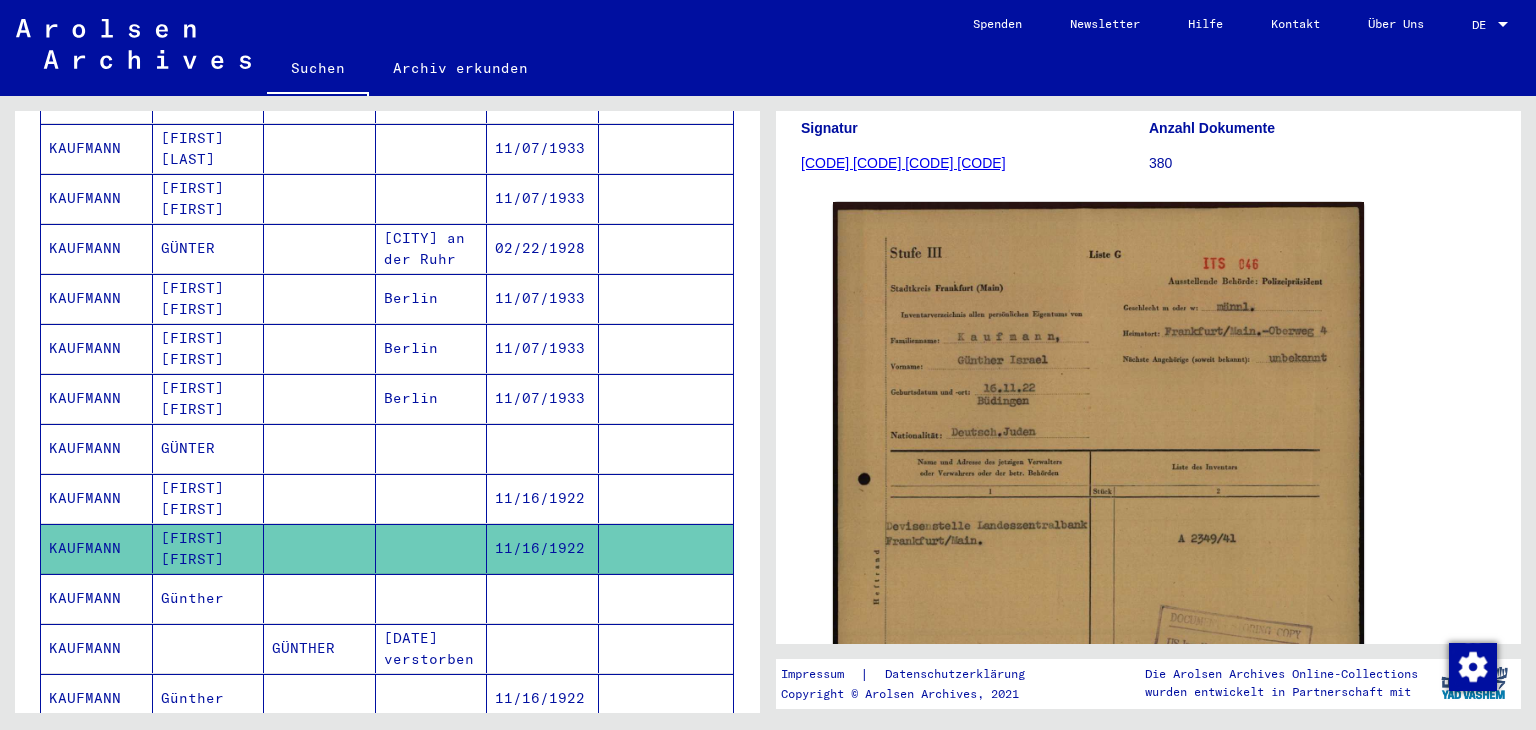 click at bounding box center [320, 648] 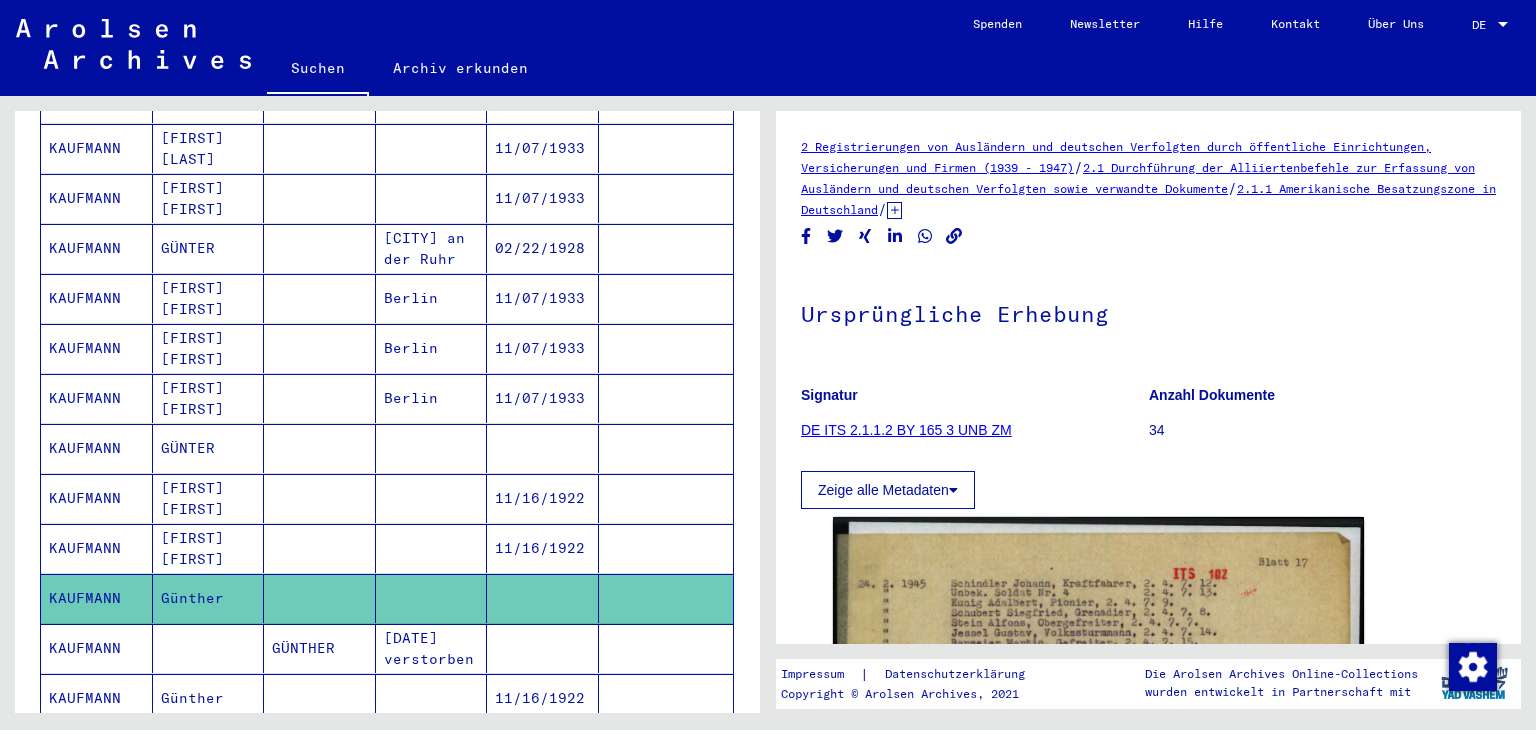 scroll, scrollTop: 0, scrollLeft: 0, axis: both 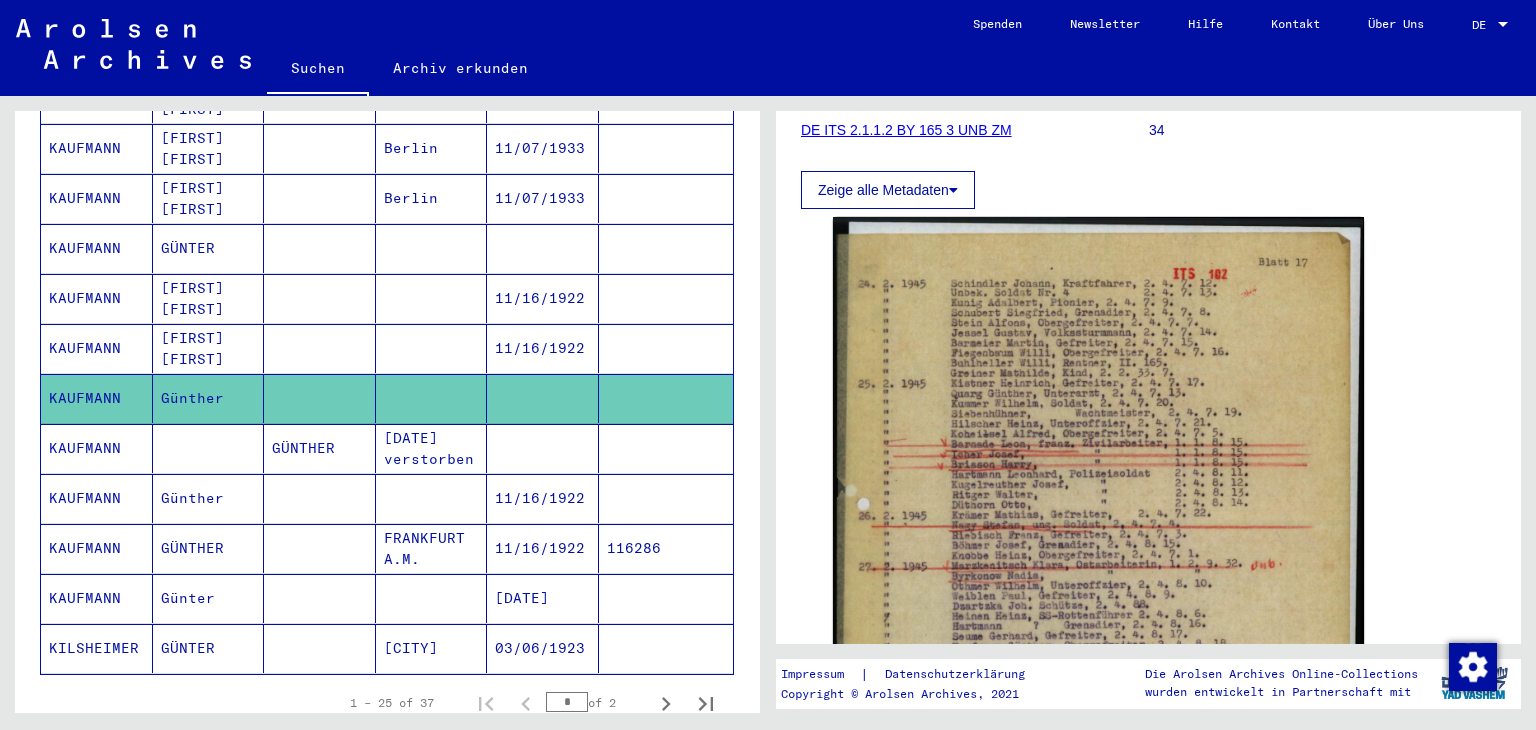 click 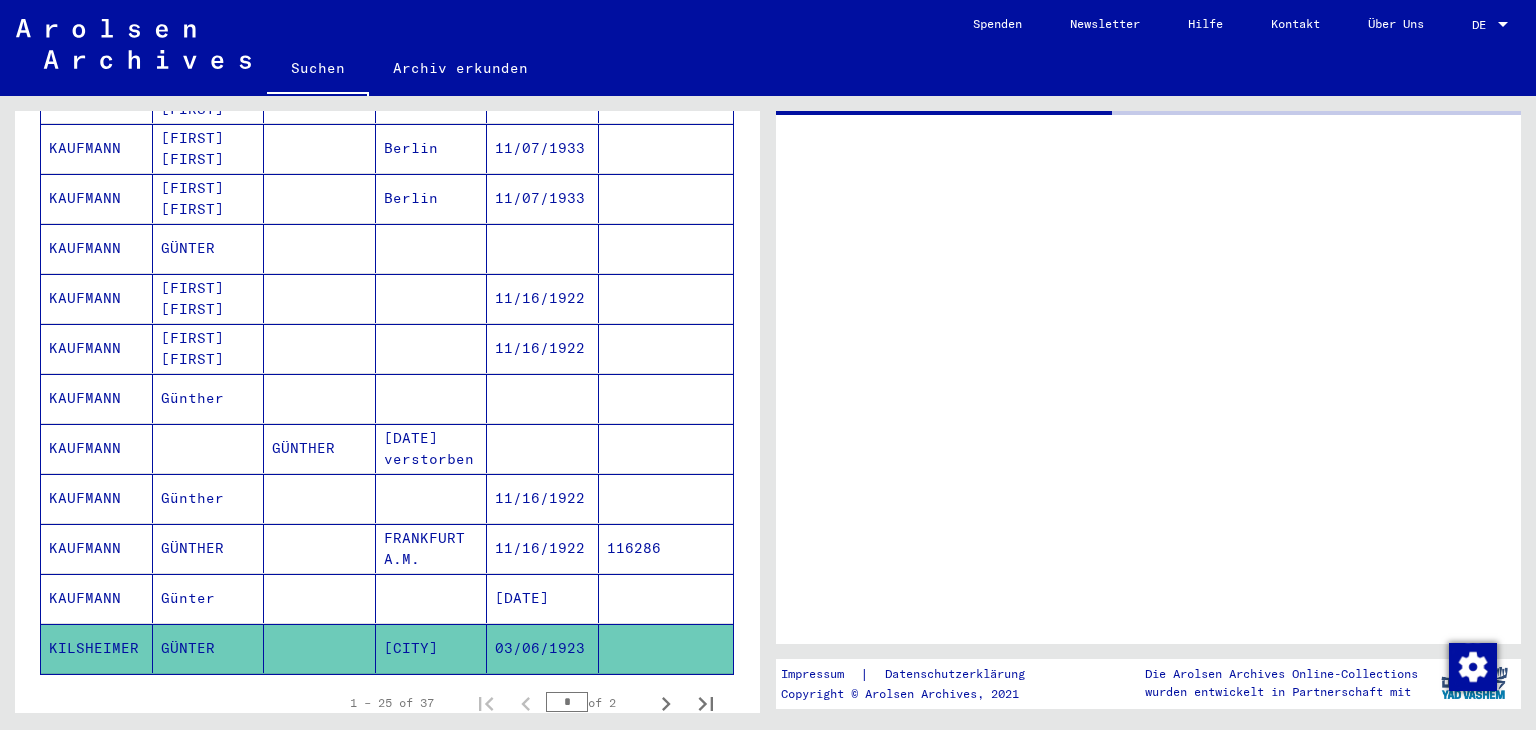 scroll, scrollTop: 0, scrollLeft: 0, axis: both 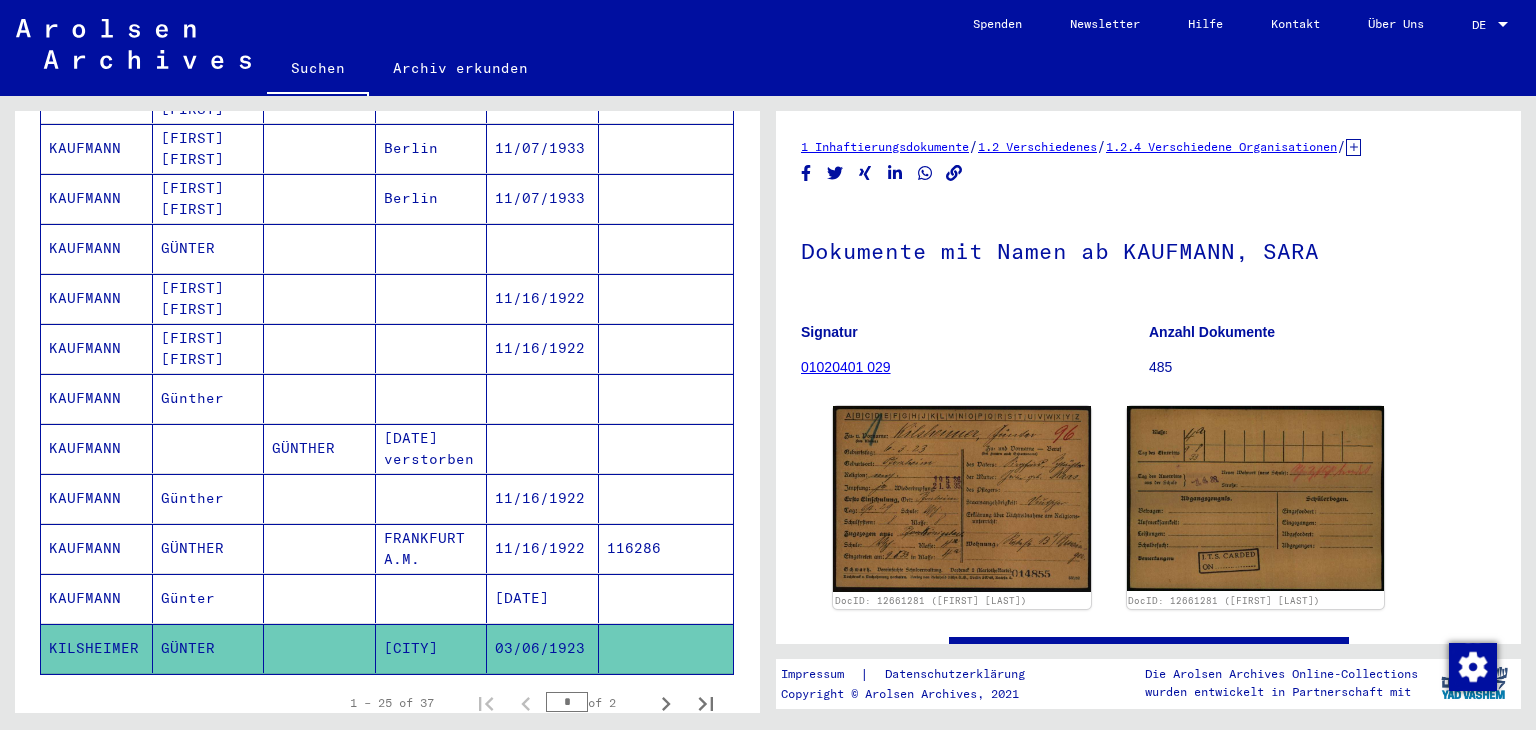 click at bounding box center (320, 648) 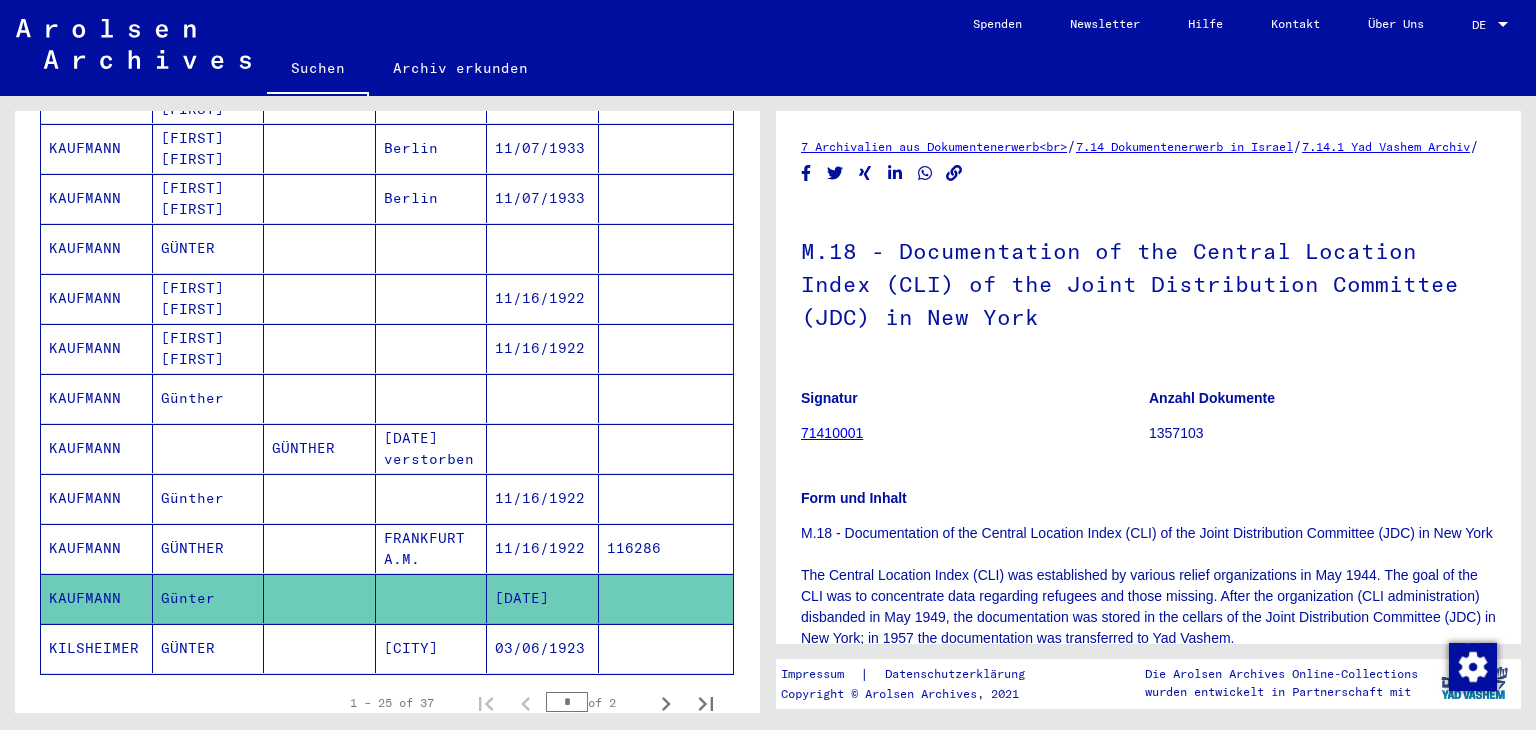 scroll, scrollTop: 0, scrollLeft: 0, axis: both 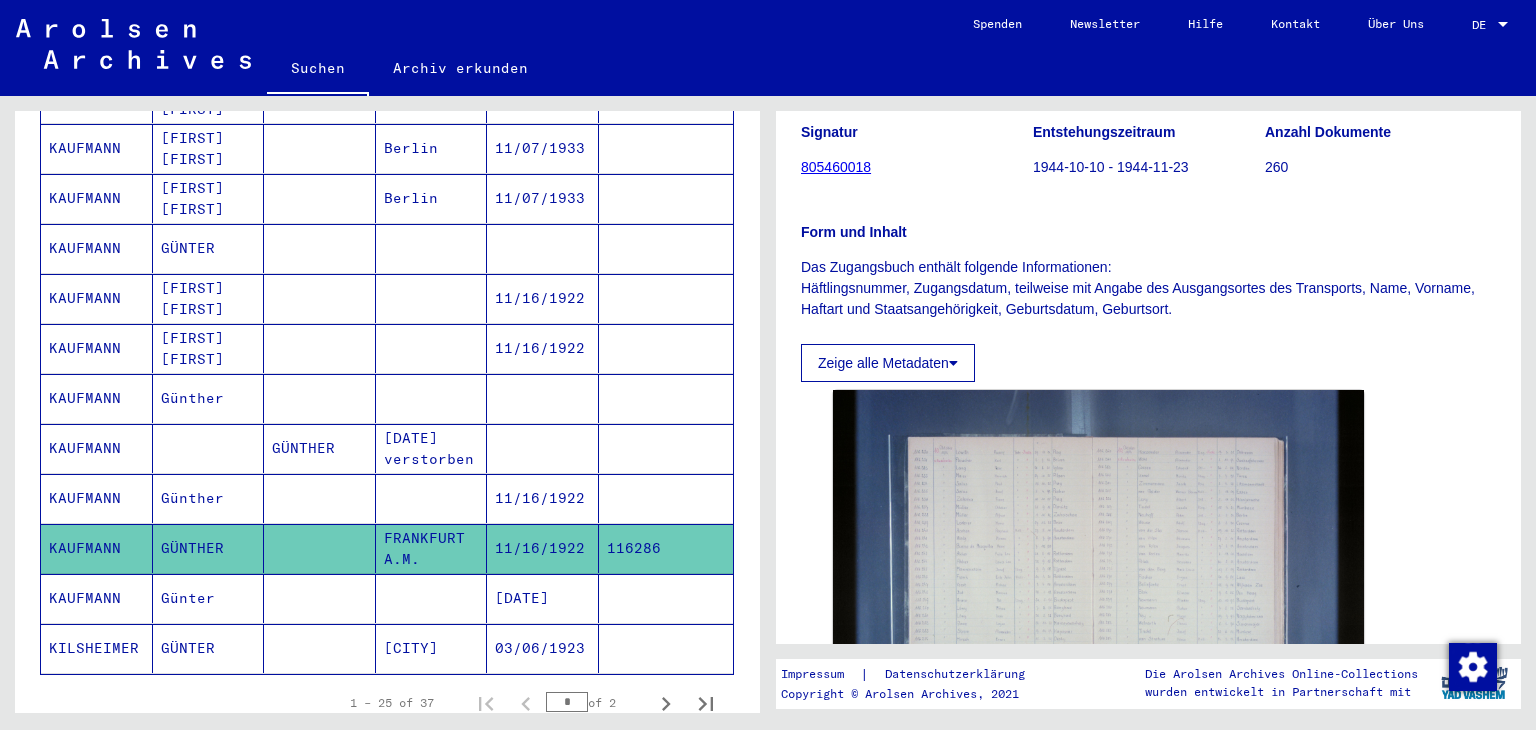click at bounding box center (320, 548) 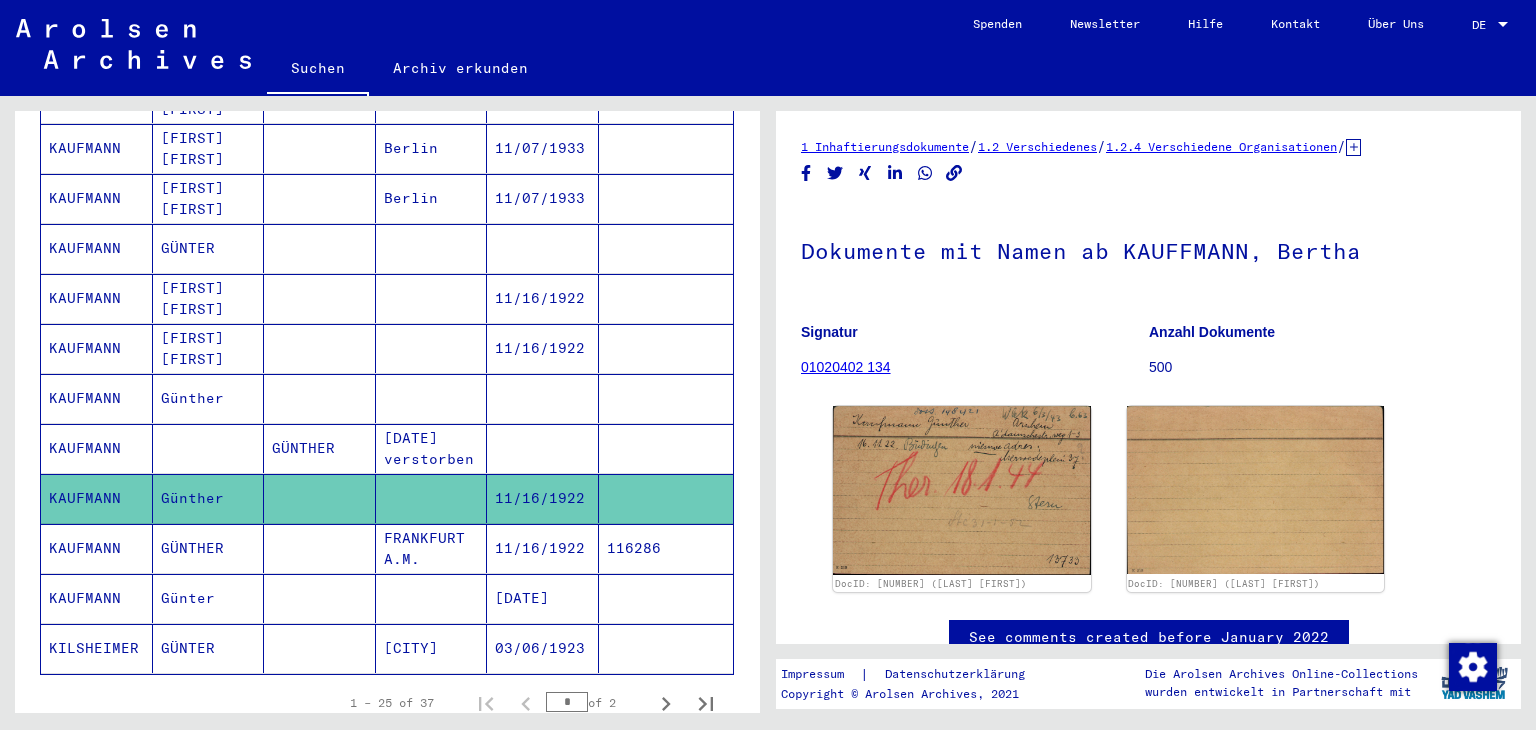 scroll, scrollTop: 0, scrollLeft: 0, axis: both 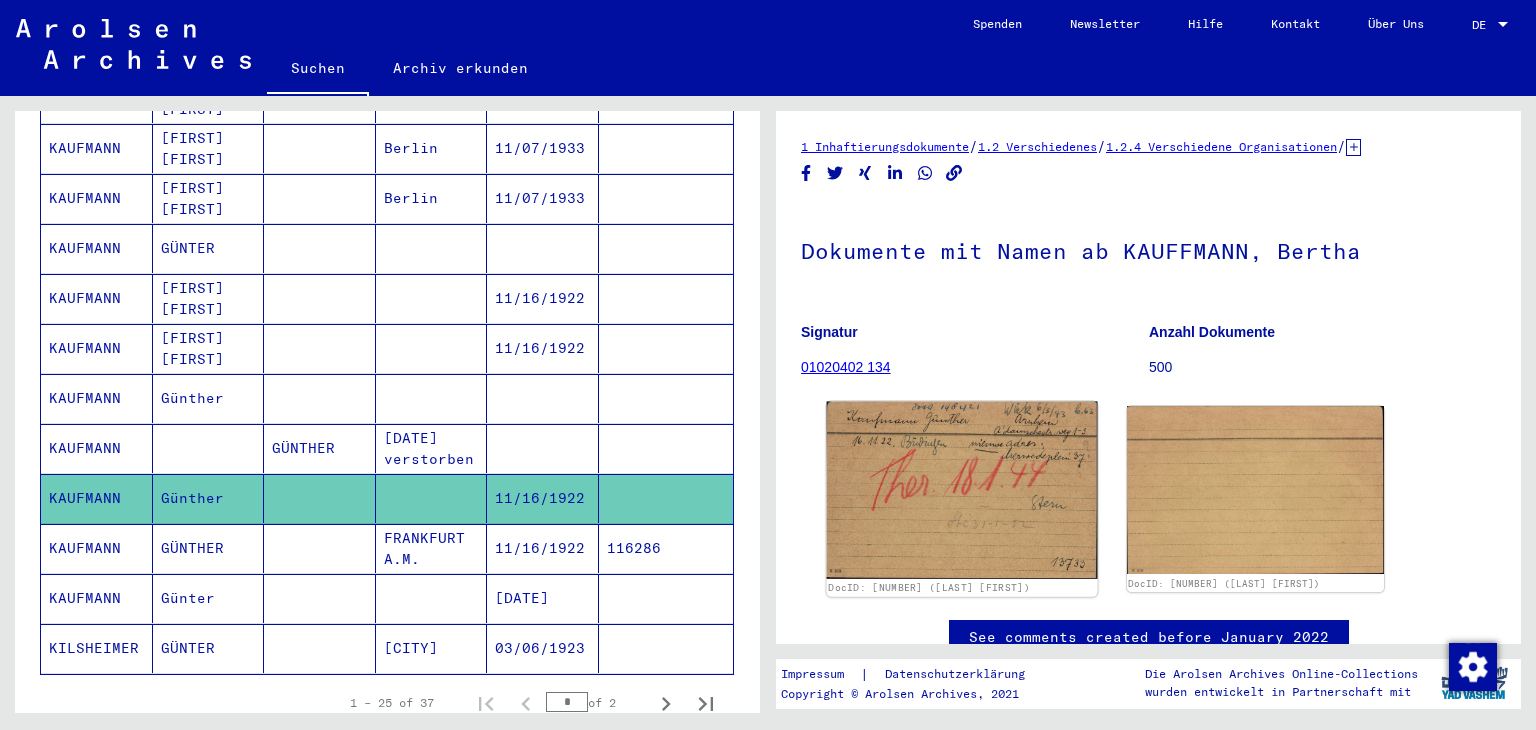 click 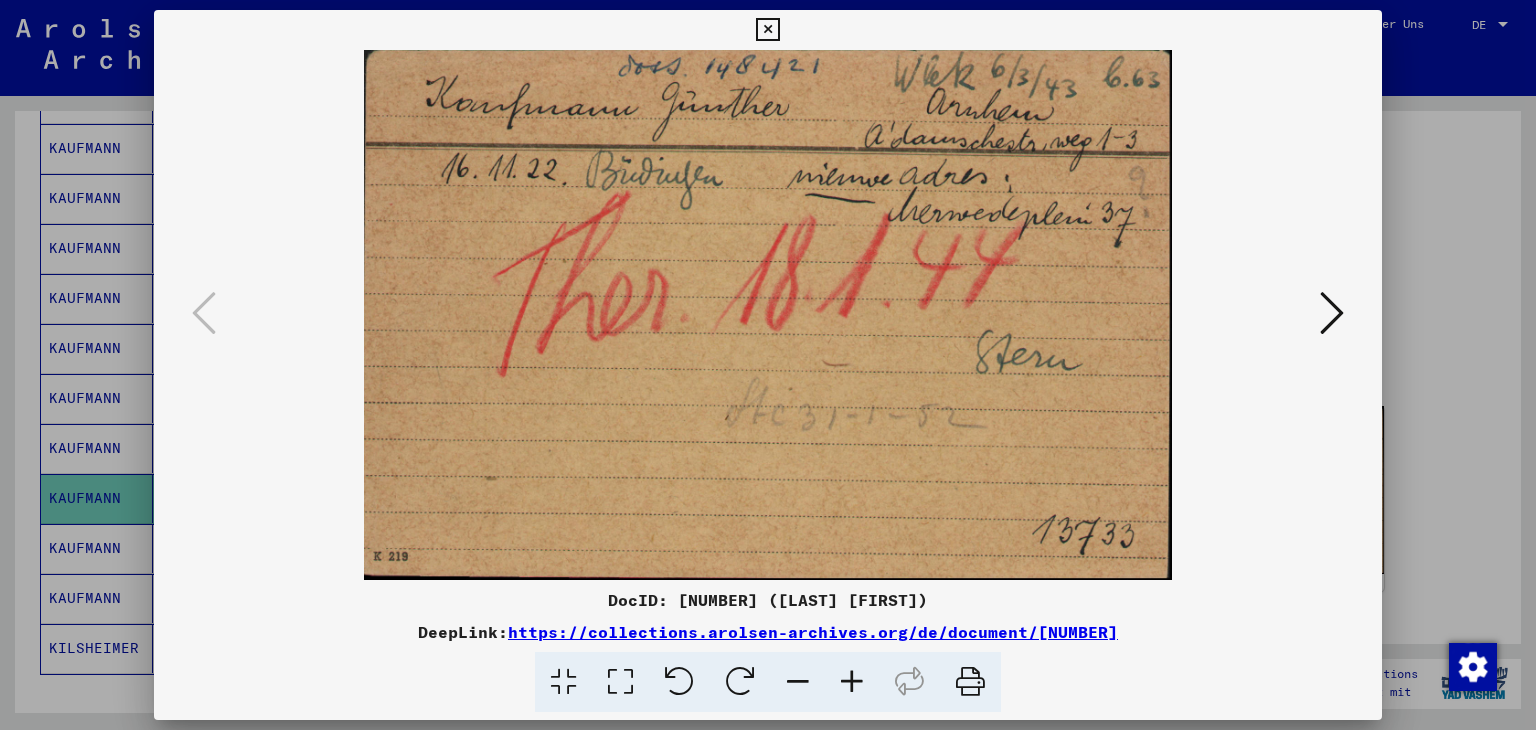 click at bounding box center [768, 315] 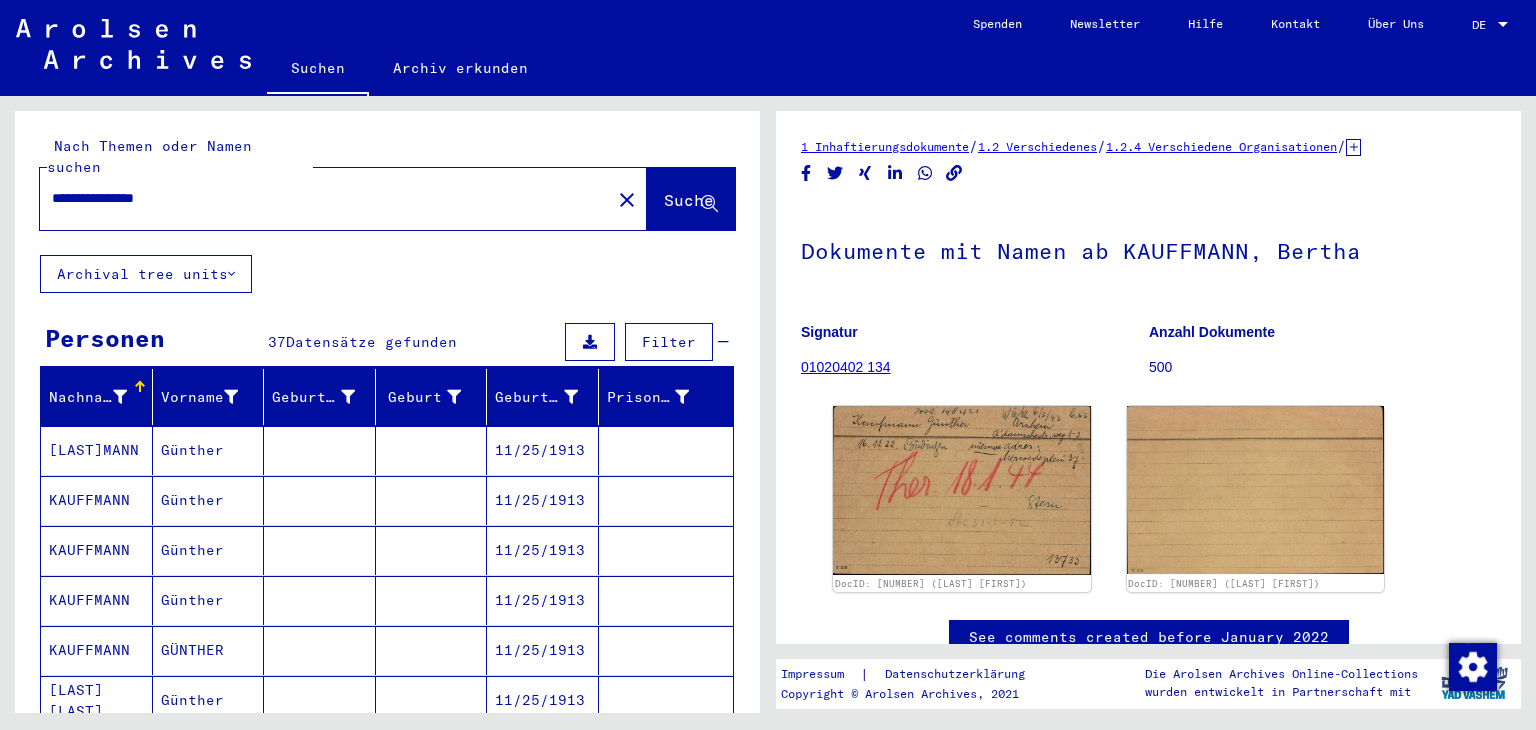 scroll, scrollTop: 0, scrollLeft: 0, axis: both 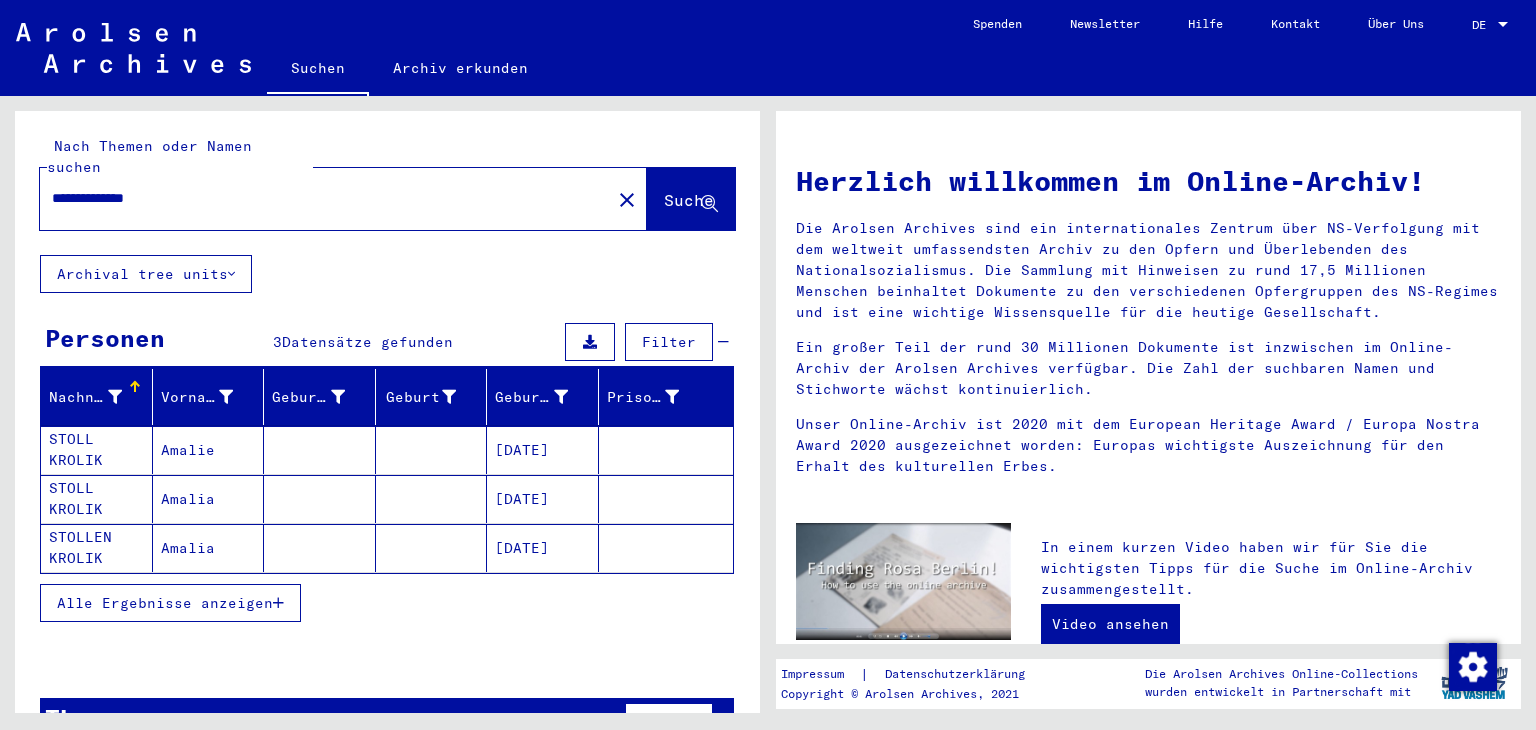 click on "Amalie" at bounding box center [209, 499] 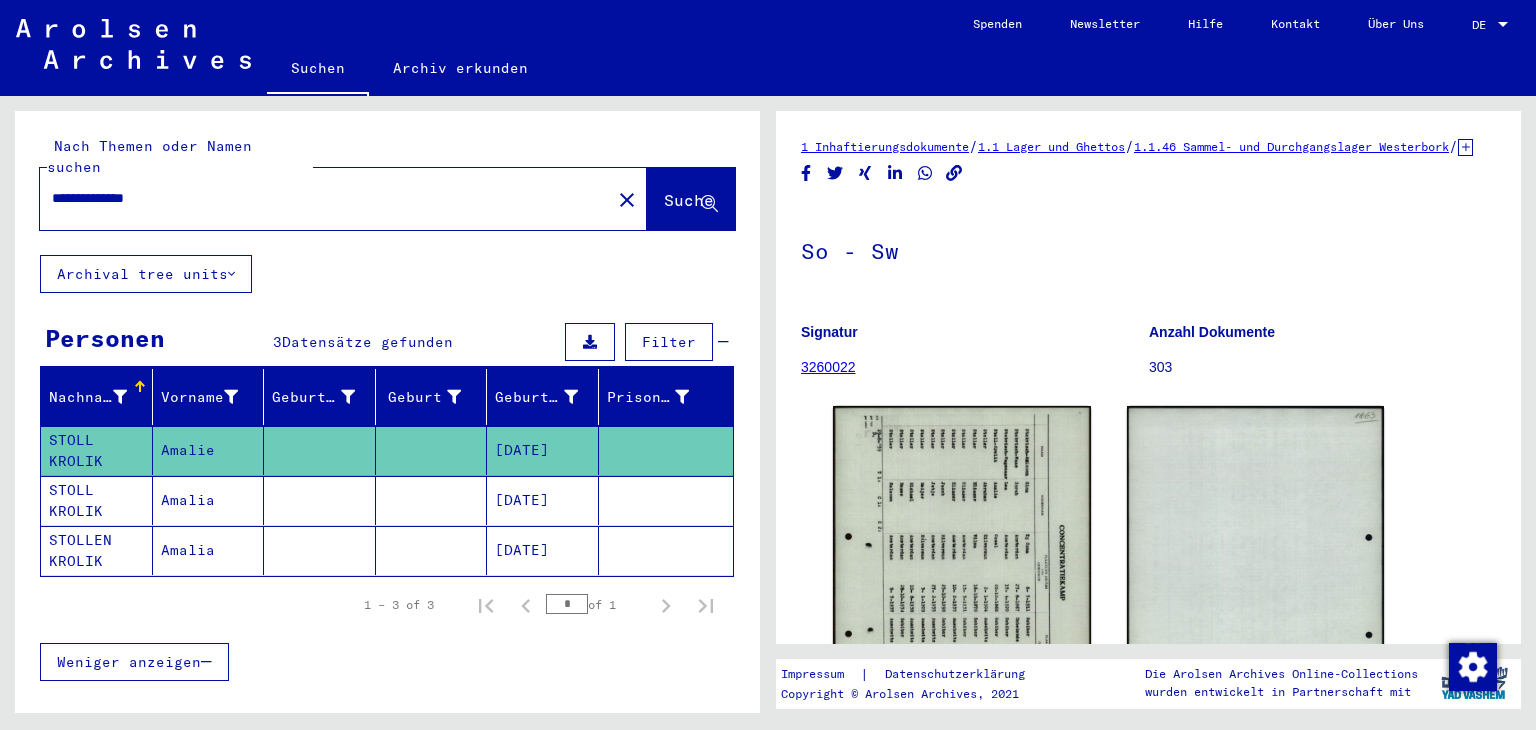 scroll, scrollTop: 0, scrollLeft: 0, axis: both 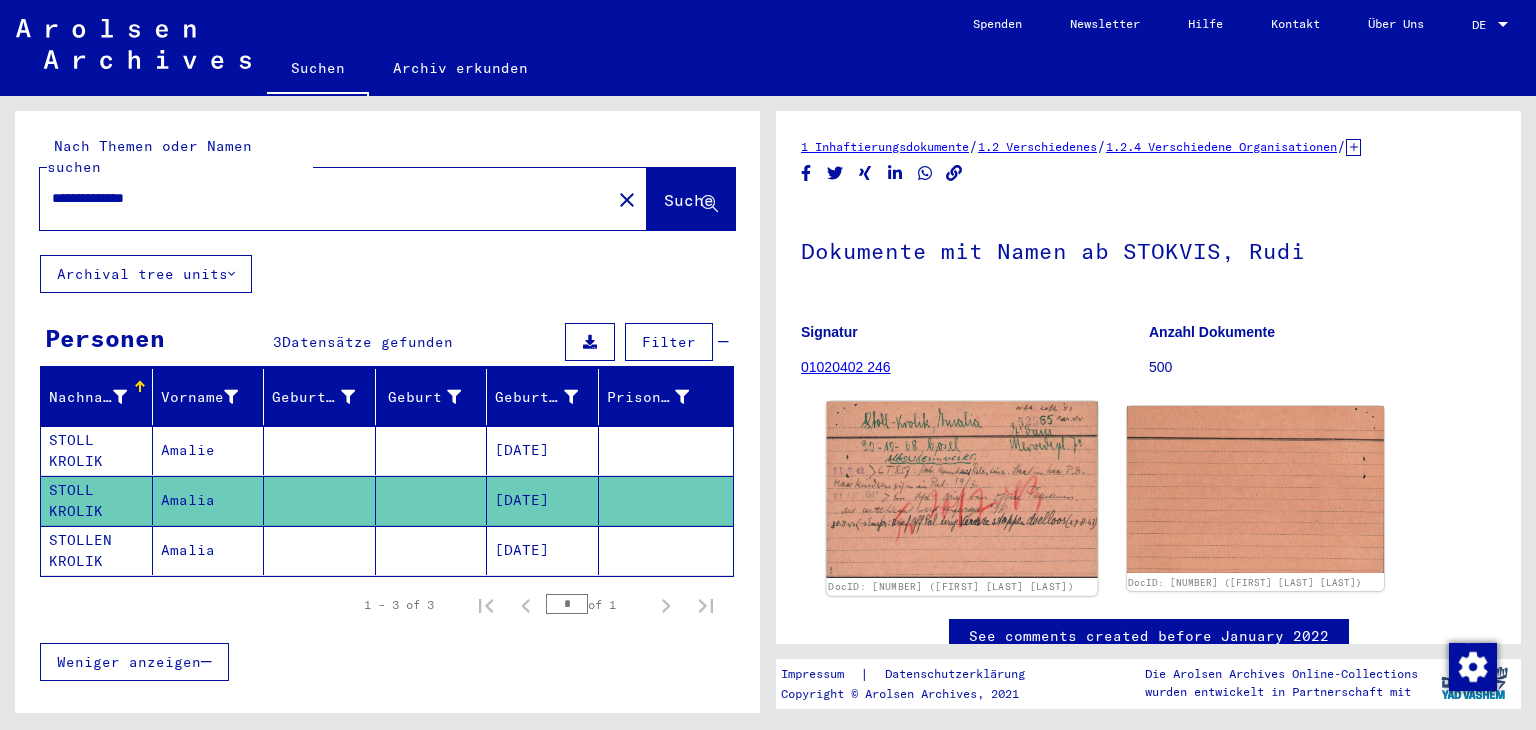 click 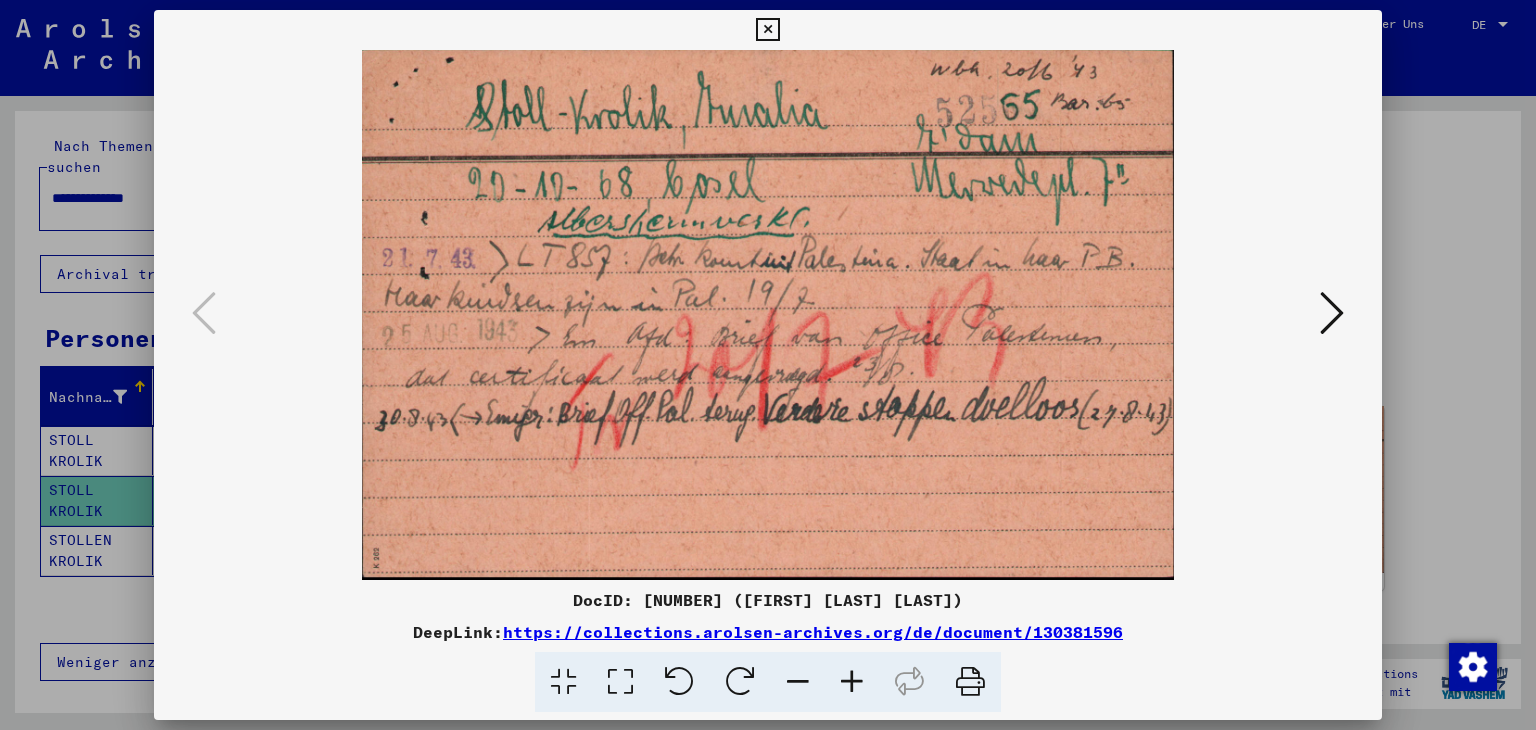click at bounding box center (1332, 313) 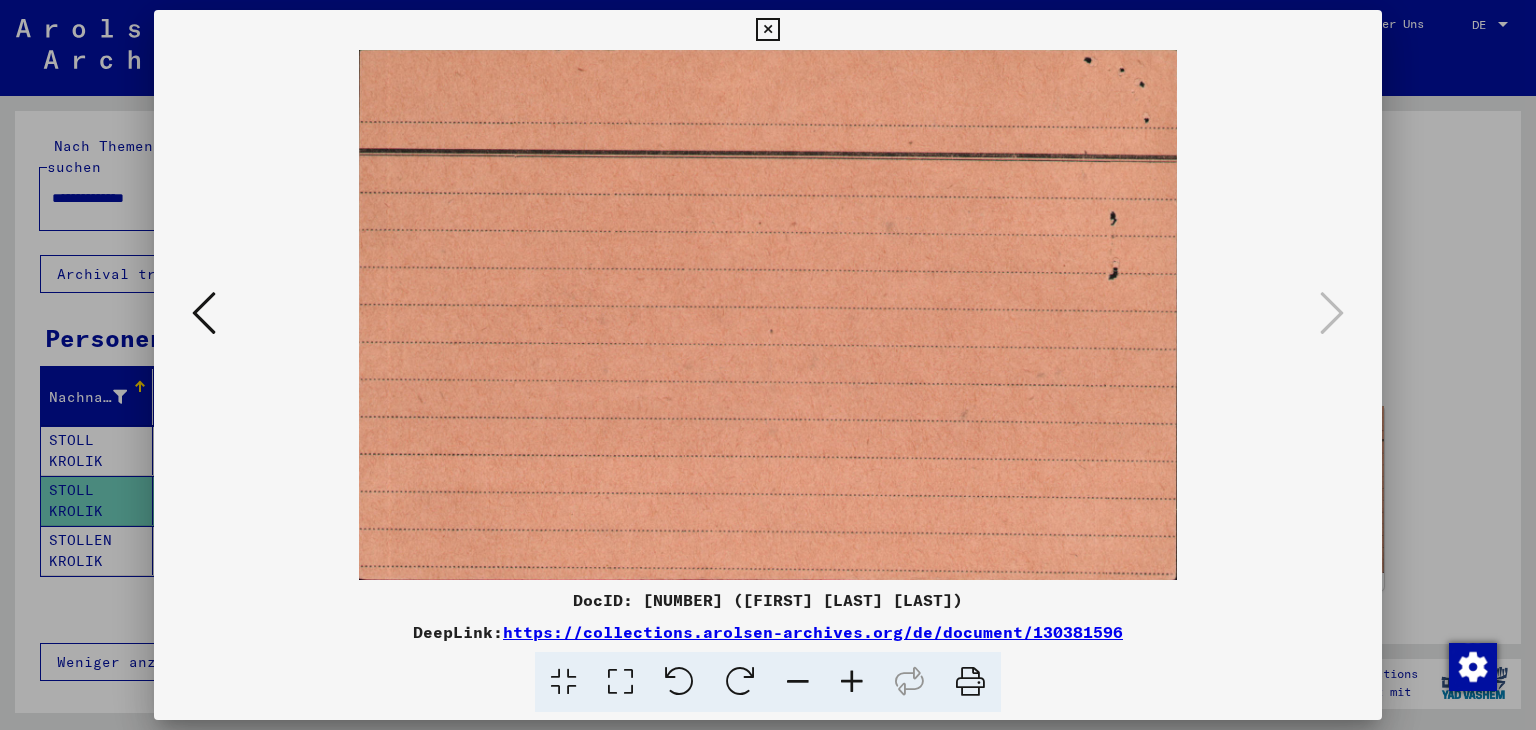 click at bounding box center (767, 30) 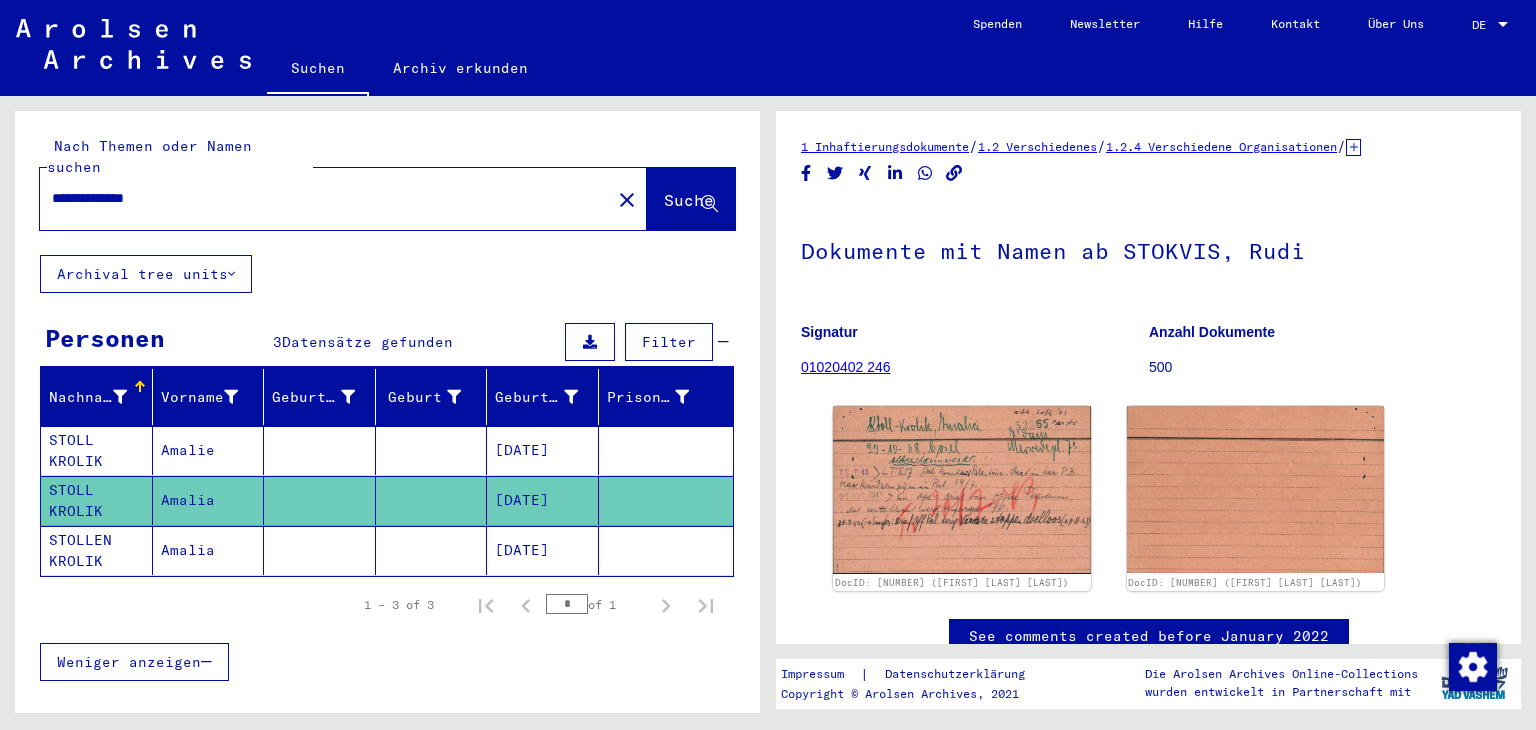 scroll, scrollTop: 0, scrollLeft: 0, axis: both 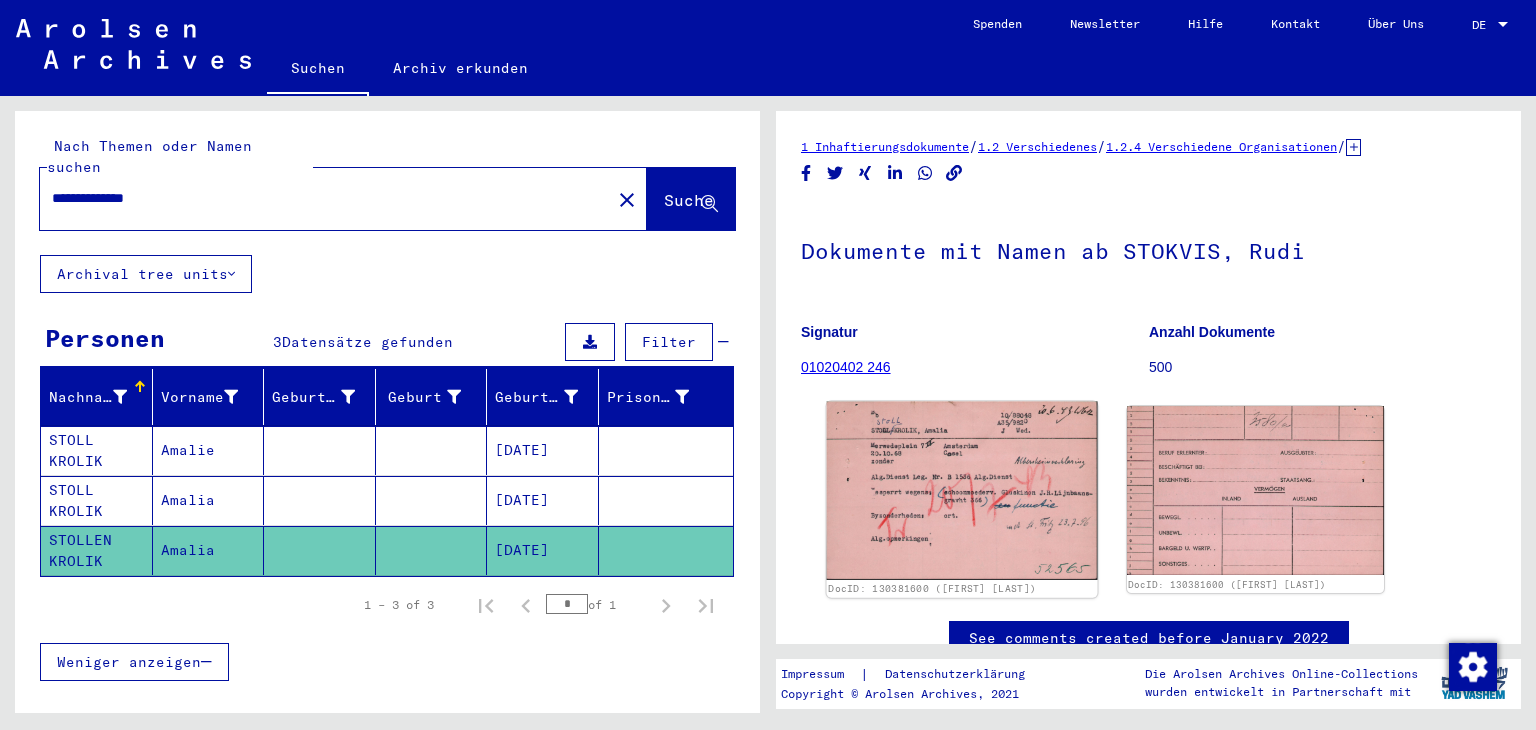 click 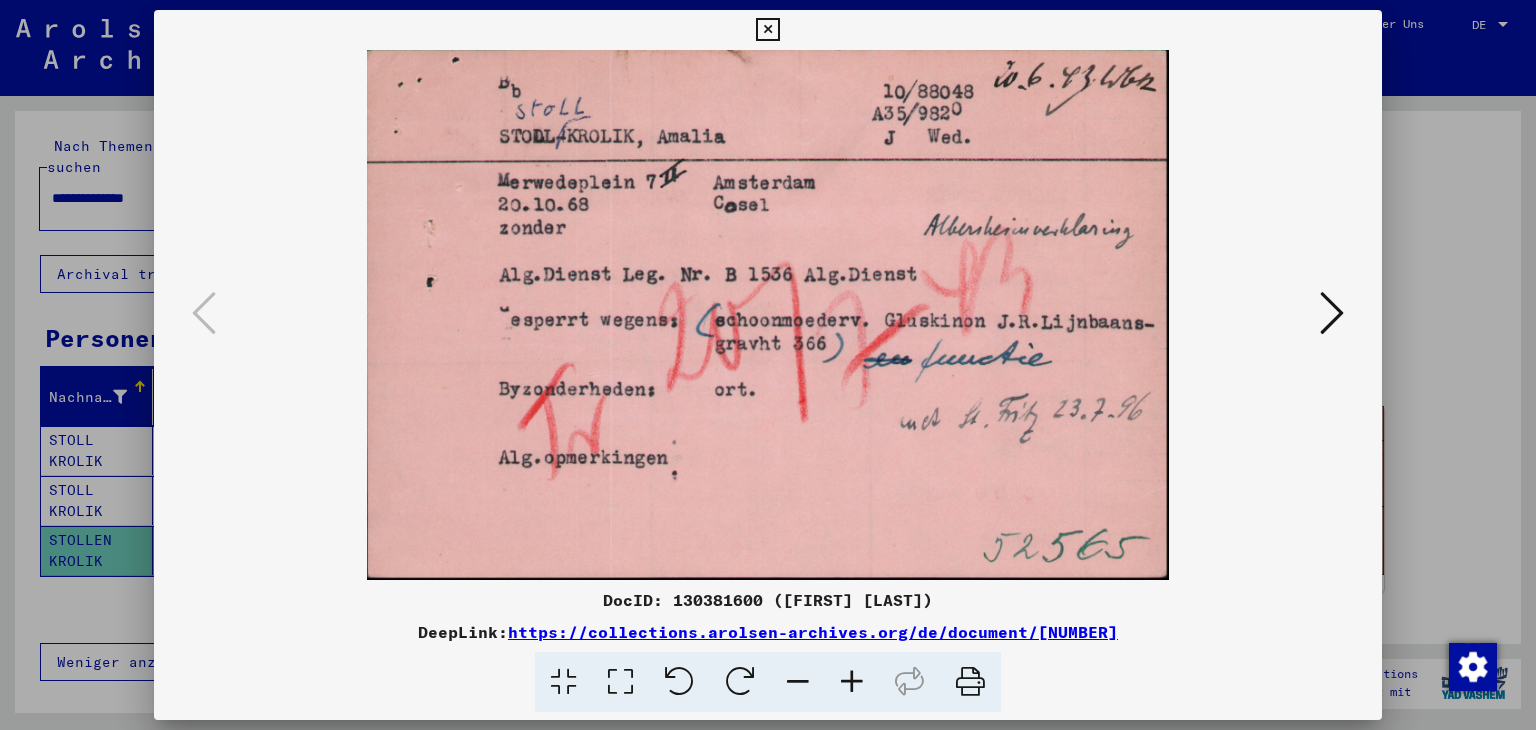 drag, startPoint x: 1346, startPoint y: 317, endPoint x: 1323, endPoint y: 315, distance: 23.086792 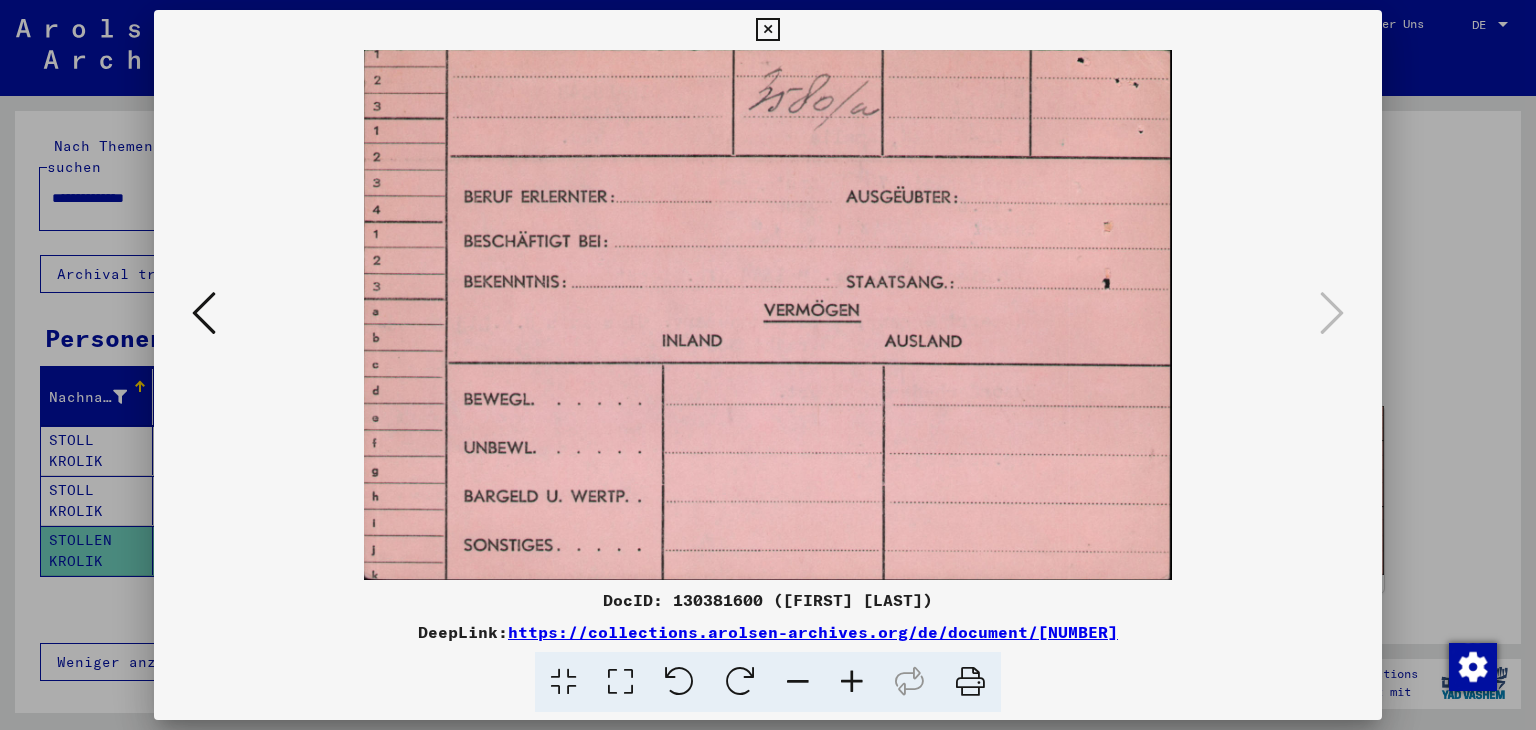 click at bounding box center [204, 313] 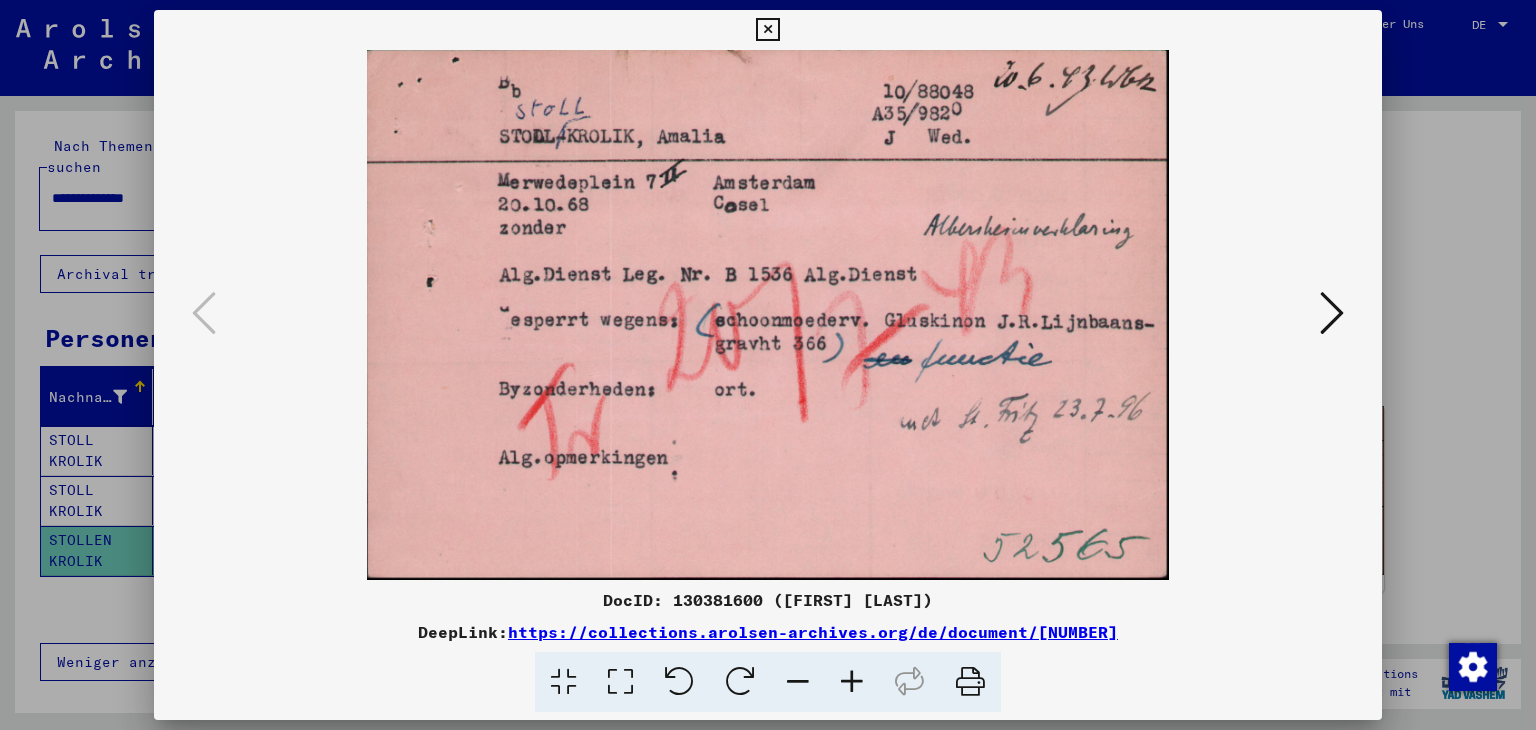 click at bounding box center [767, 30] 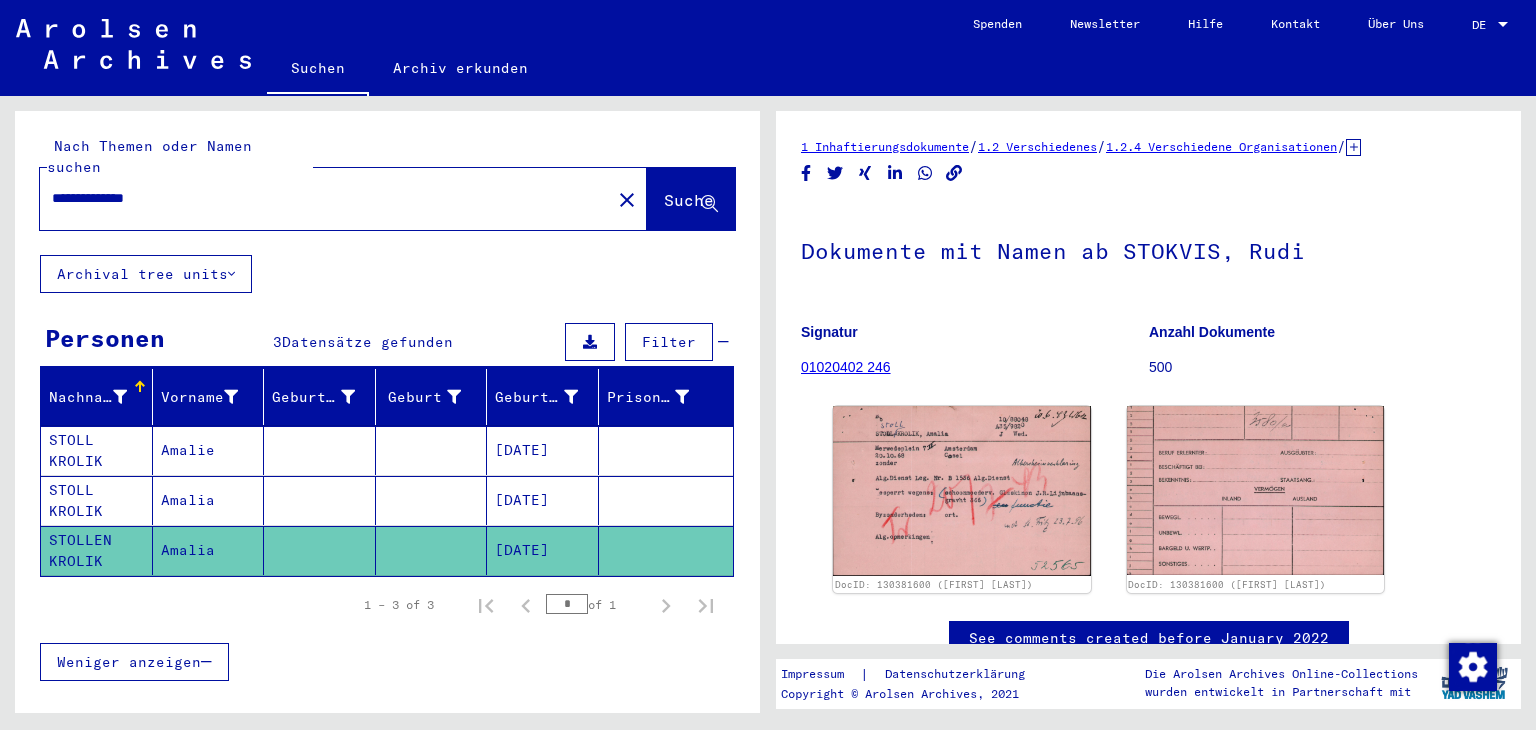click at bounding box center (320, 550) 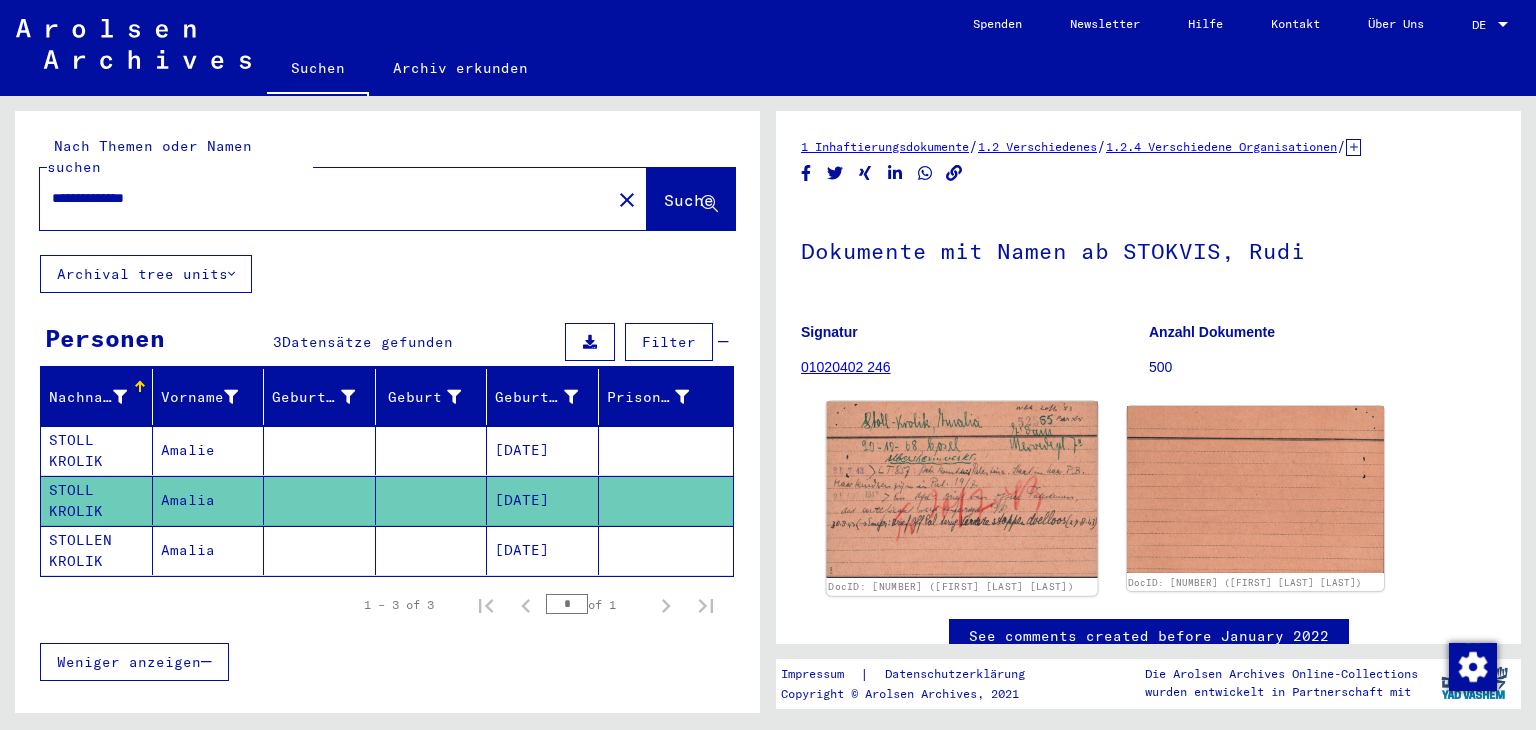 click 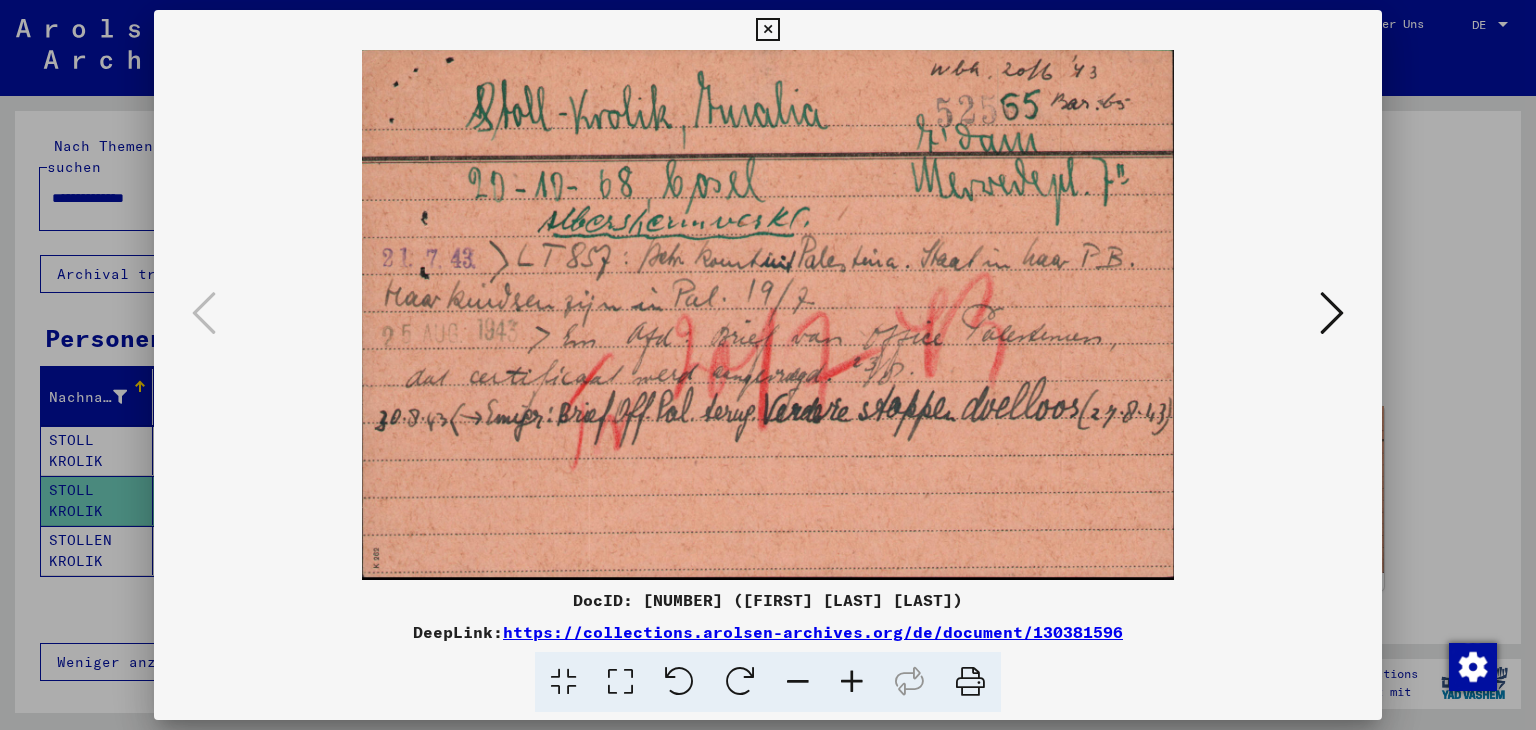 scroll, scrollTop: 0, scrollLeft: 0, axis: both 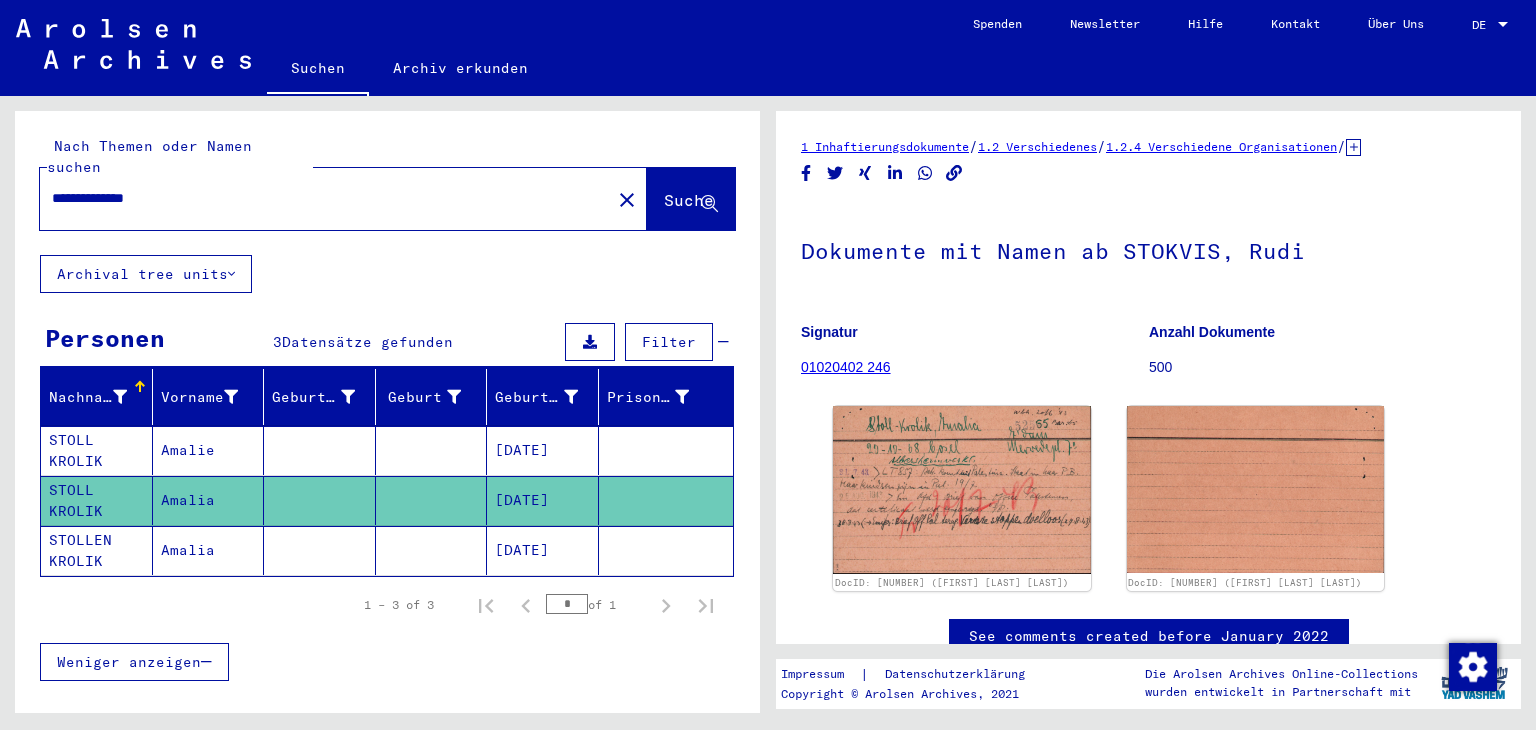 drag, startPoint x: 134, startPoint y: 169, endPoint x: 0, endPoint y: 170, distance: 134.00374 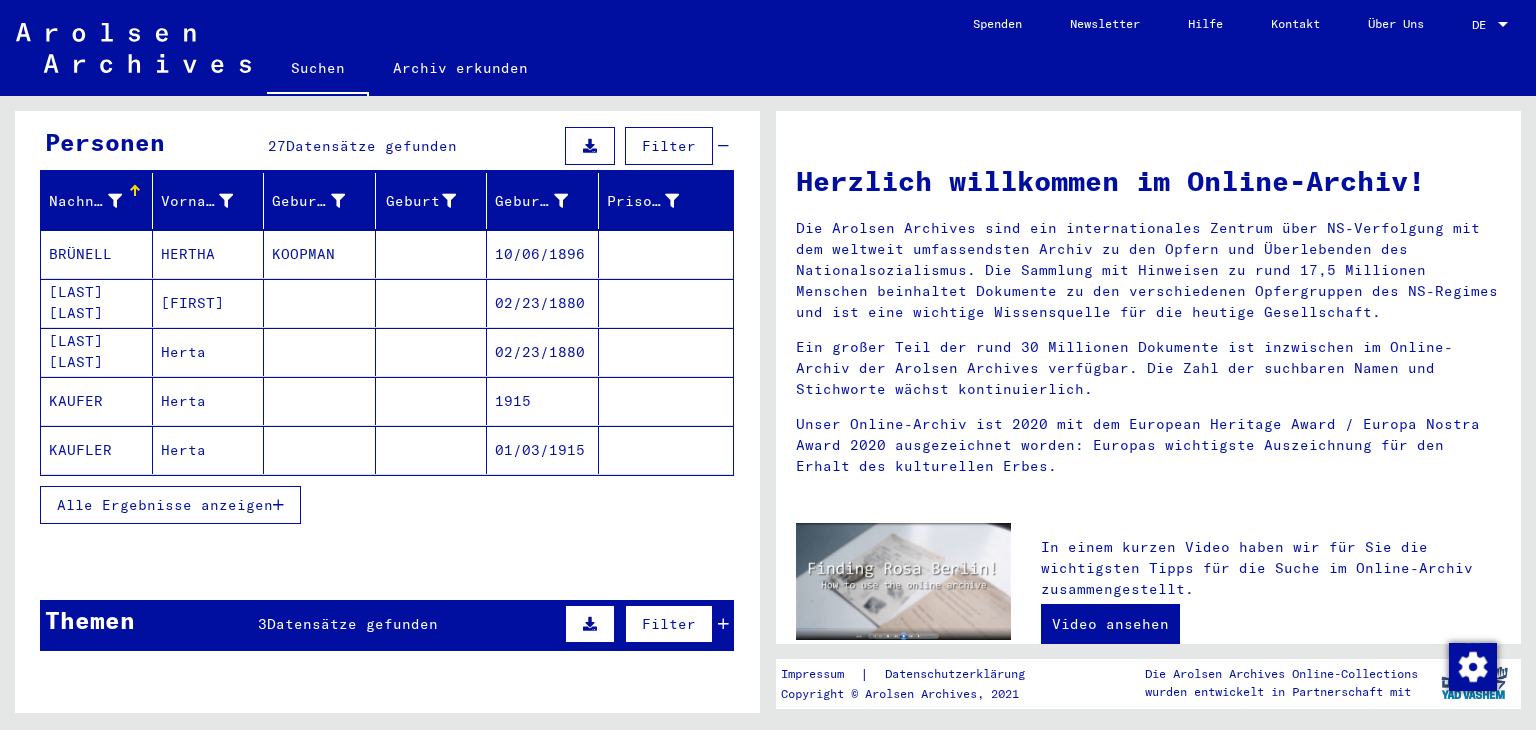 scroll, scrollTop: 200, scrollLeft: 0, axis: vertical 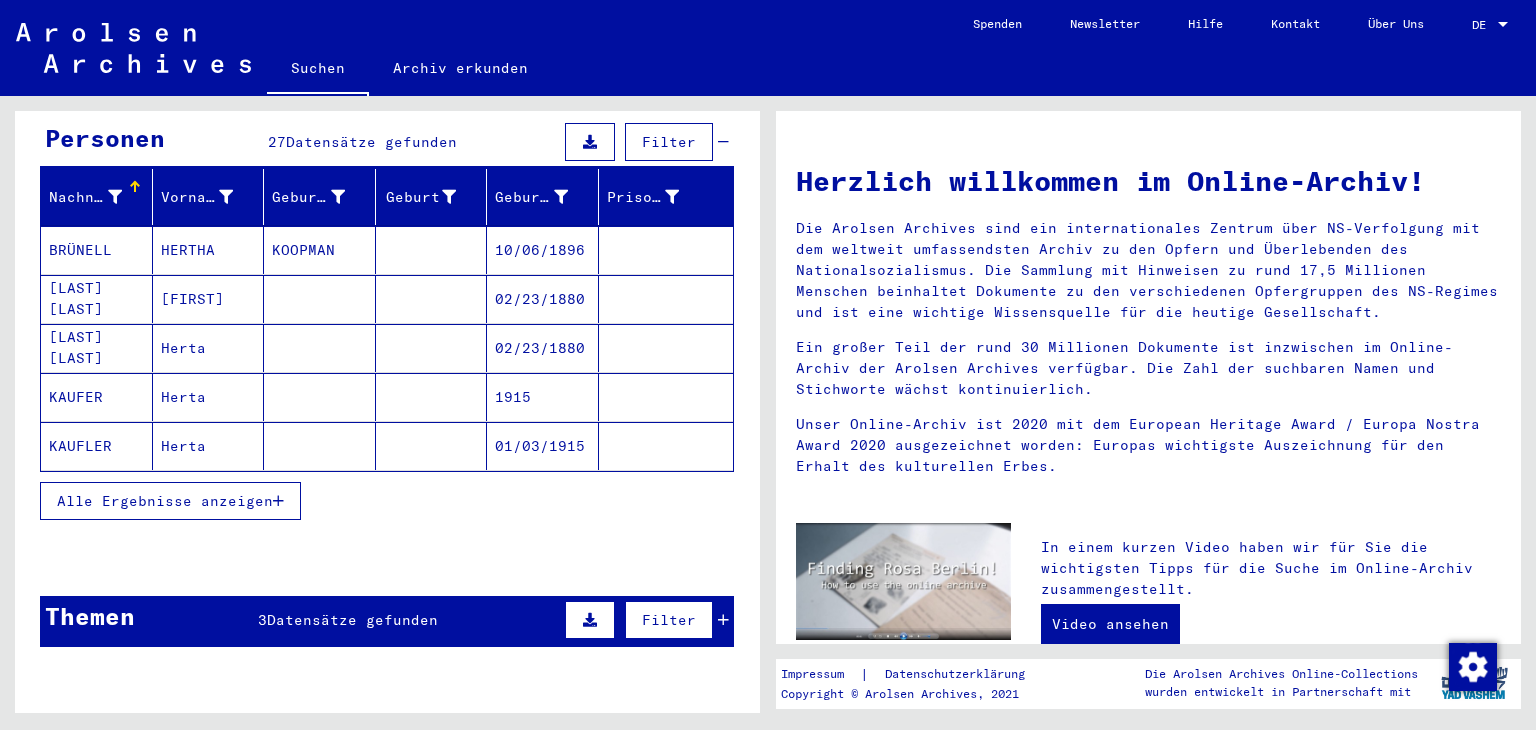 click on "[FIRST]" at bounding box center (209, 348) 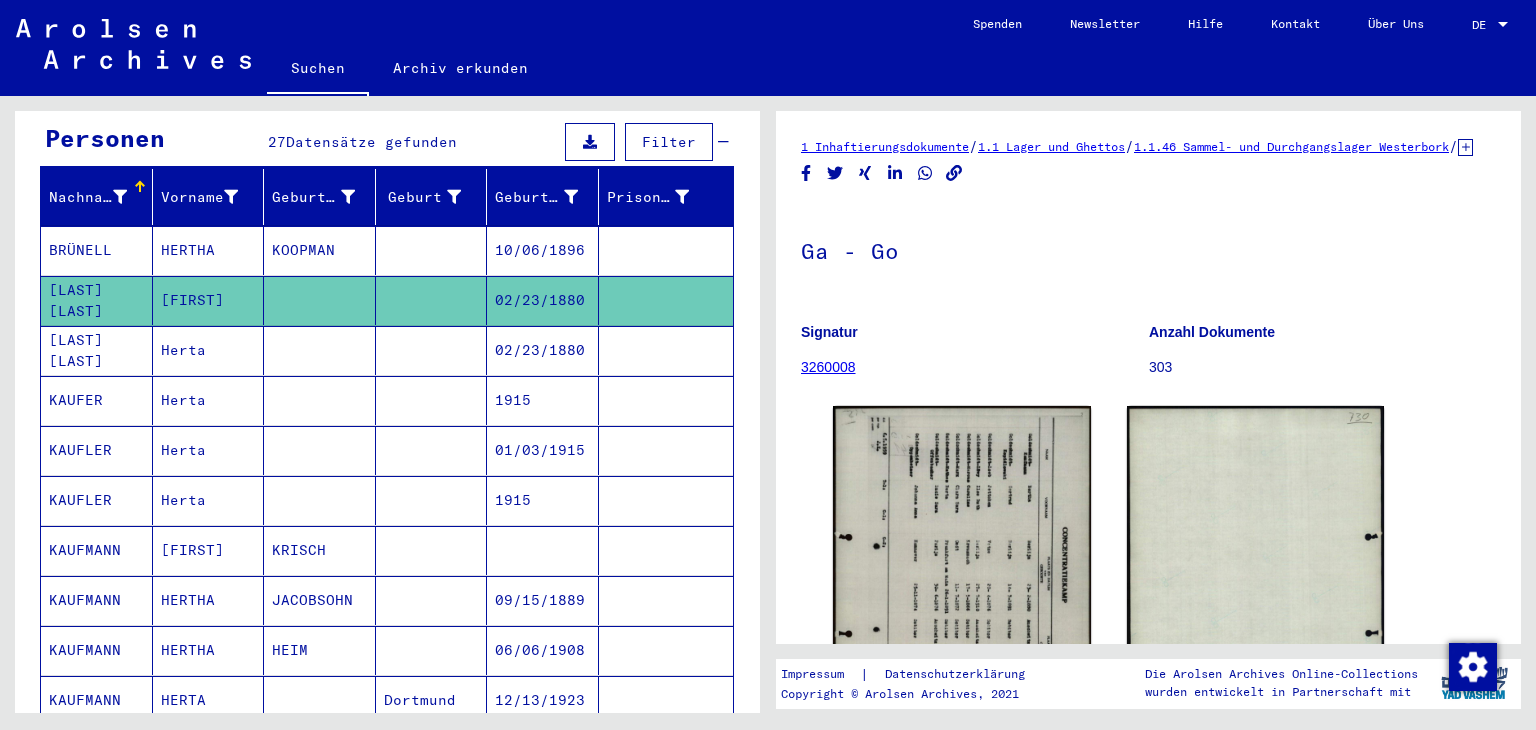 scroll, scrollTop: 0, scrollLeft: 0, axis: both 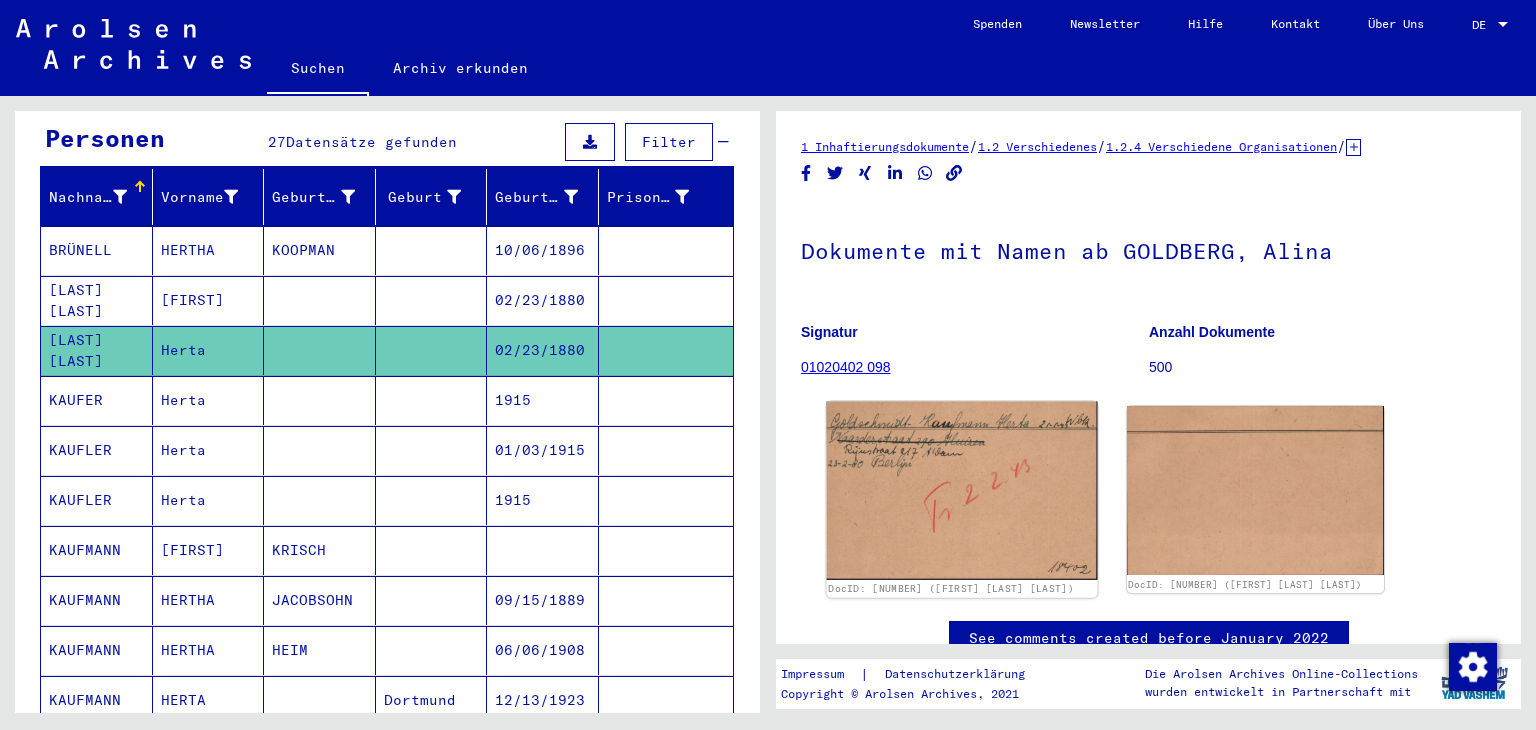 click 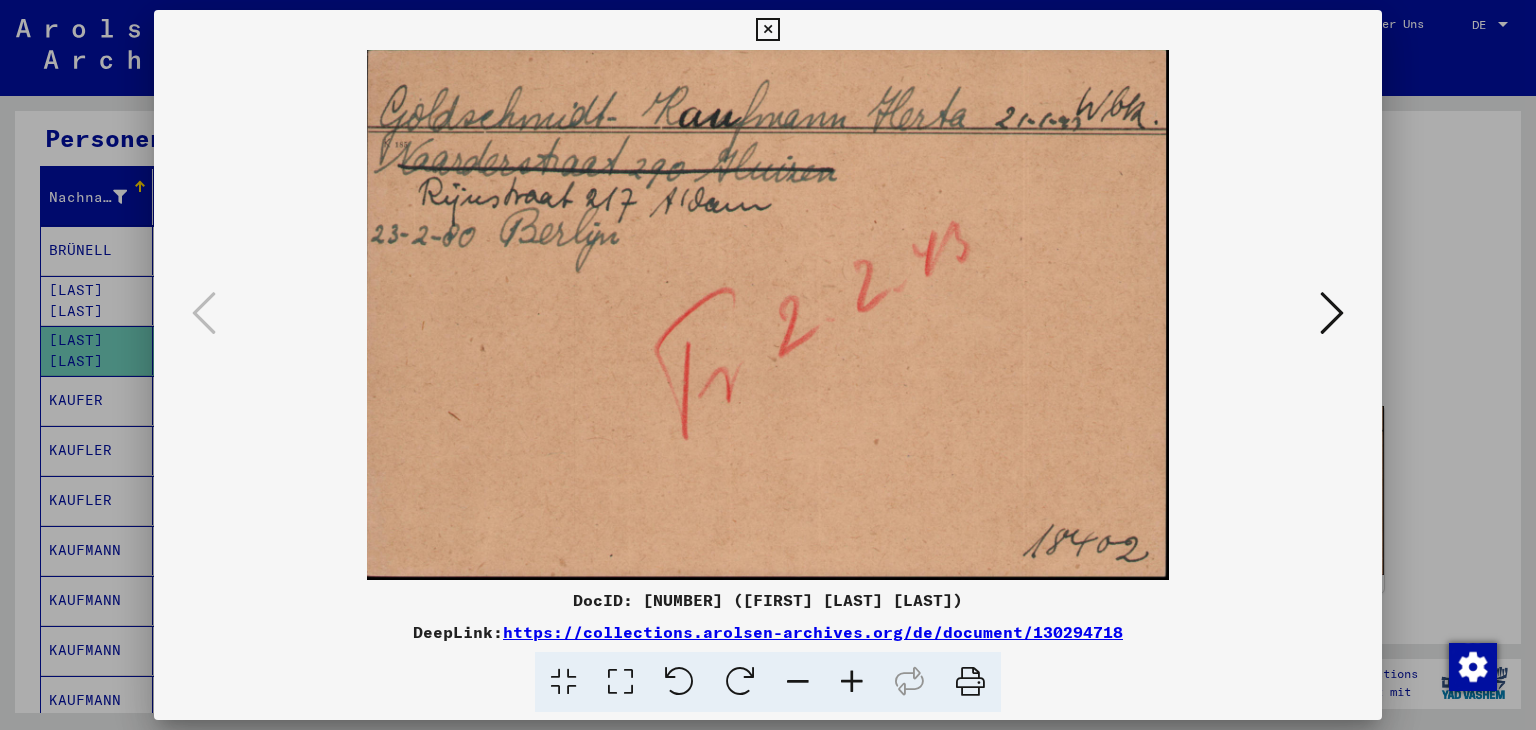 click at bounding box center (1332, 314) 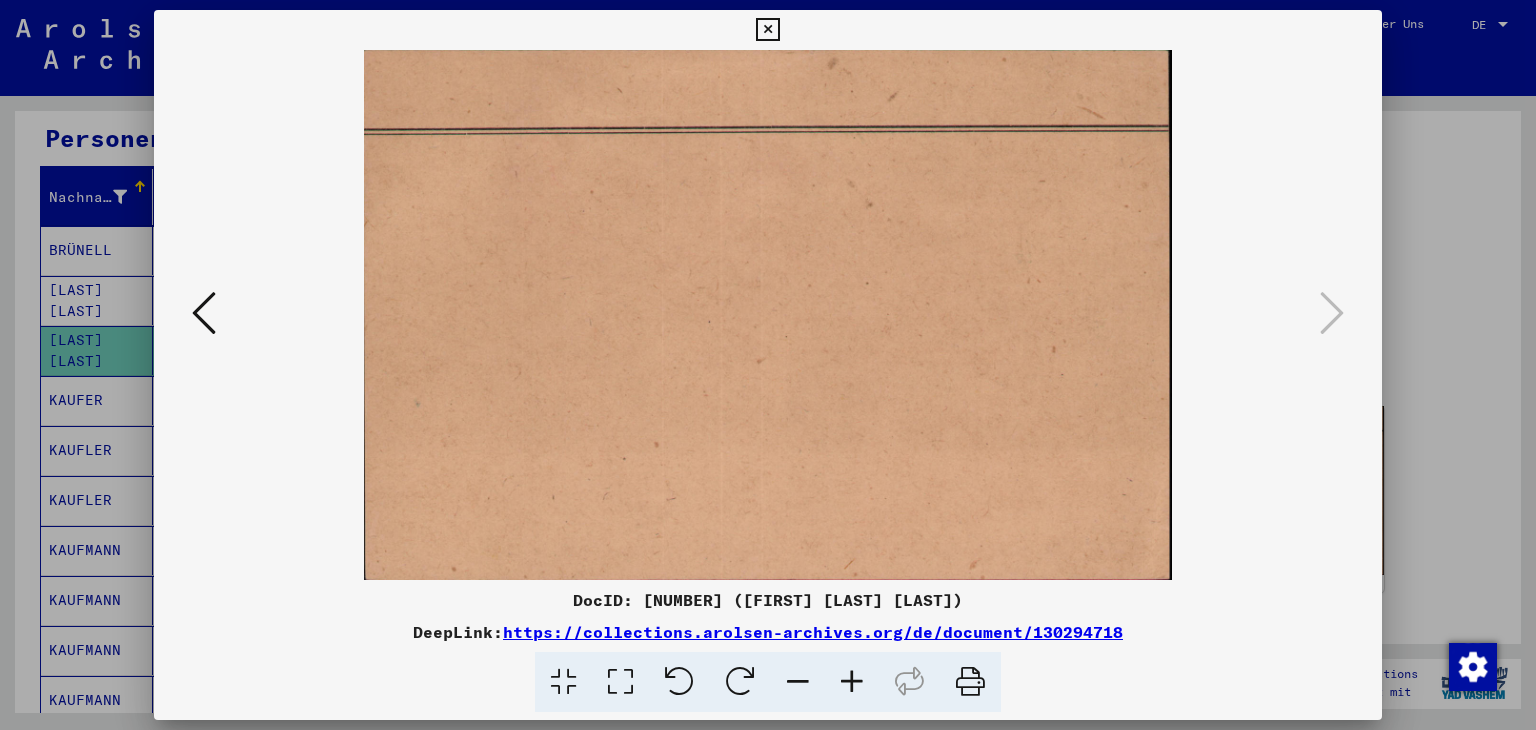 click at bounding box center (204, 313) 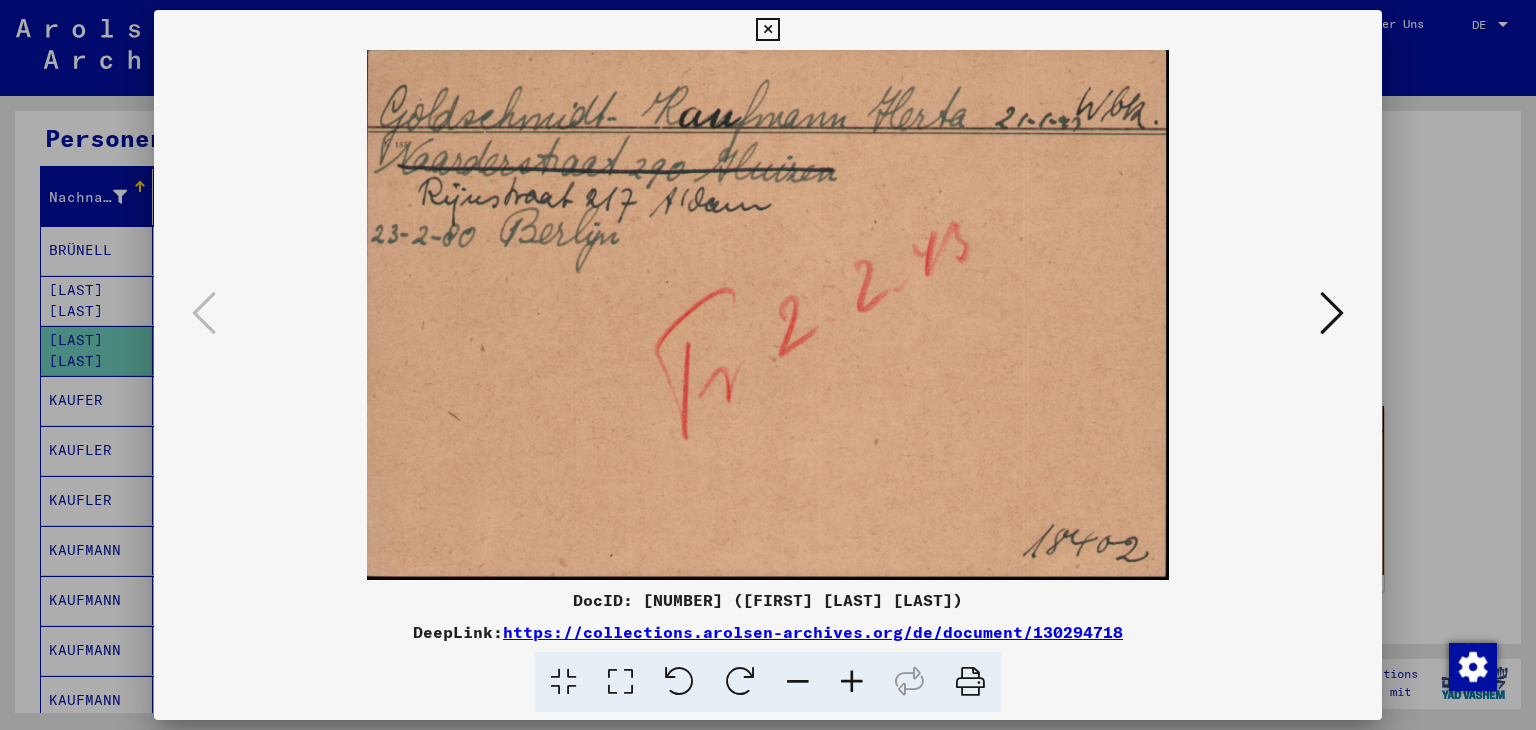 click at bounding box center (767, 30) 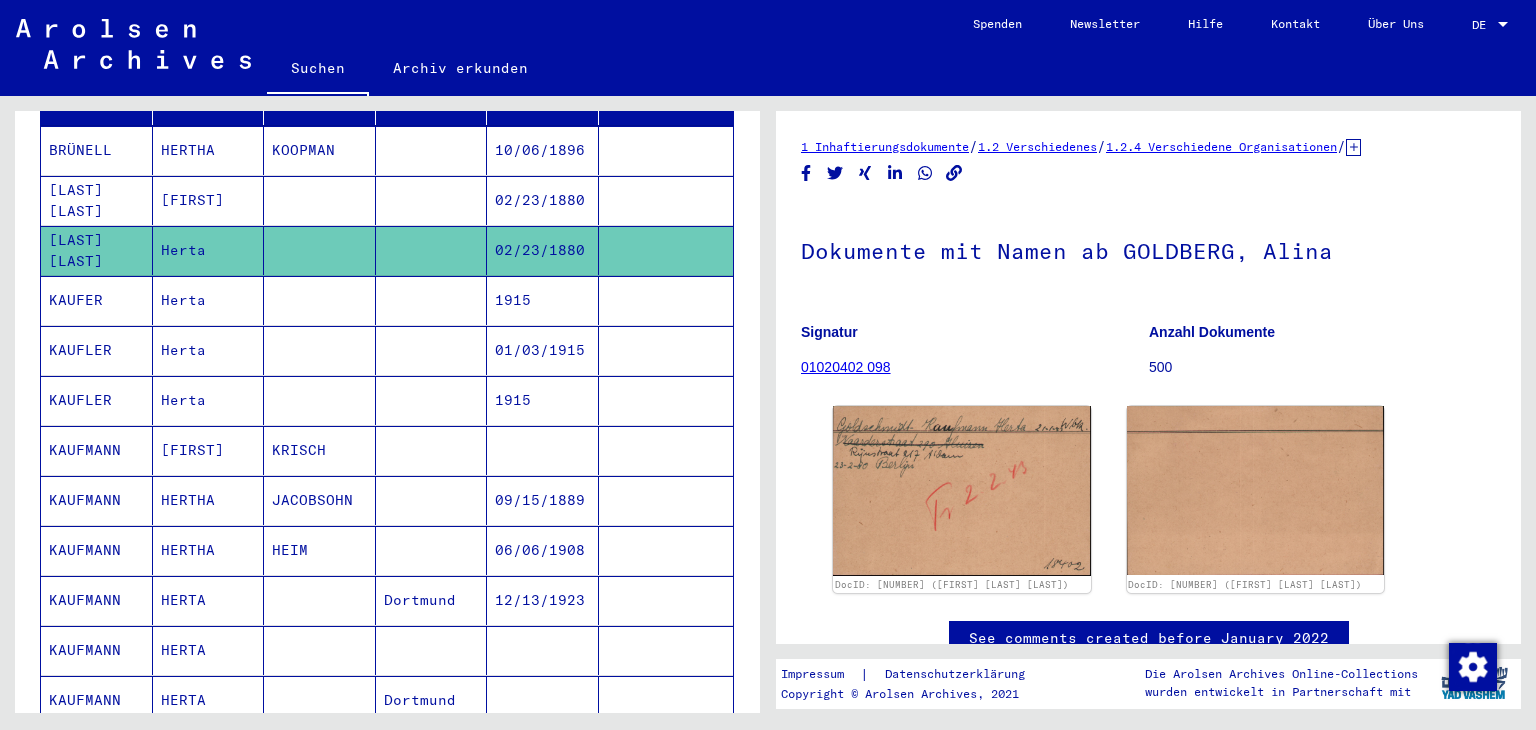 scroll, scrollTop: 400, scrollLeft: 0, axis: vertical 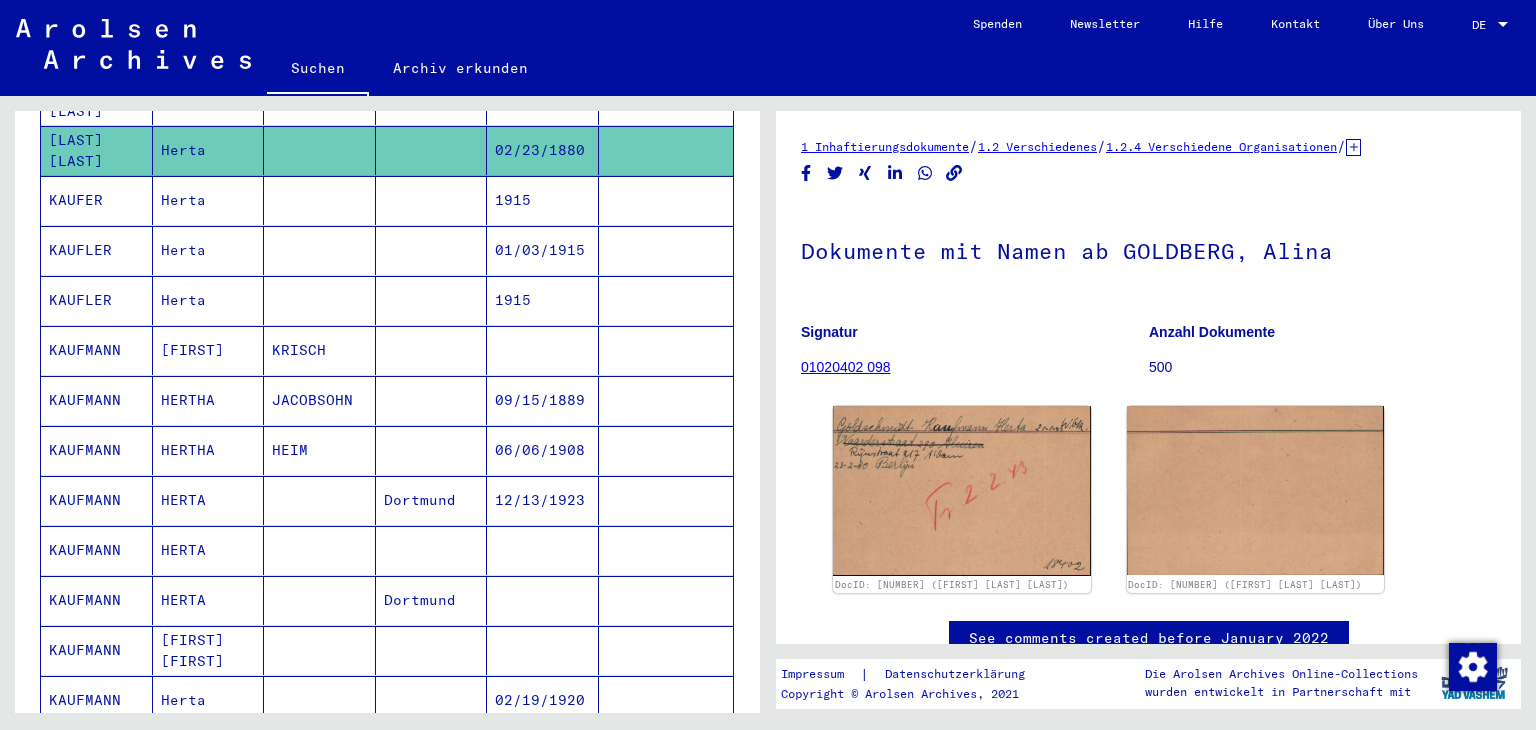 click on "HERTA" at bounding box center (209, 600) 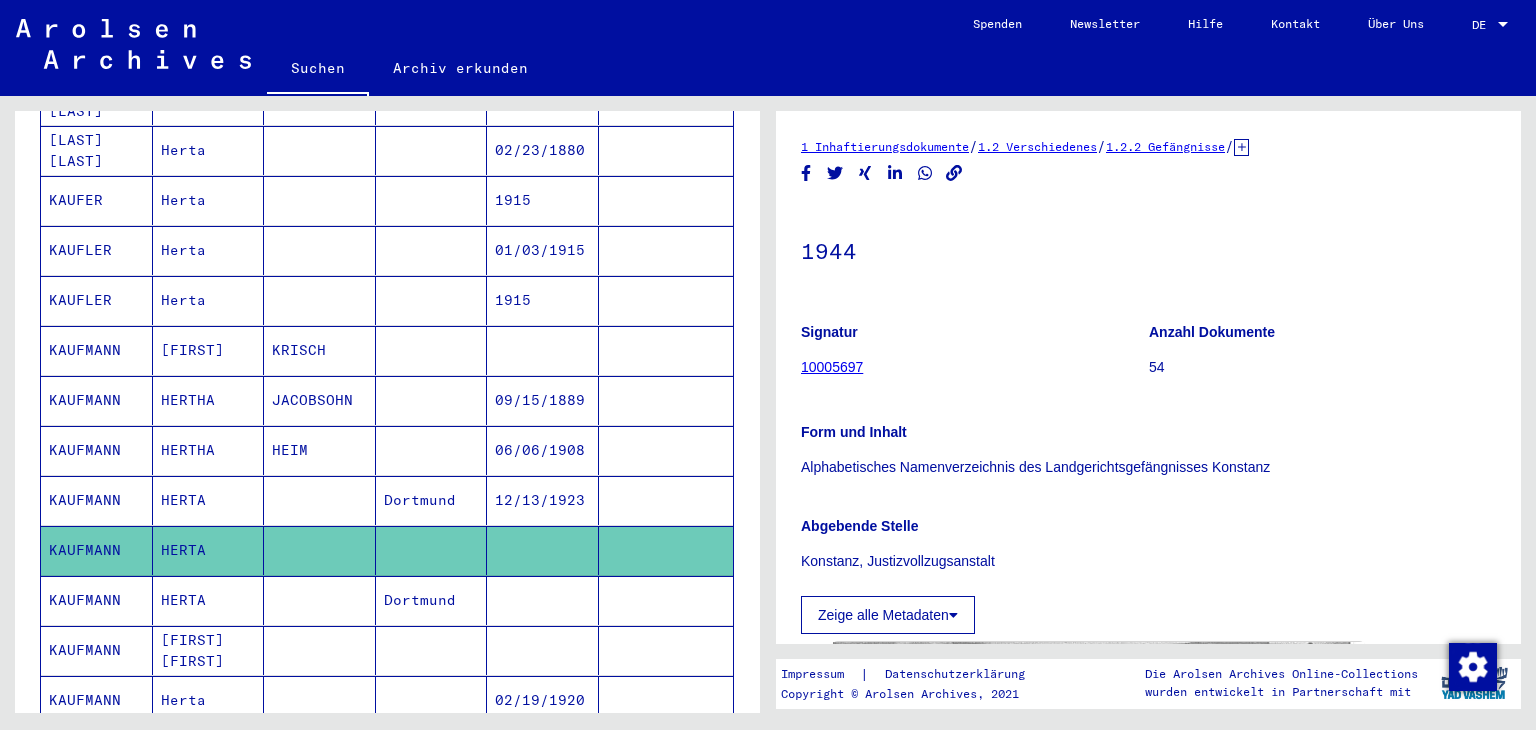 scroll, scrollTop: 0, scrollLeft: 0, axis: both 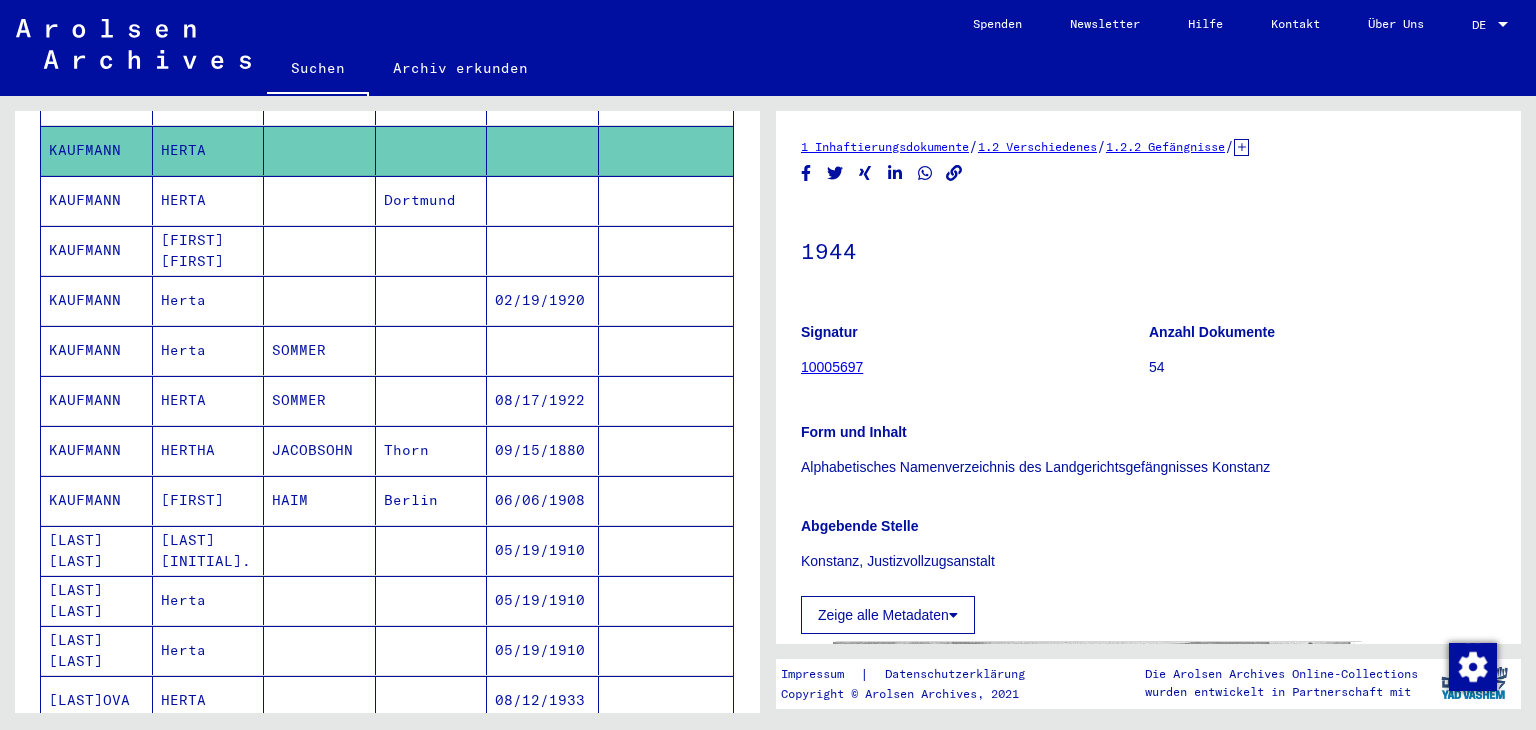 click on "HERTHA" at bounding box center [209, 500] 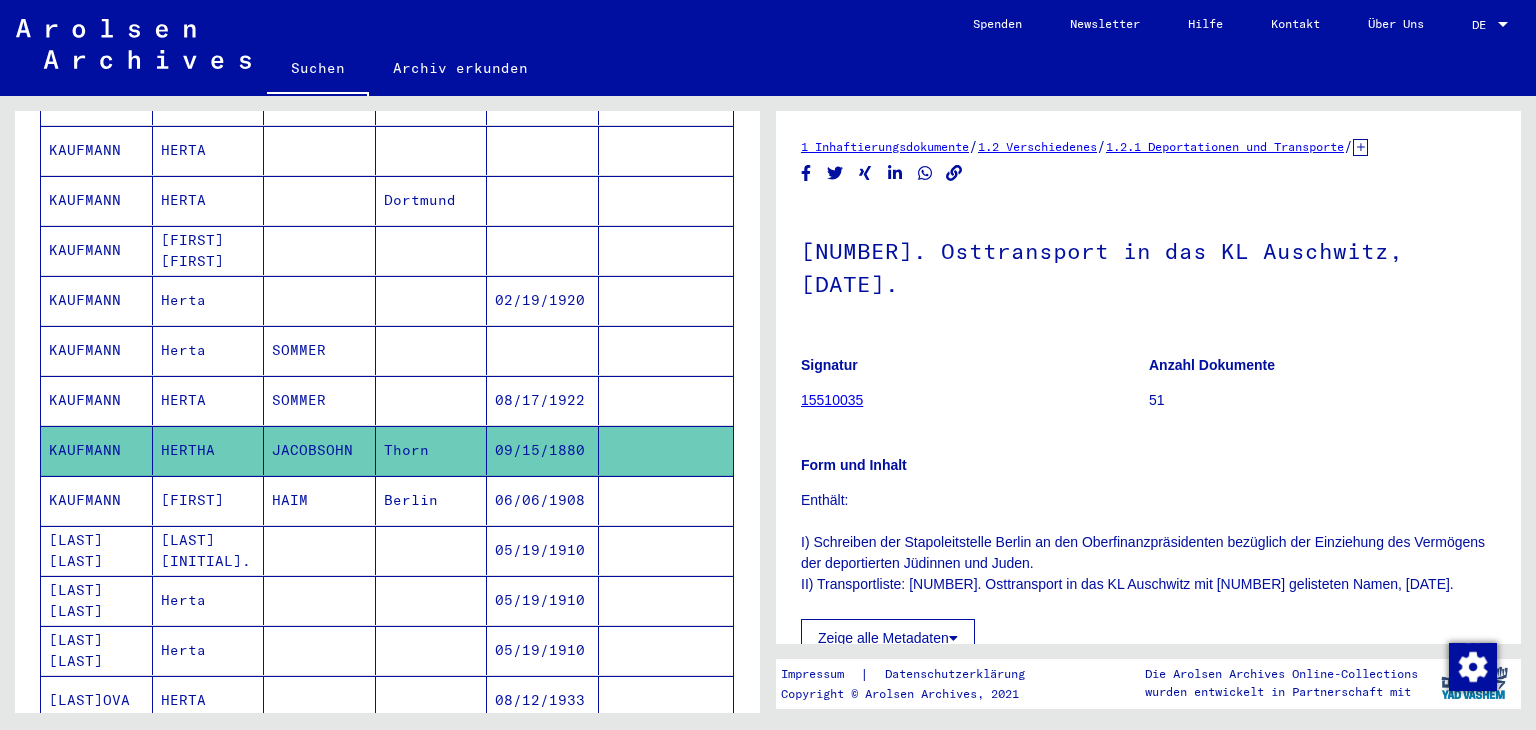 scroll, scrollTop: 0, scrollLeft: 0, axis: both 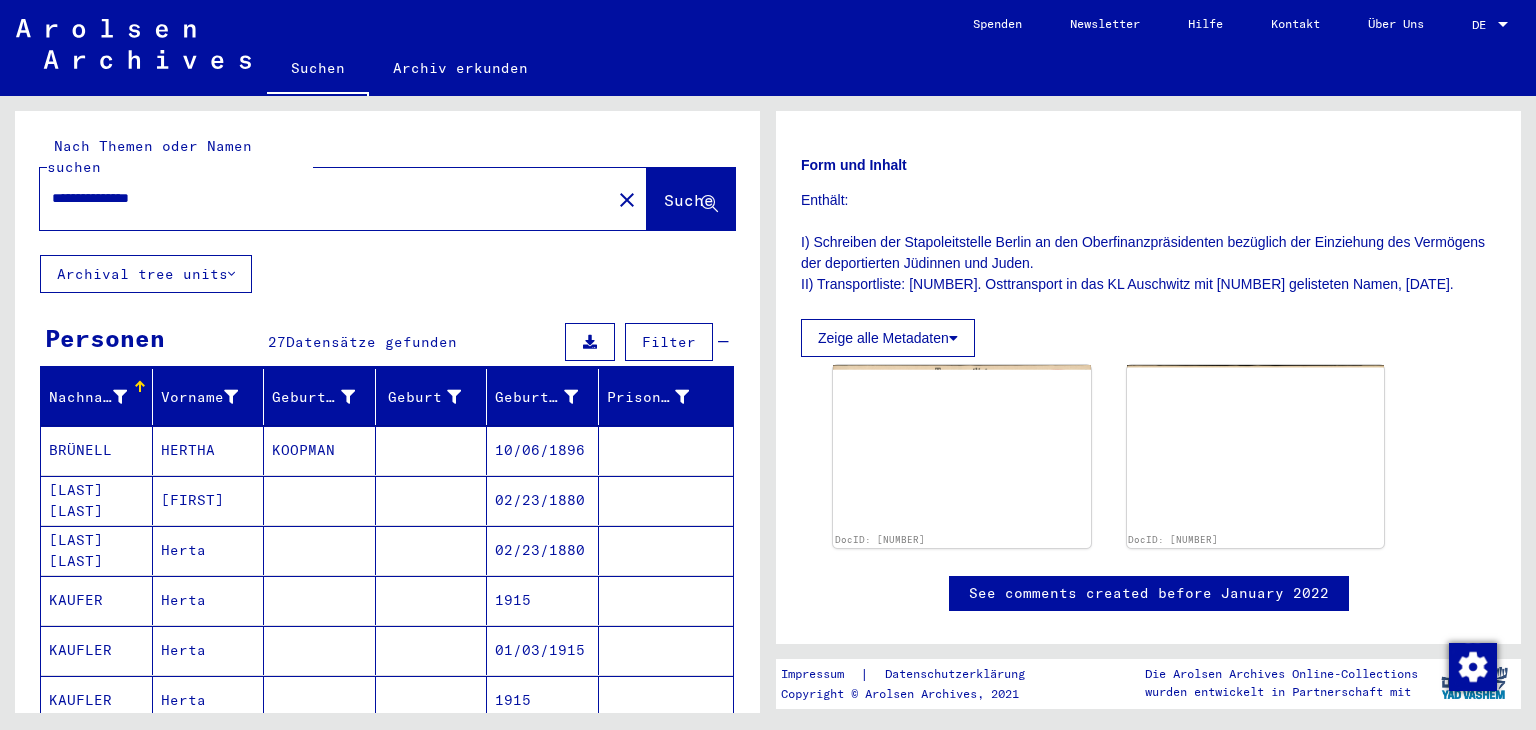 drag, startPoint x: 207, startPoint y: 160, endPoint x: 0, endPoint y: 169, distance: 207.19556 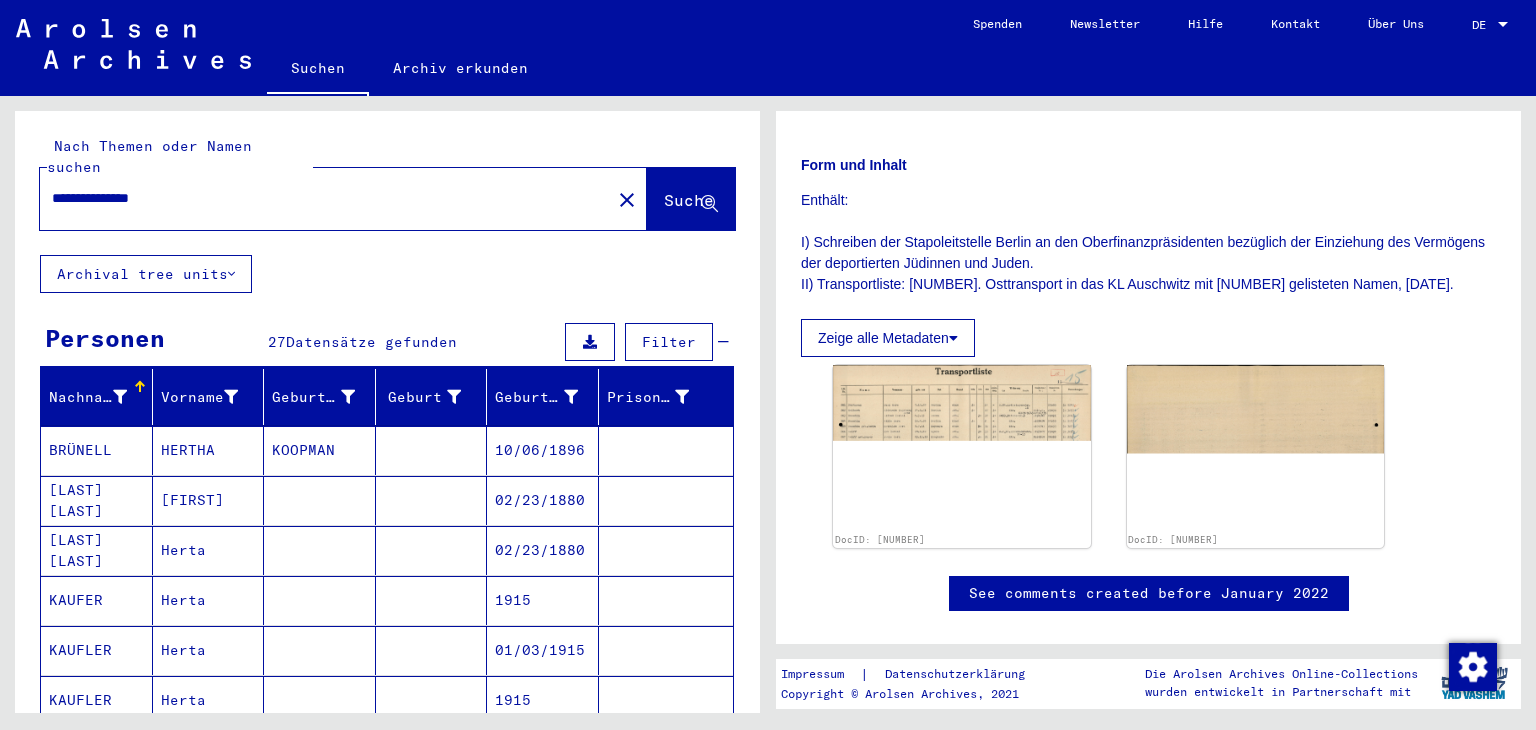 click on "**********" 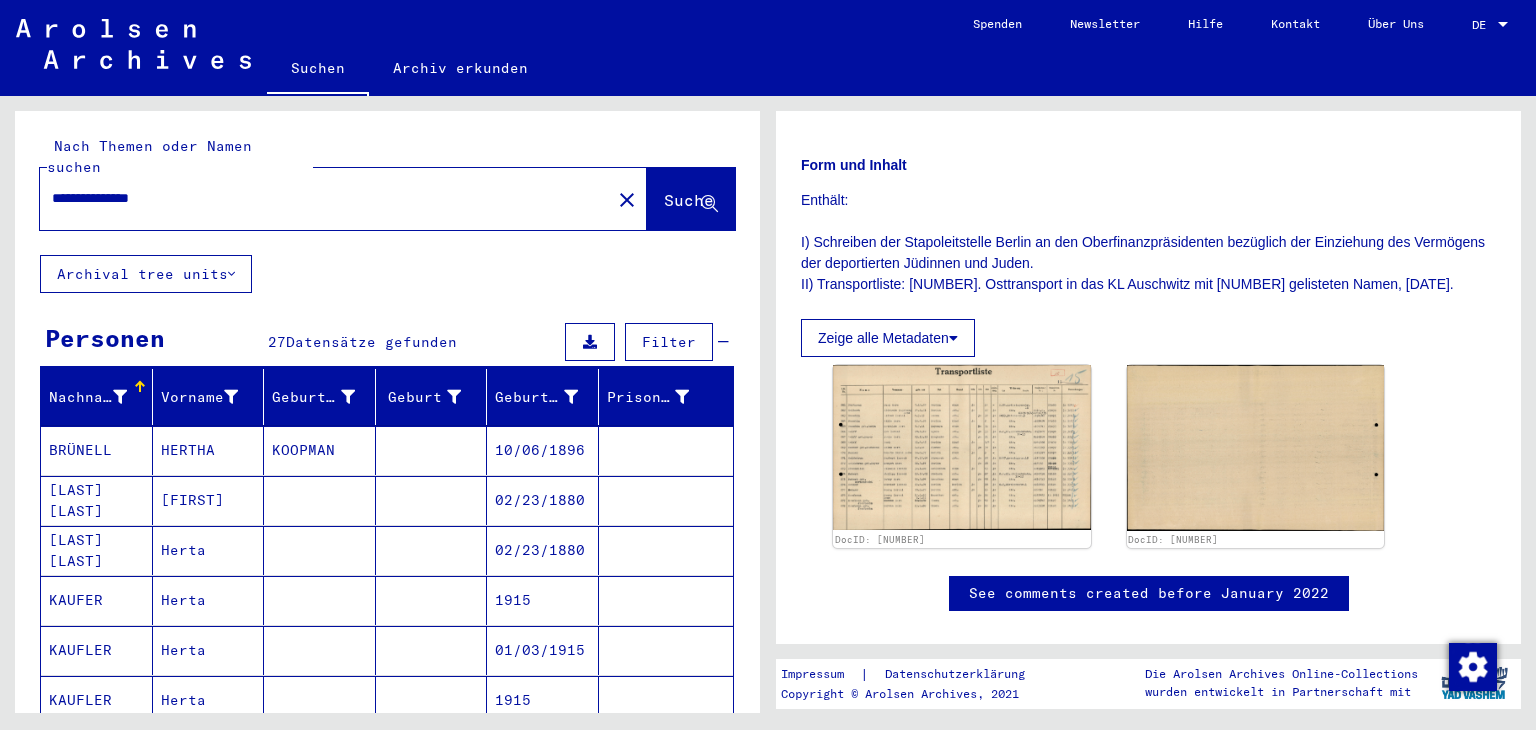 click on "**********" at bounding box center (325, 198) 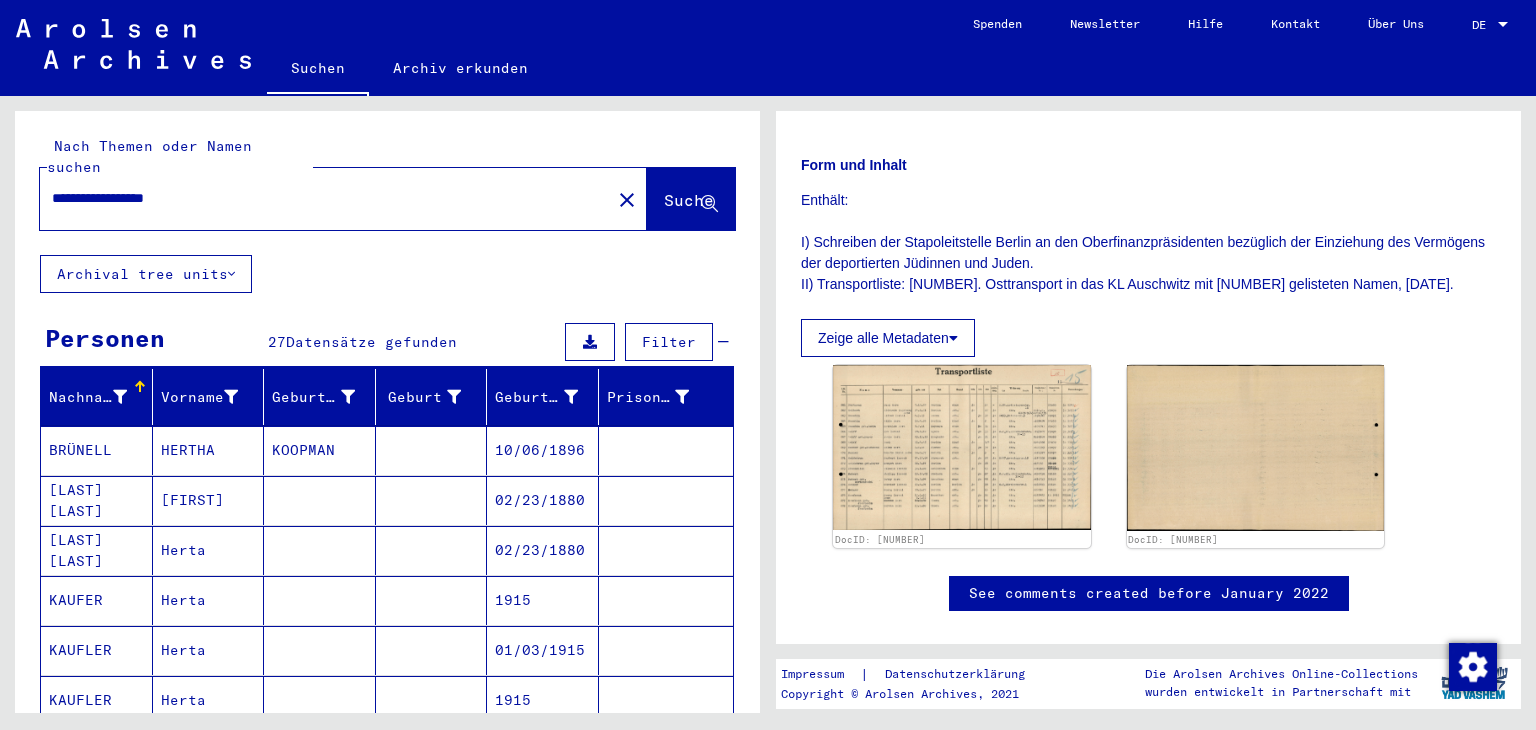 type on "**********" 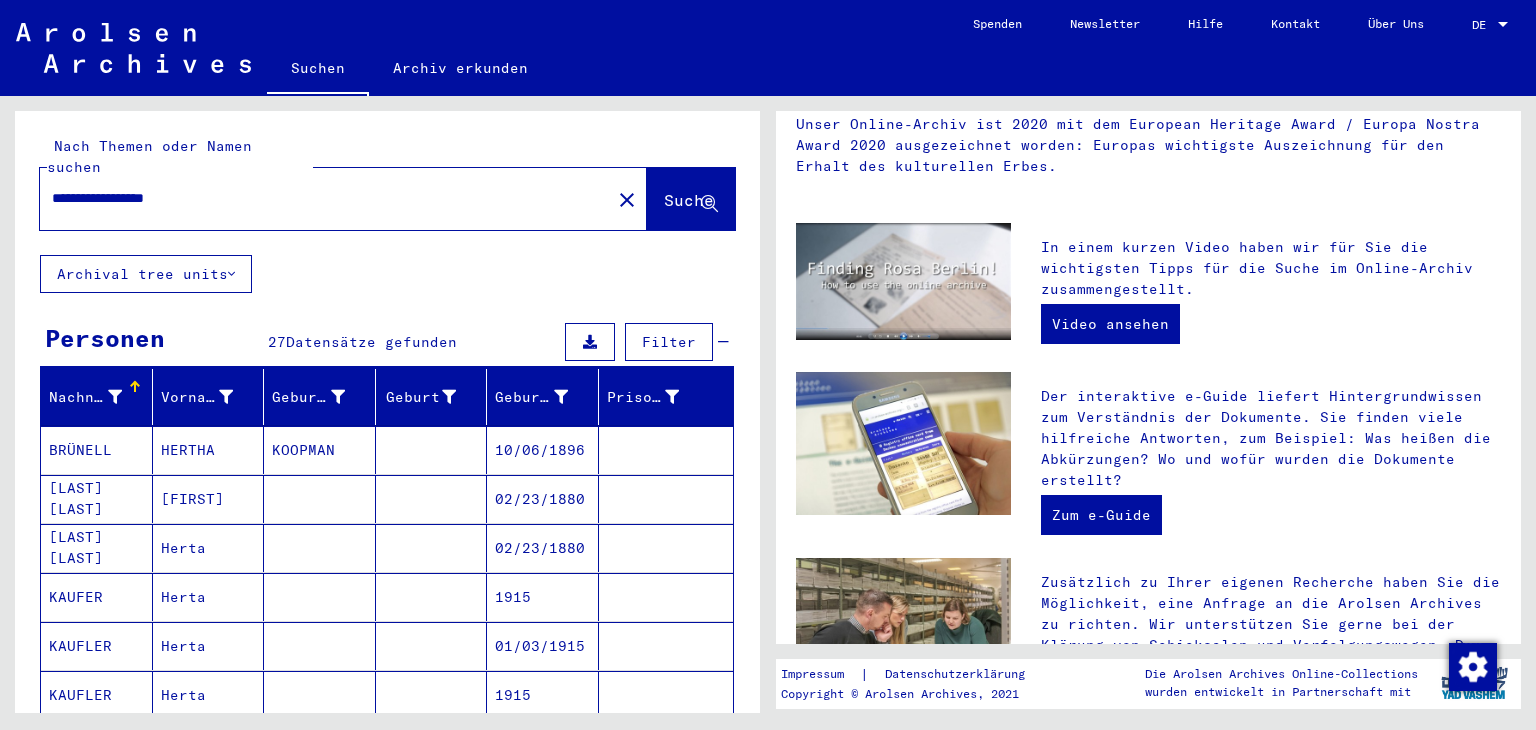 scroll, scrollTop: 0, scrollLeft: 0, axis: both 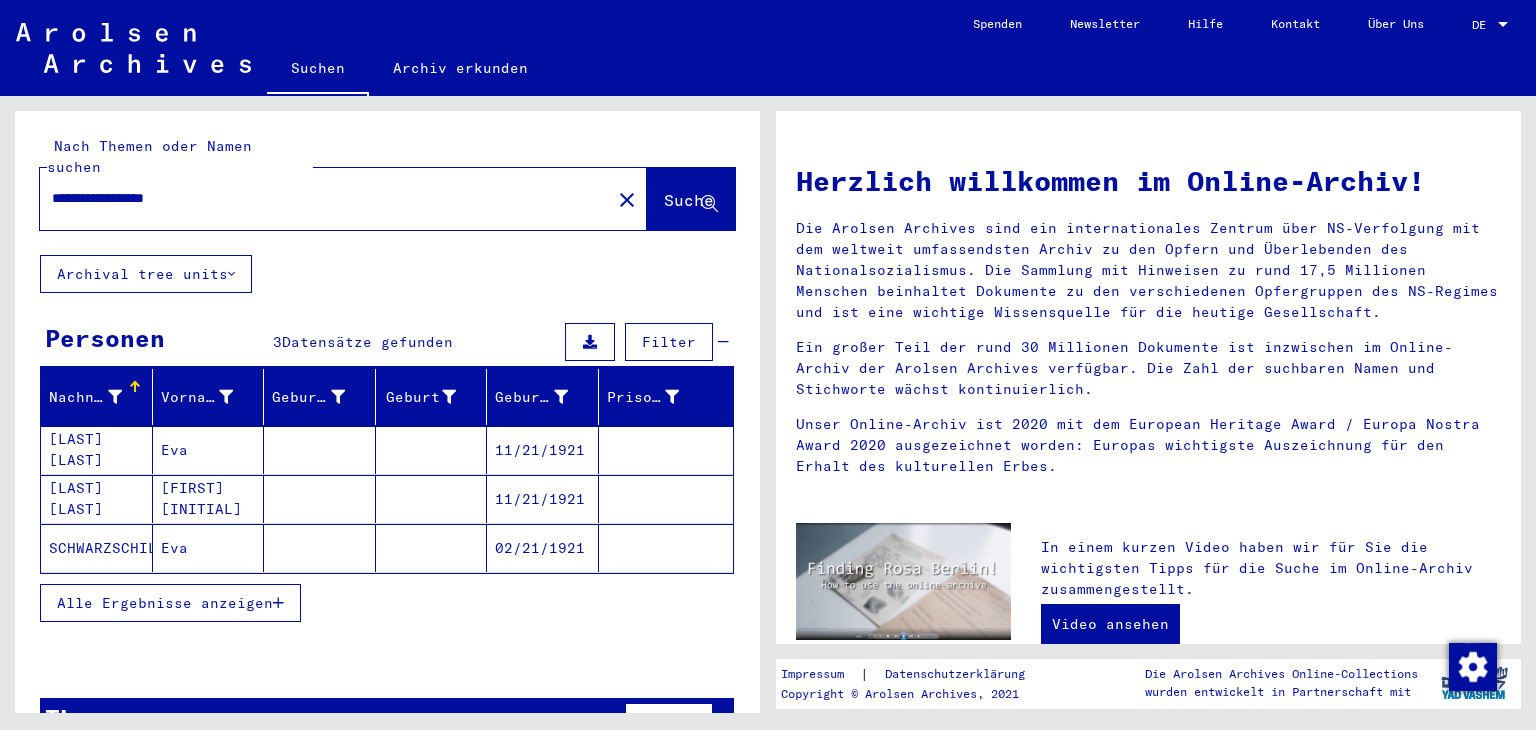 click on "Eva" at bounding box center [209, 499] 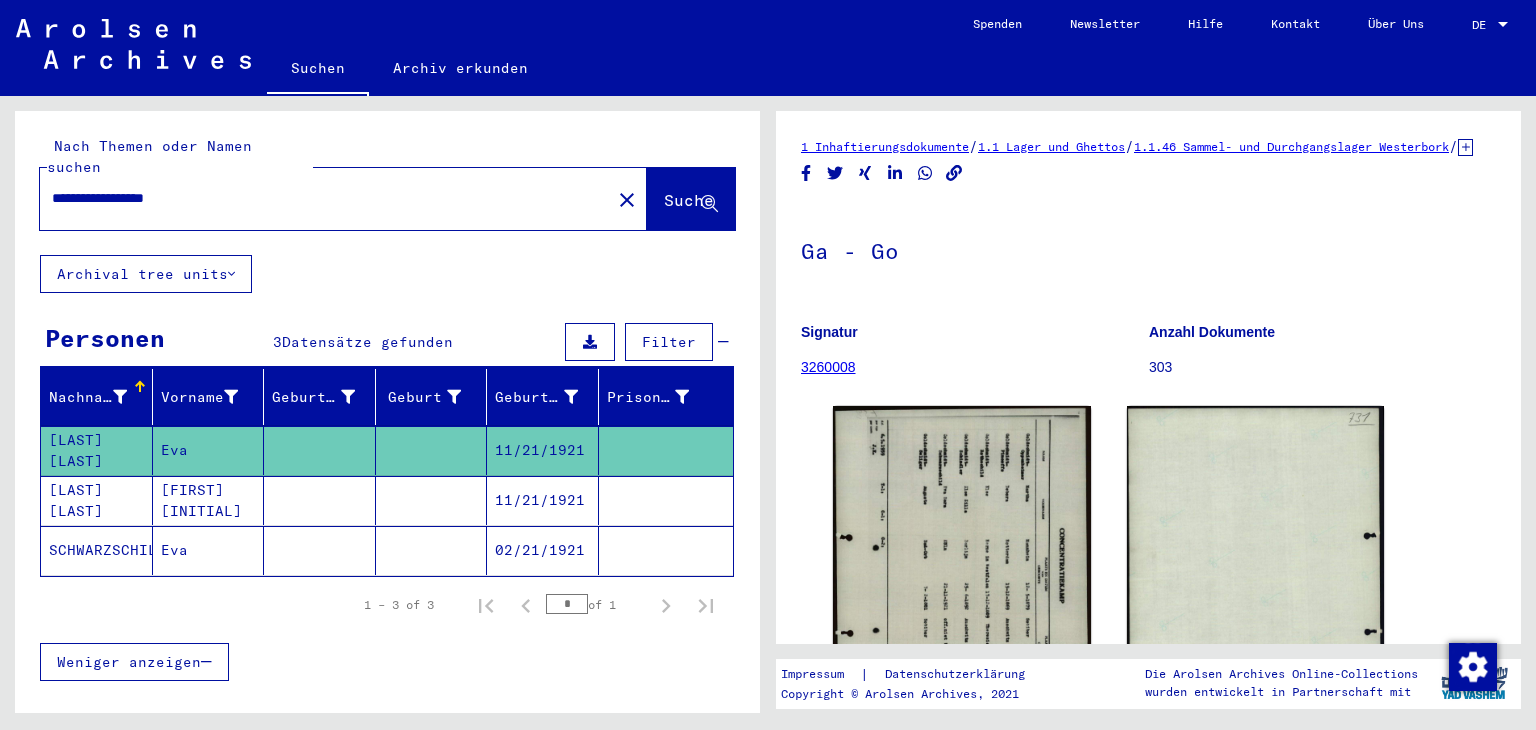 scroll, scrollTop: 0, scrollLeft: 0, axis: both 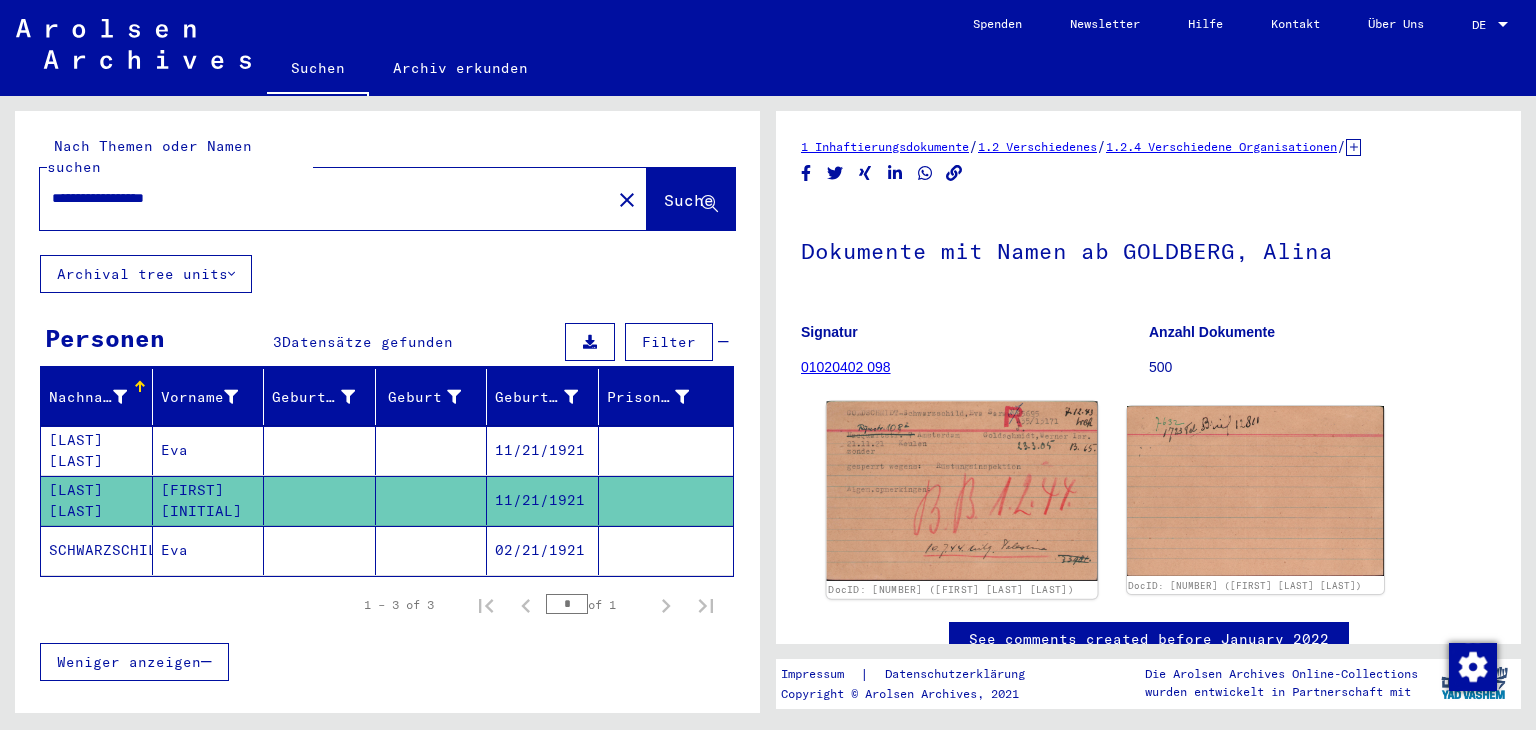 click 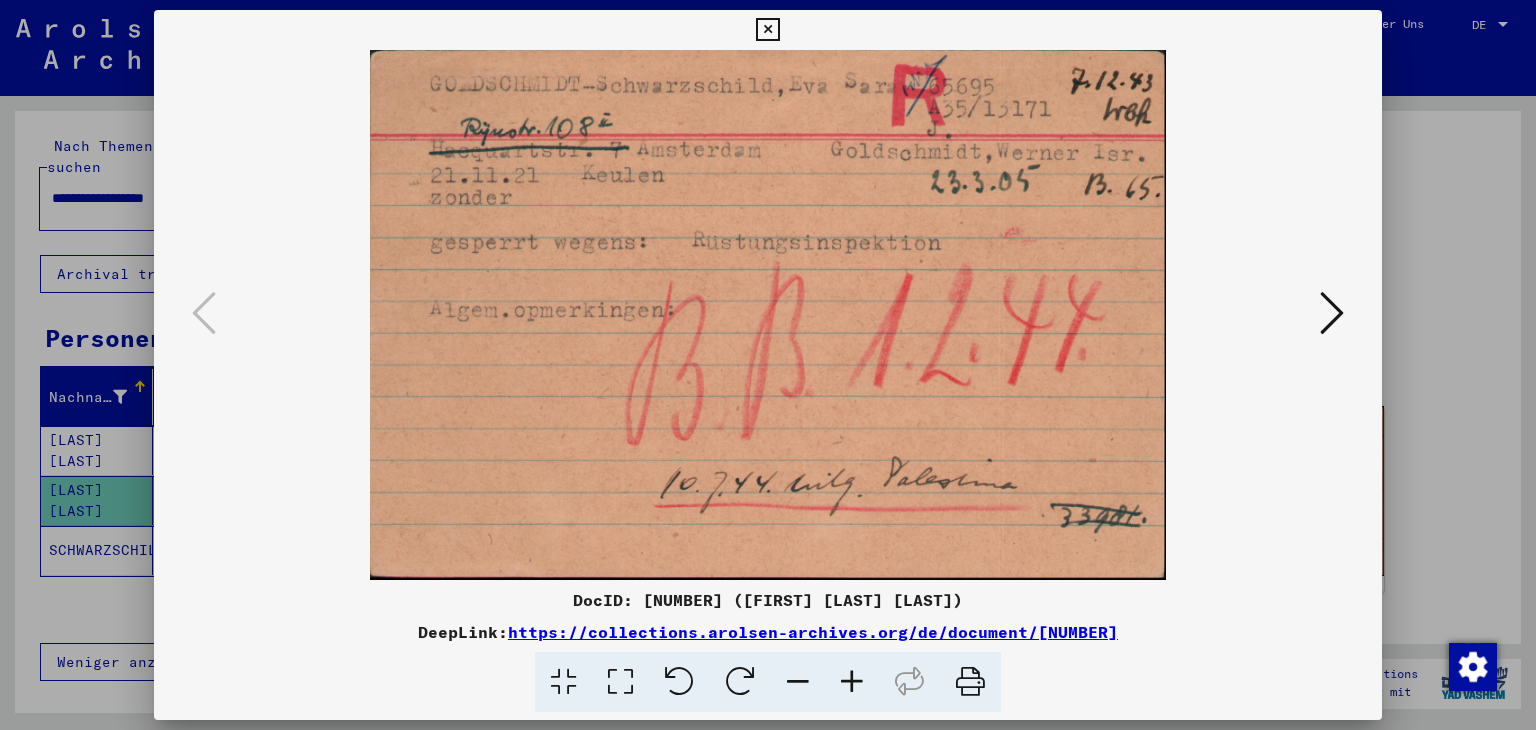 click at bounding box center (1332, 313) 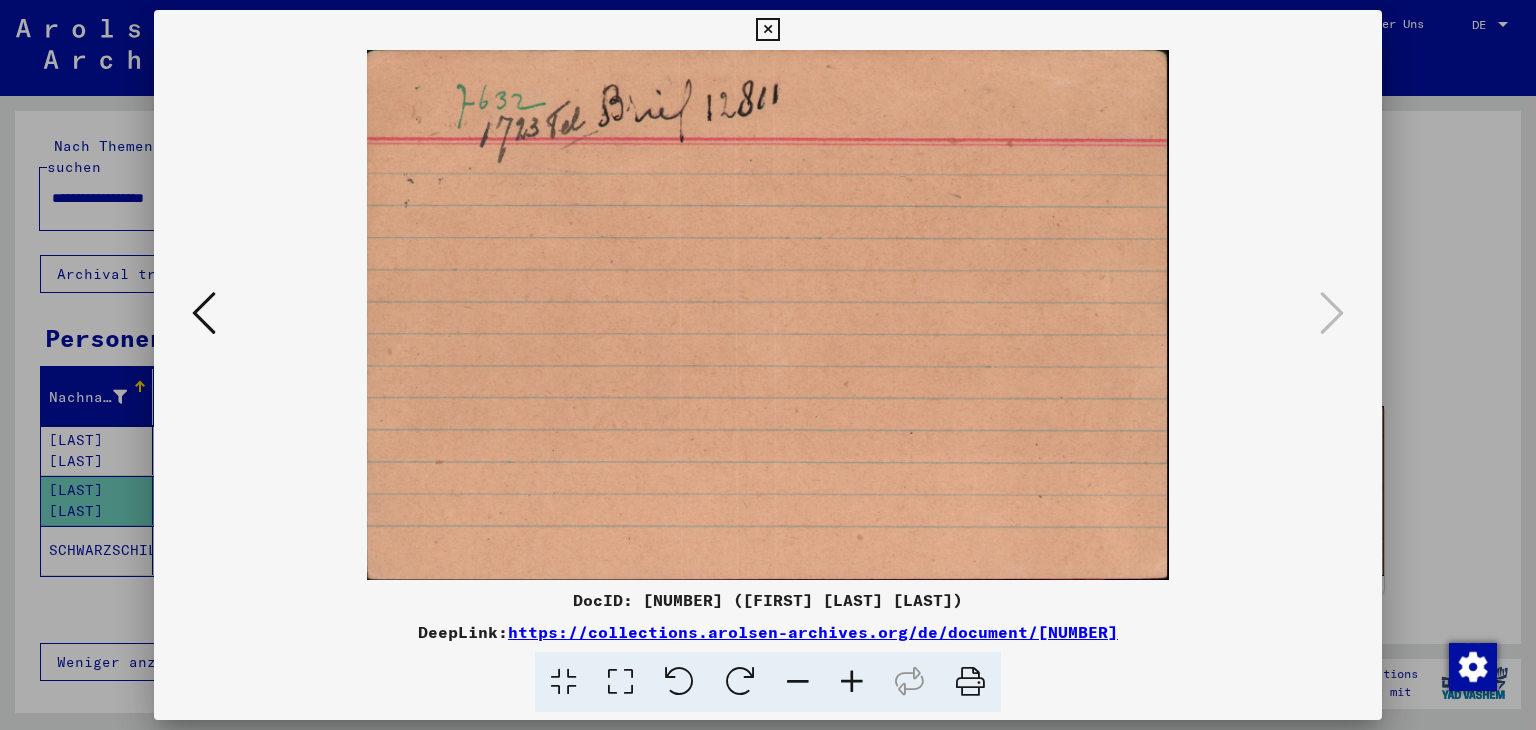 click at bounding box center [204, 313] 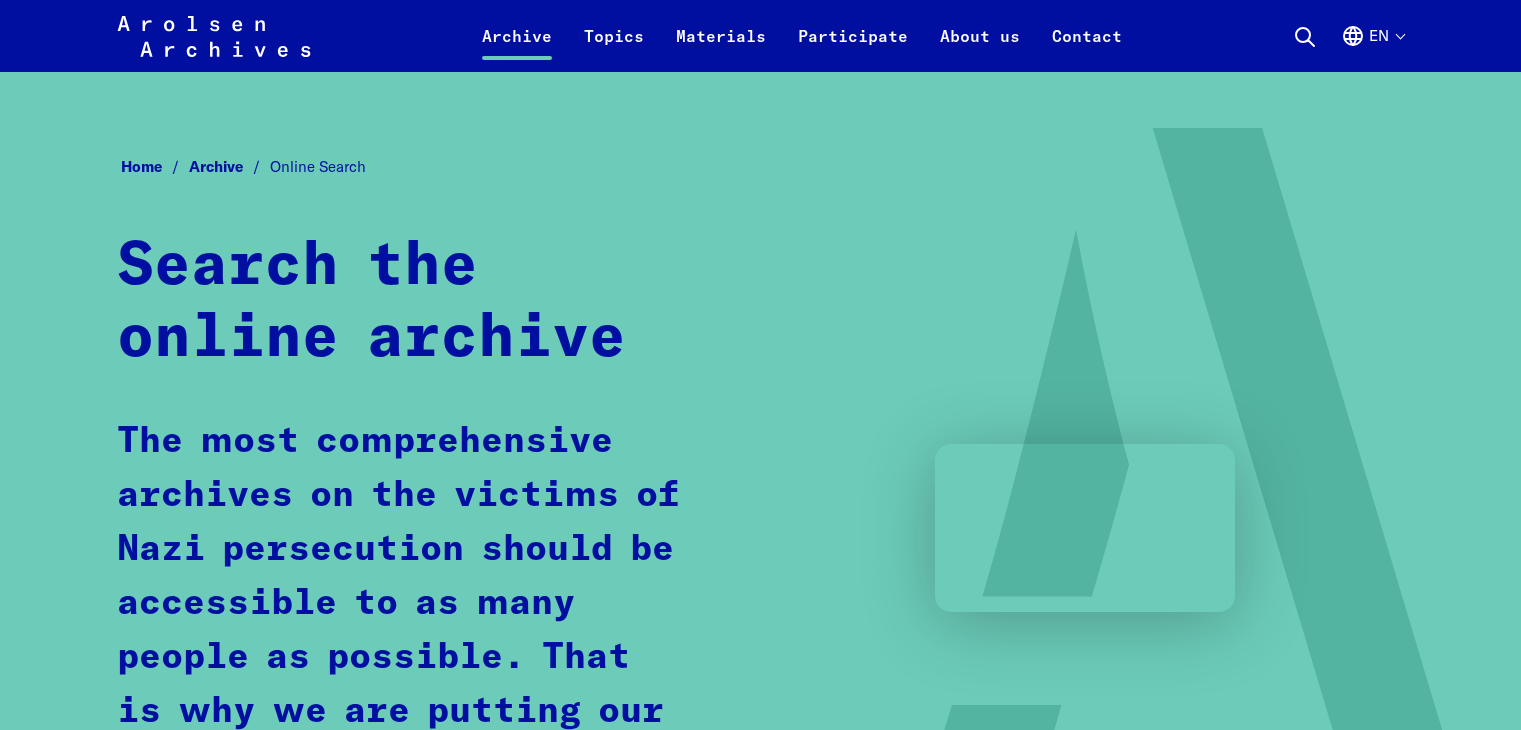 scroll, scrollTop: 1300, scrollLeft: 0, axis: vertical 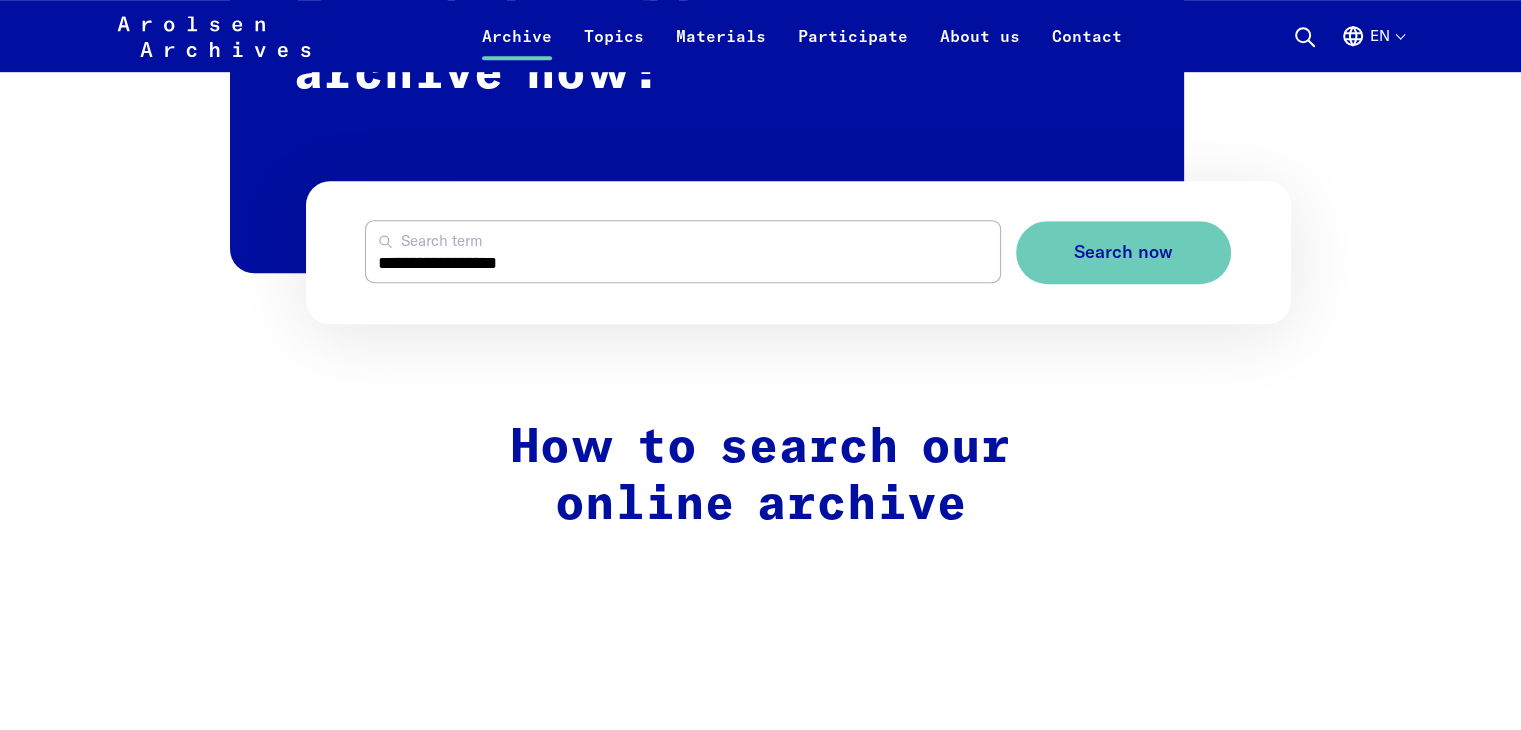 click on "**********" at bounding box center [682, 251] 